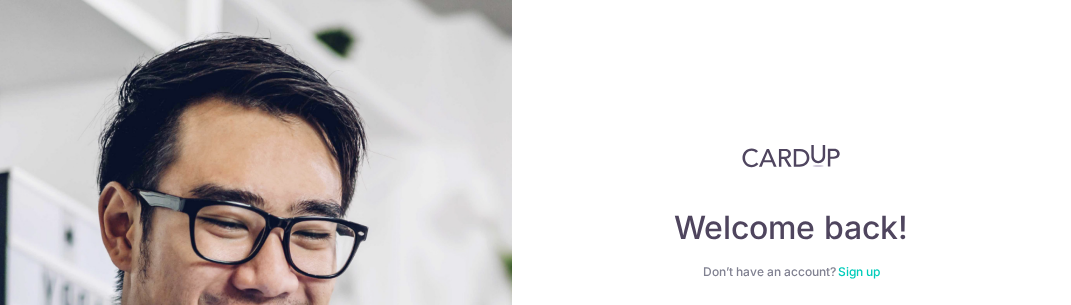 scroll, scrollTop: 0, scrollLeft: 0, axis: both 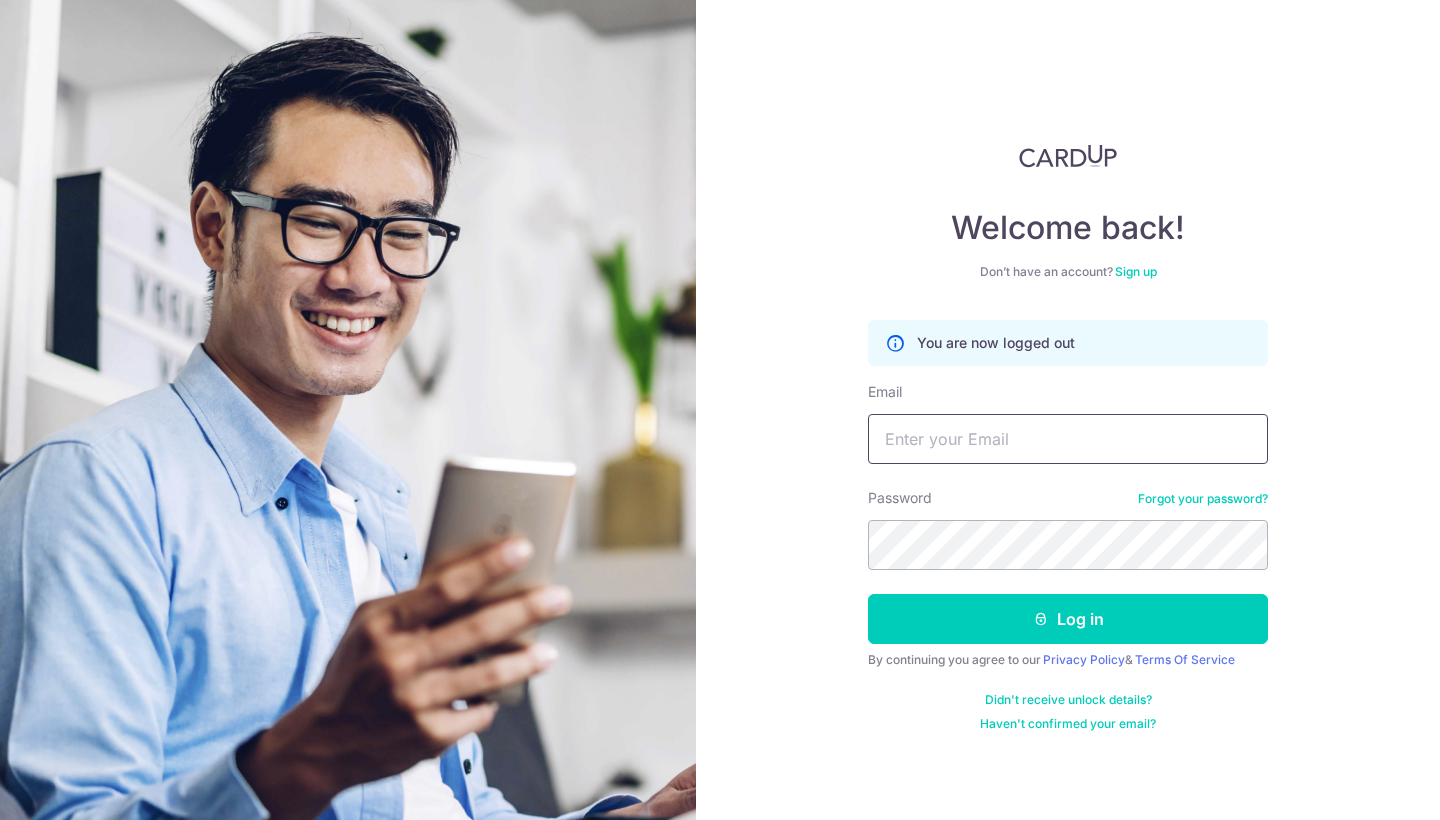 click on "Email" at bounding box center (1068, 439) 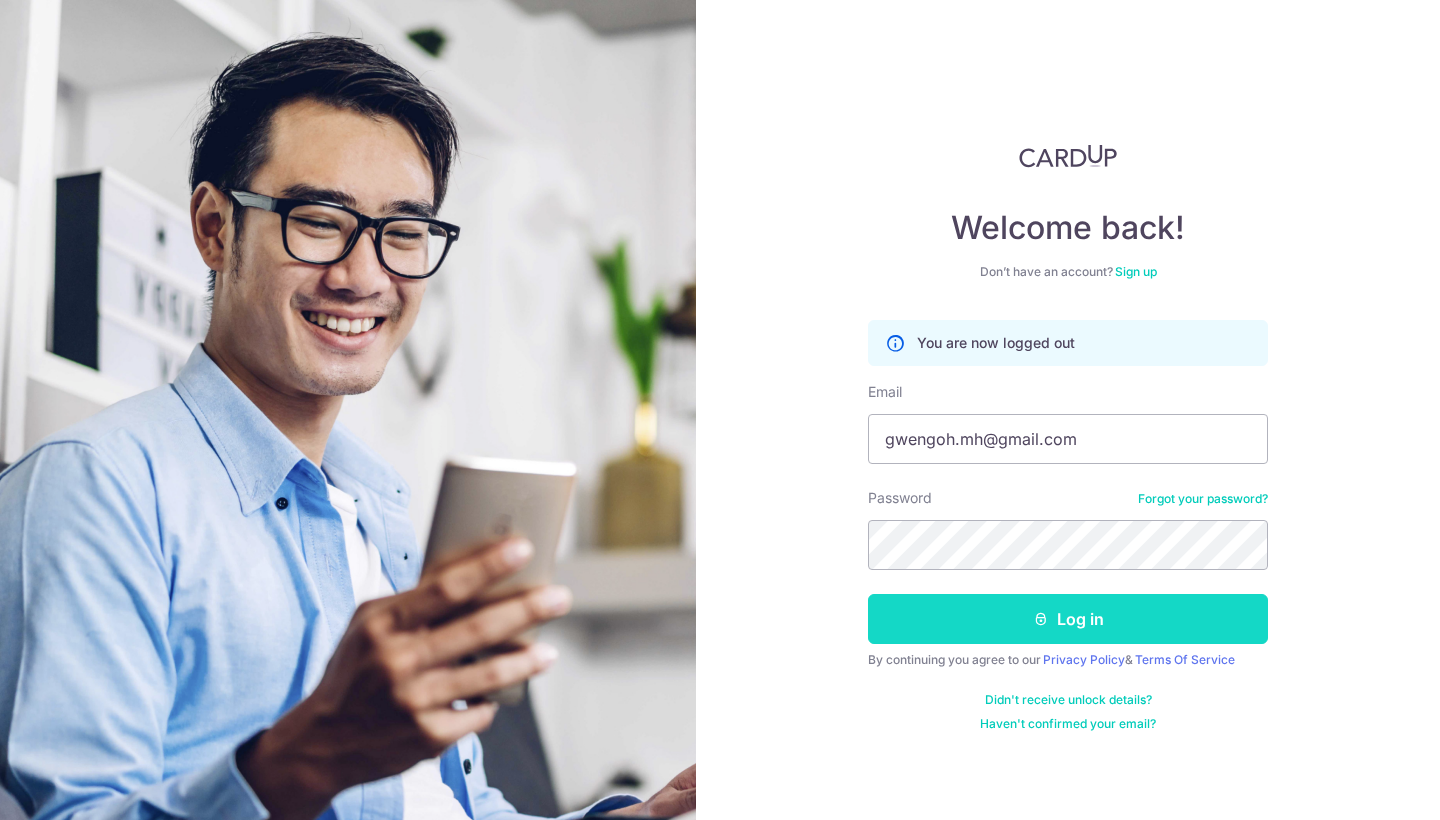 click on "Log in" at bounding box center [1068, 619] 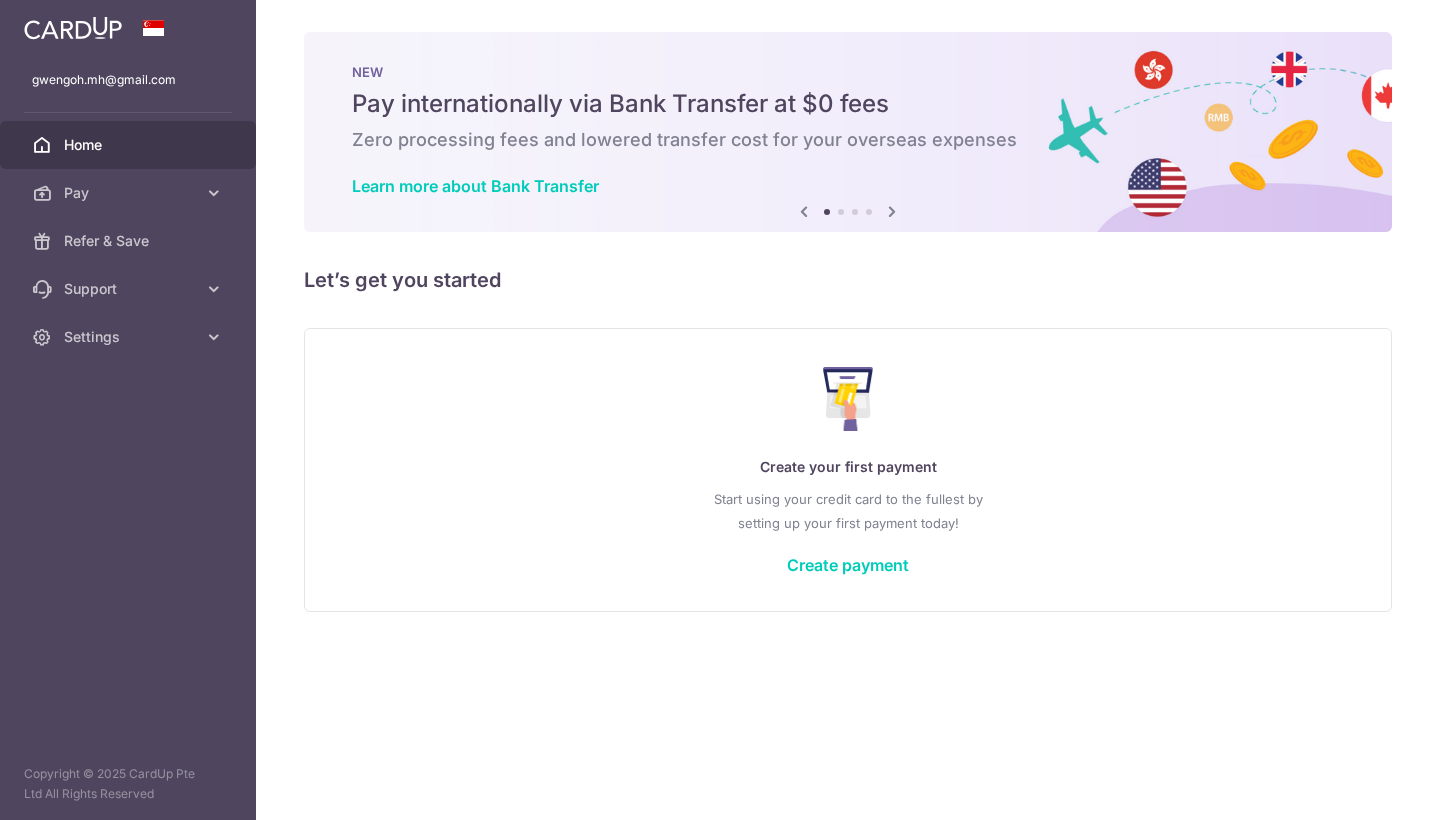 scroll, scrollTop: 0, scrollLeft: 0, axis: both 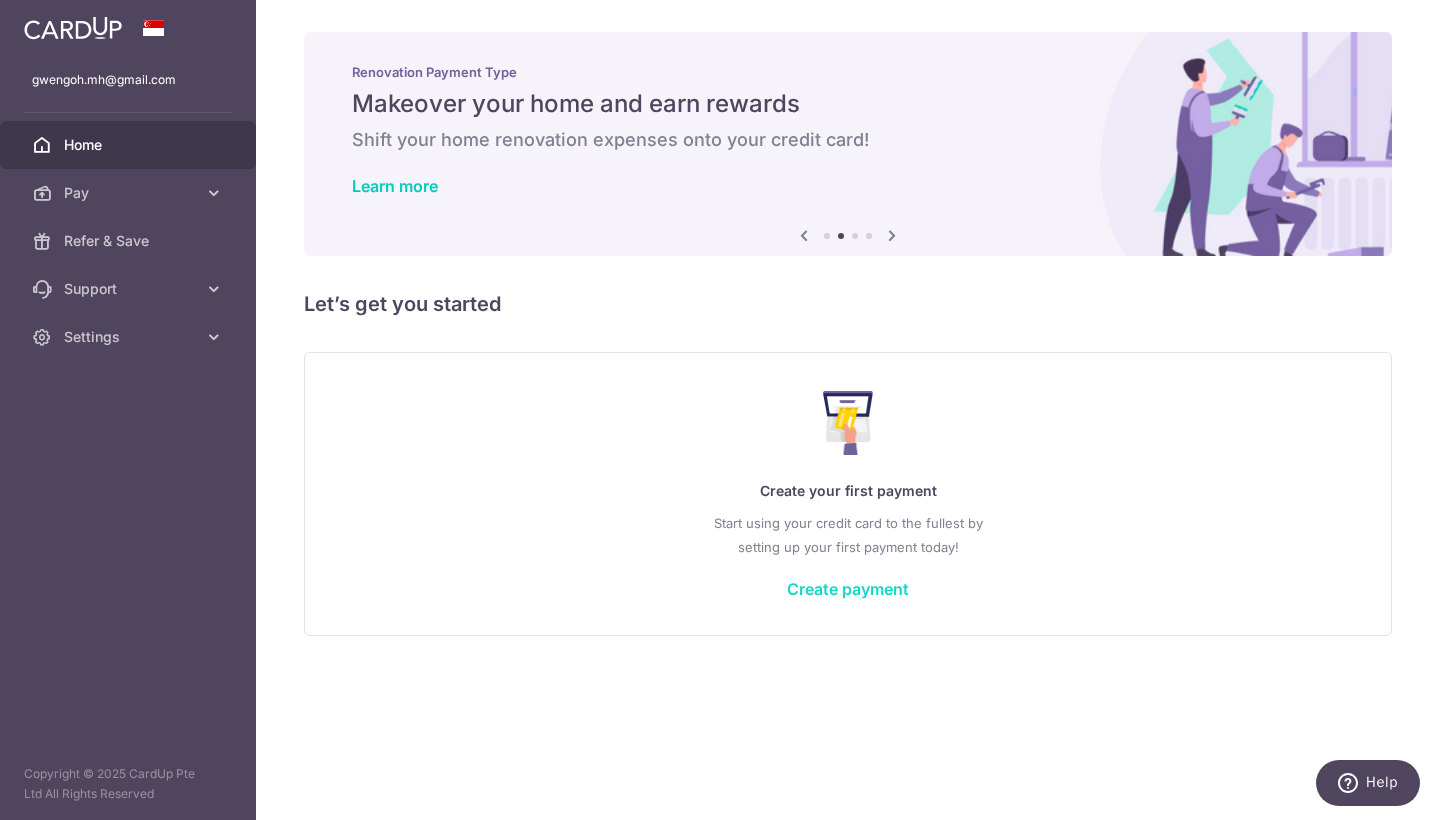 click on "Create payment" at bounding box center (848, 589) 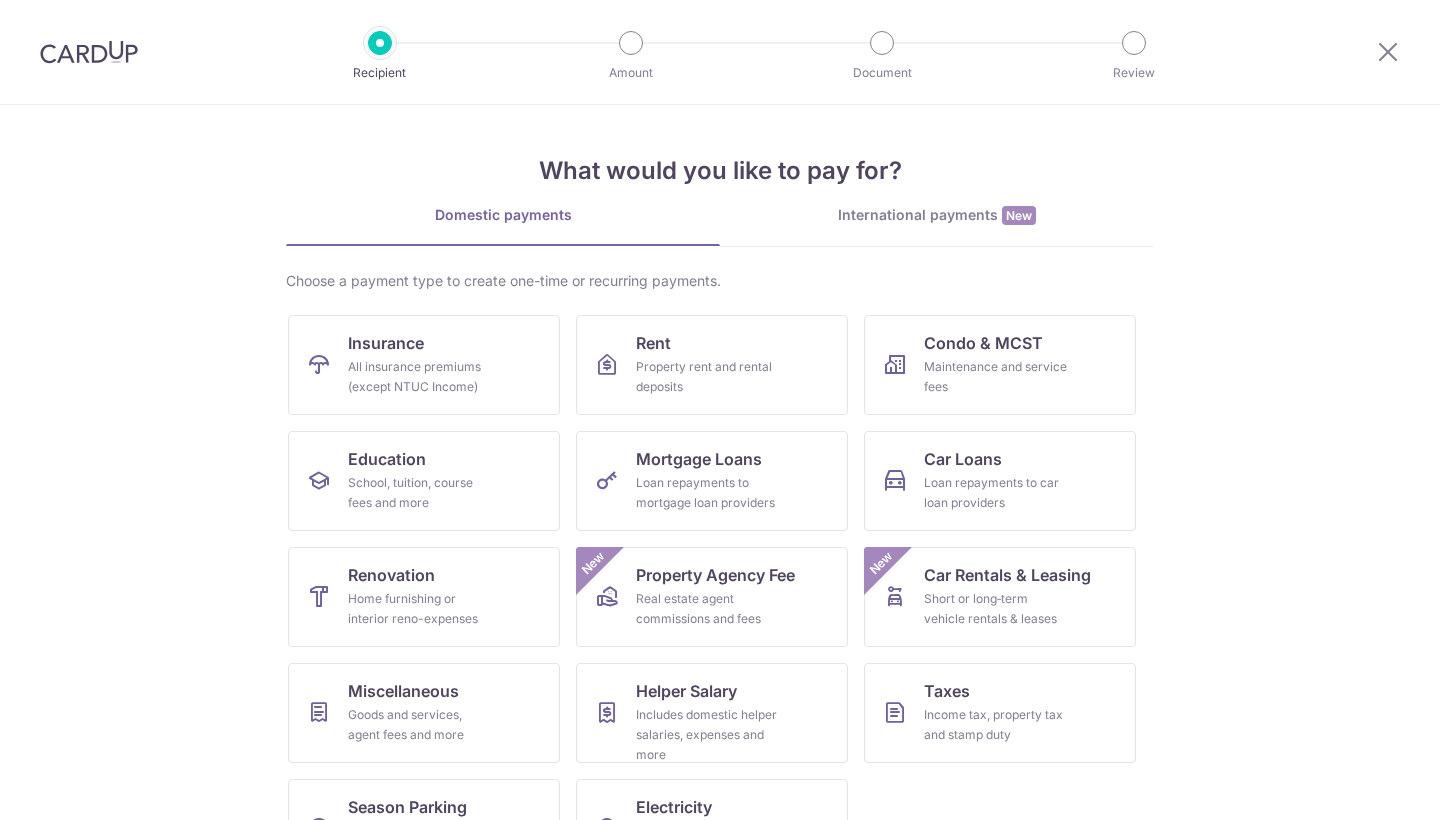 scroll, scrollTop: 0, scrollLeft: 0, axis: both 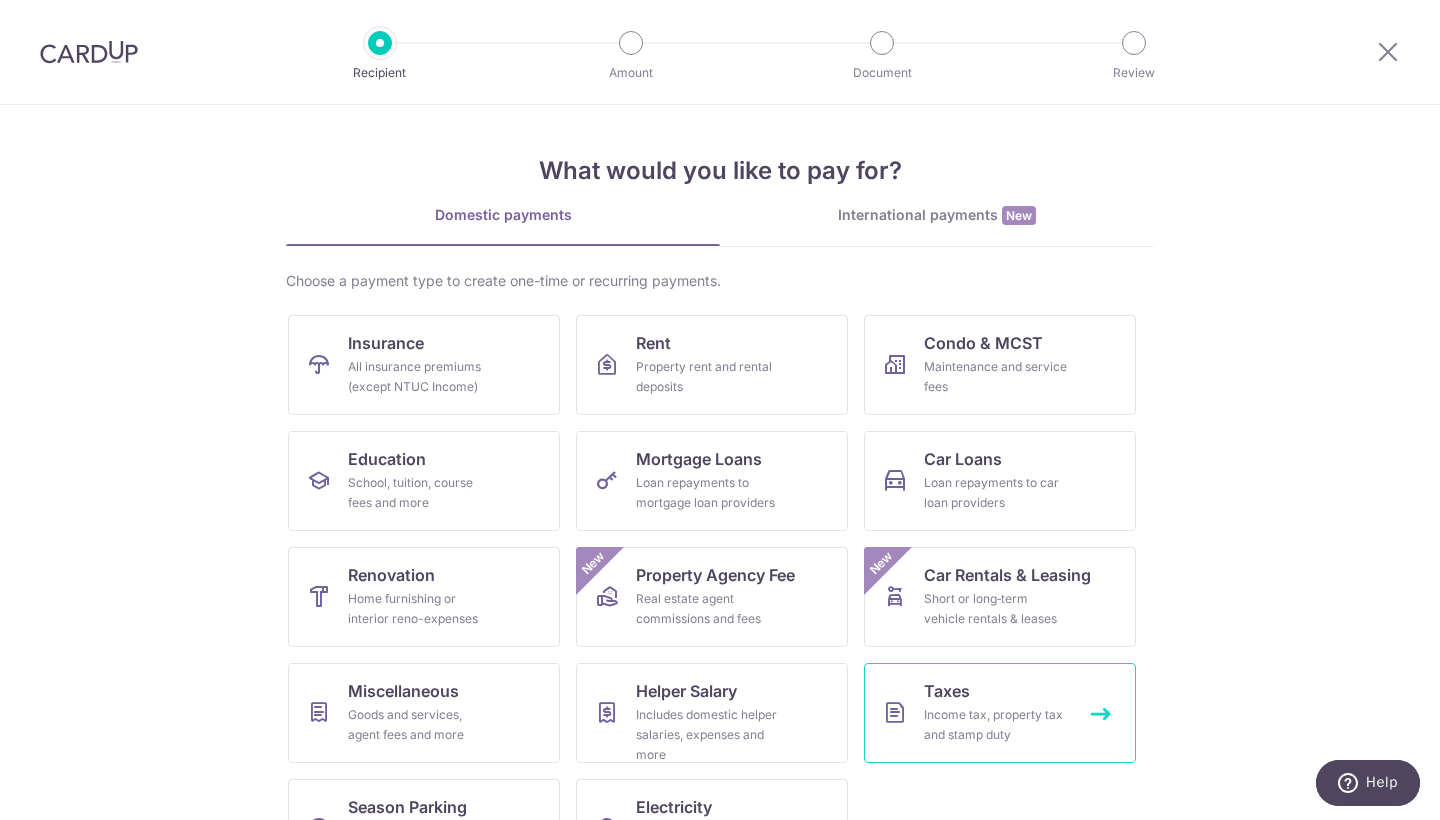 click on "Taxes Income tax, property tax and stamp duty" at bounding box center [1000, 713] 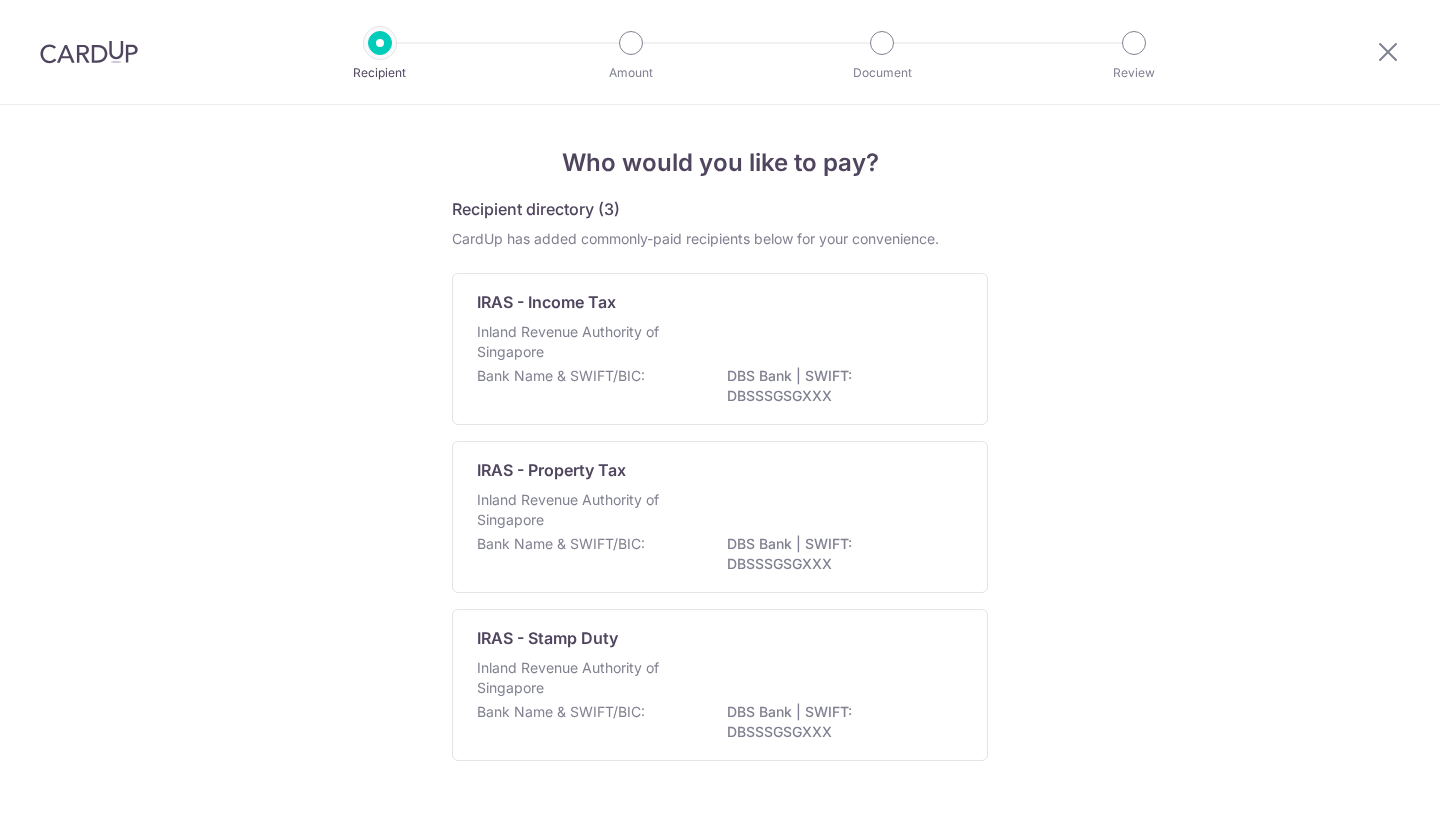 scroll, scrollTop: 0, scrollLeft: 0, axis: both 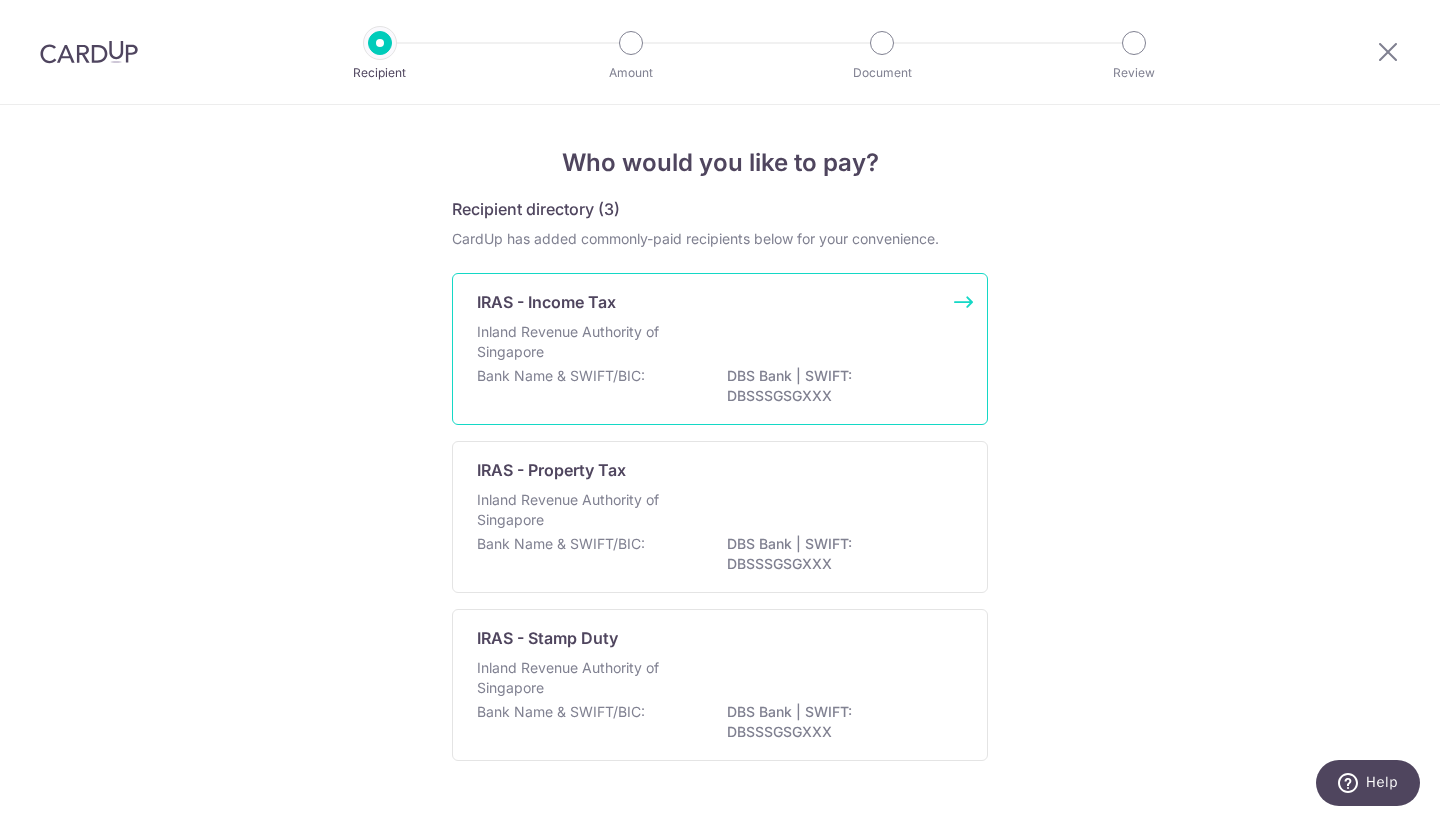 click on "Inland Revenue Authority of Singapore" at bounding box center (583, 342) 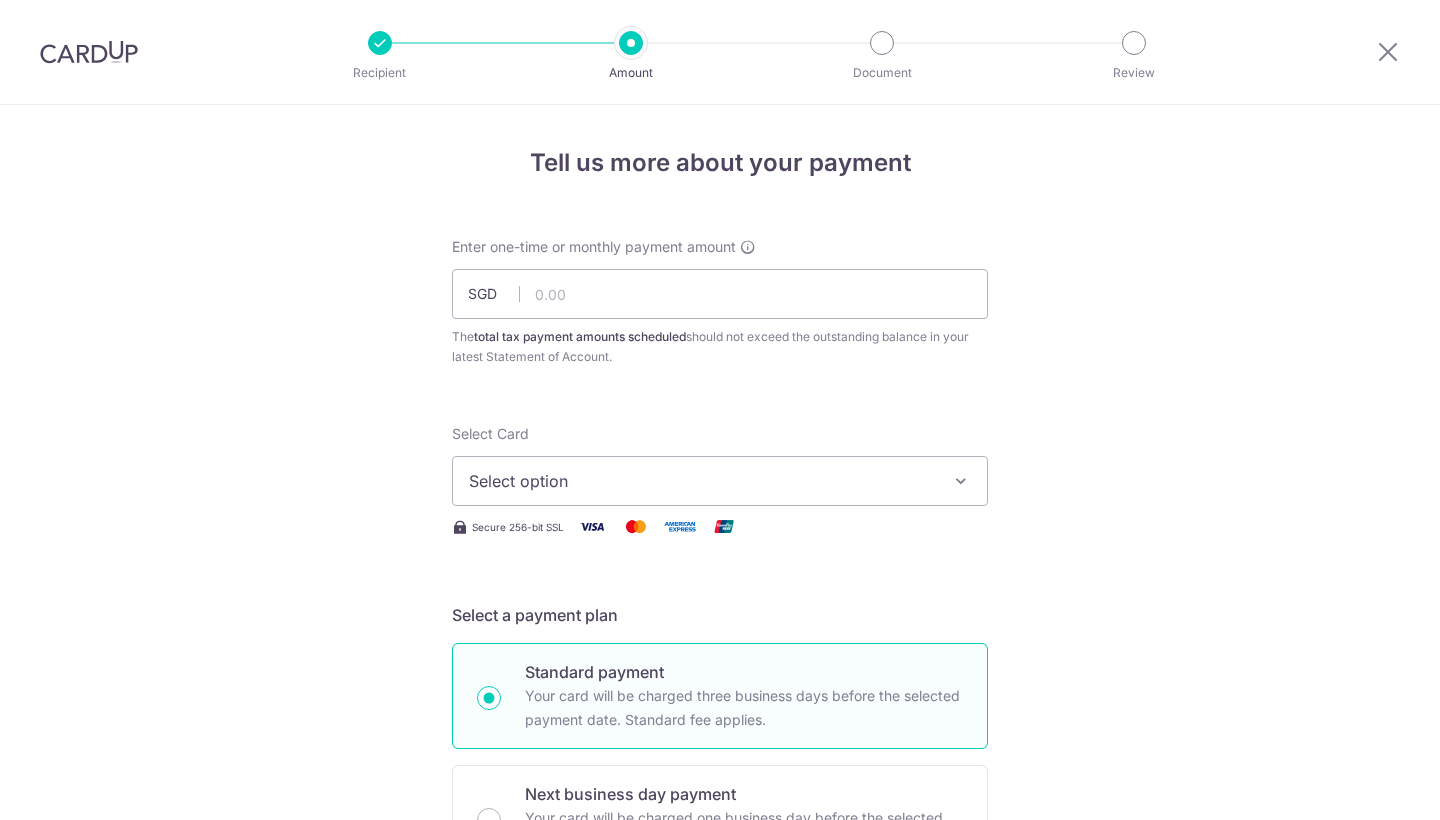 scroll, scrollTop: 0, scrollLeft: 0, axis: both 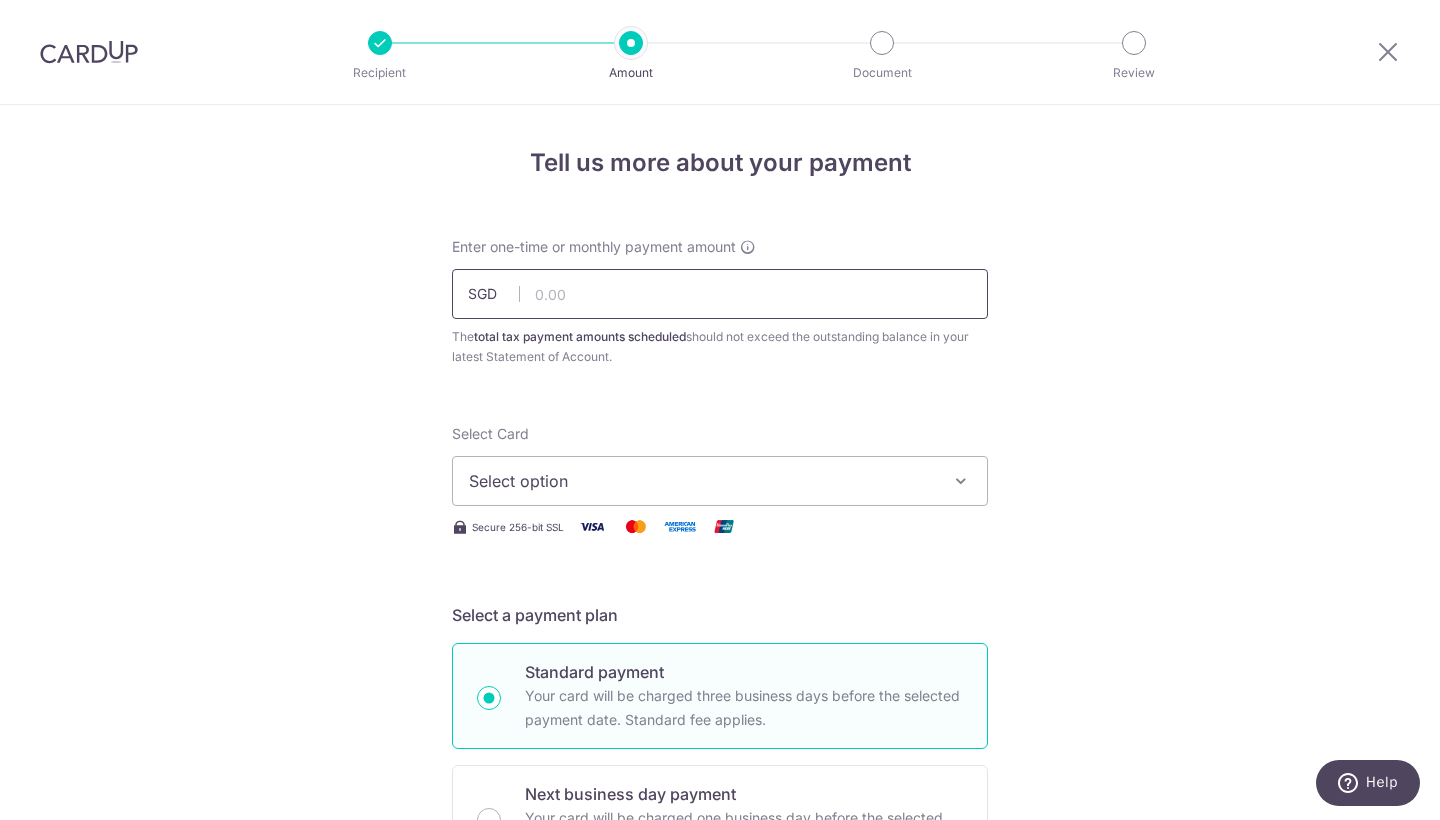 click at bounding box center [720, 294] 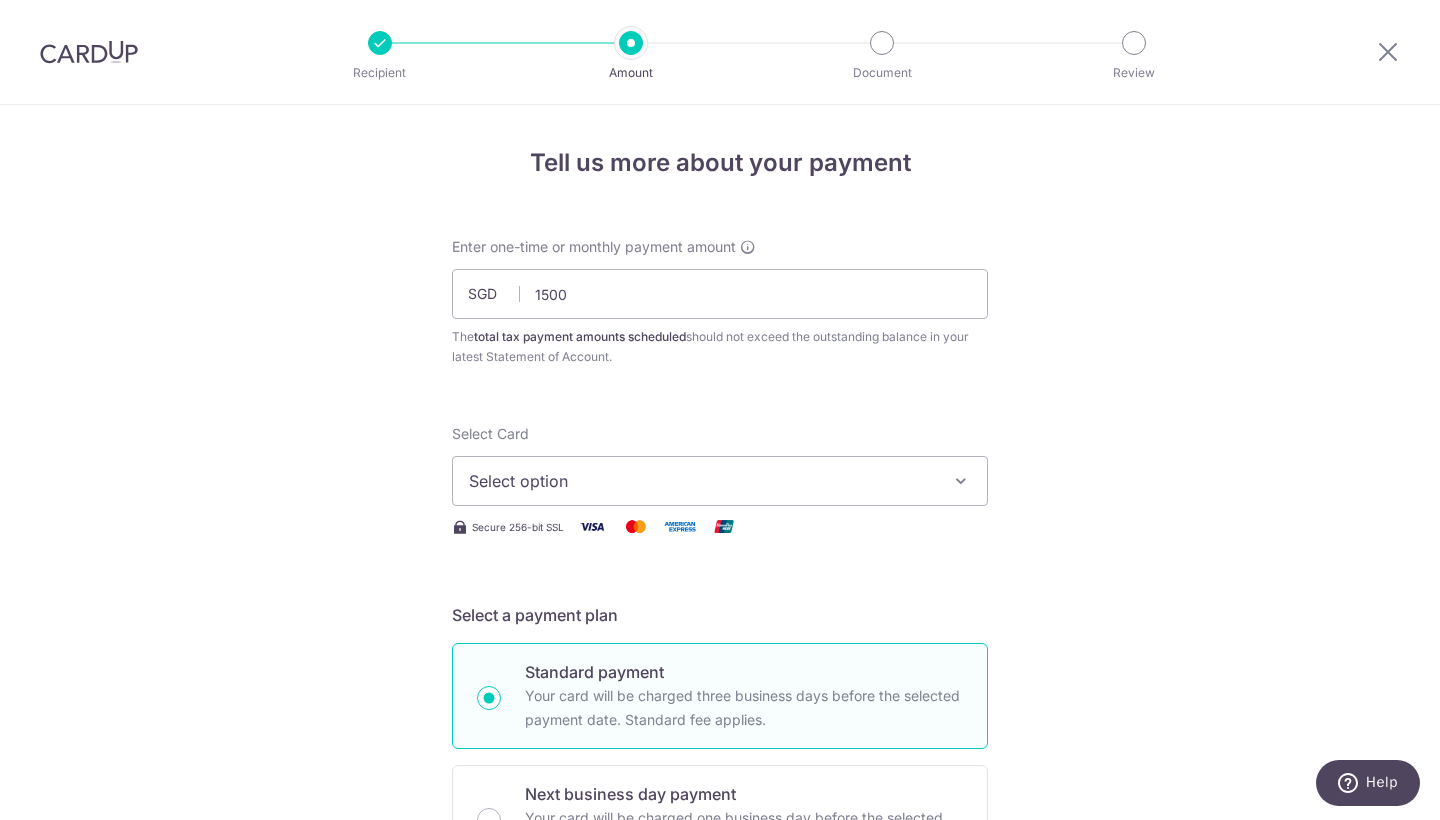 type on "1,500.00" 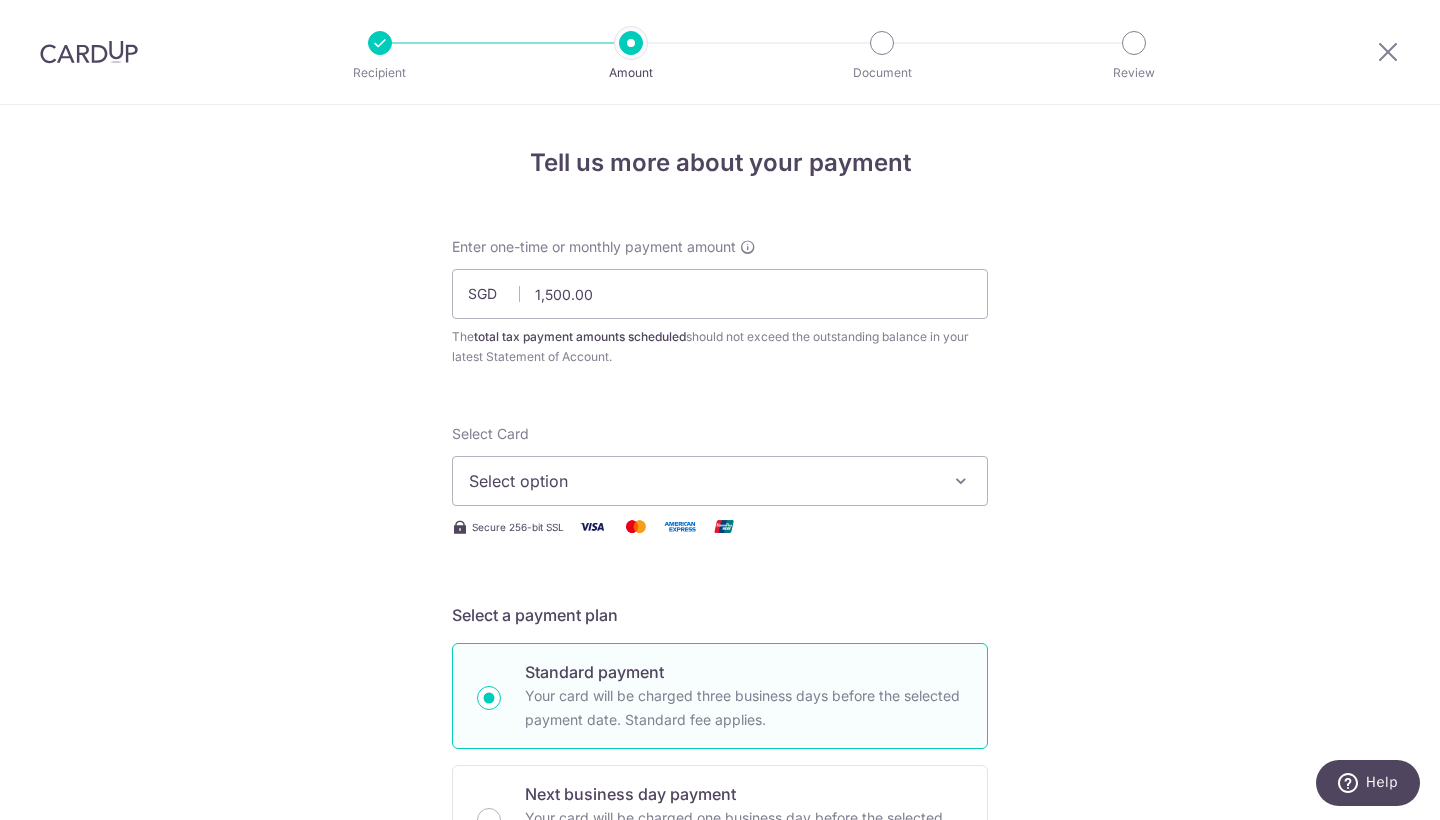 click on "Select option" at bounding box center (720, 481) 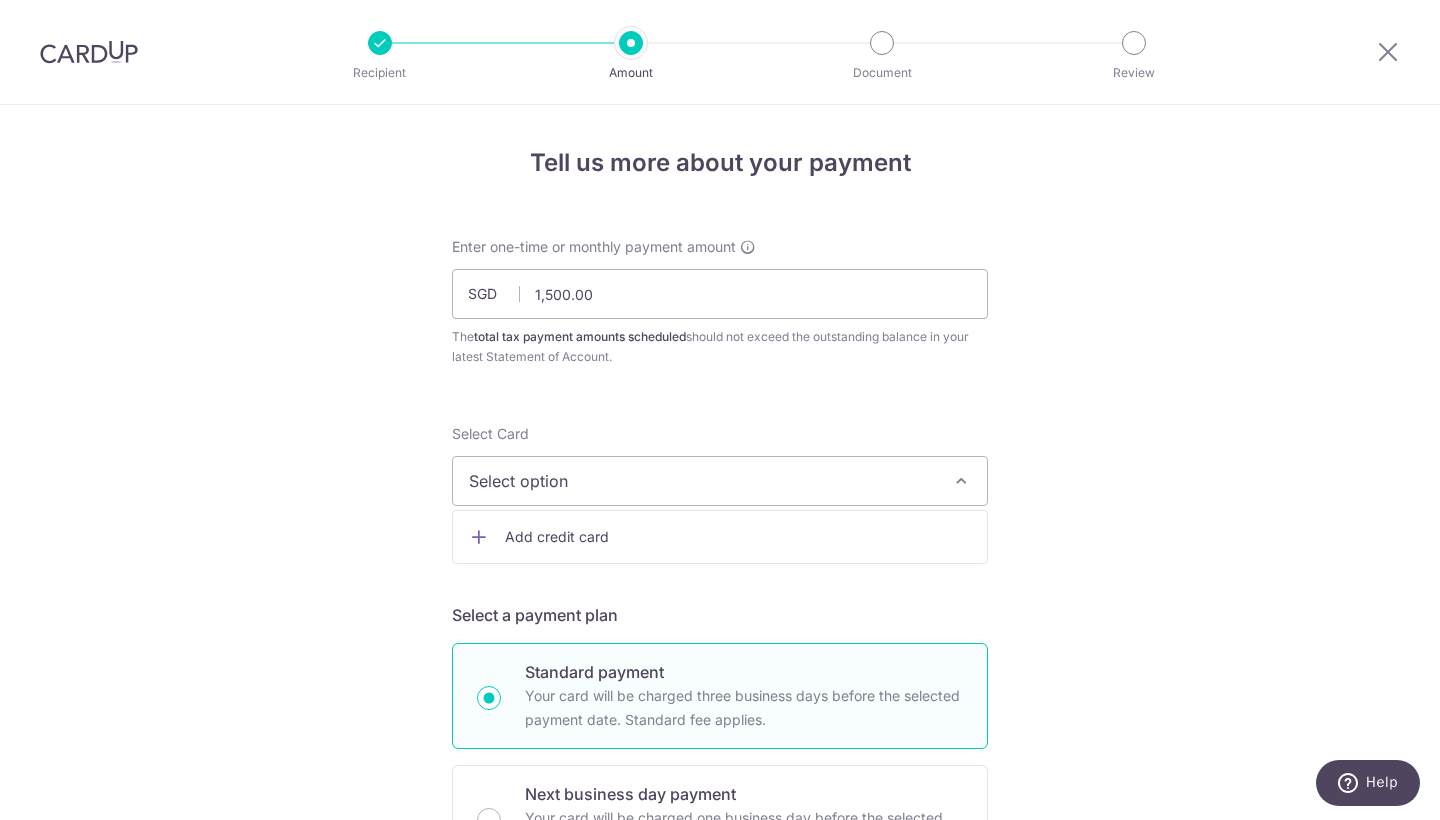 click on "Add credit card" at bounding box center [738, 537] 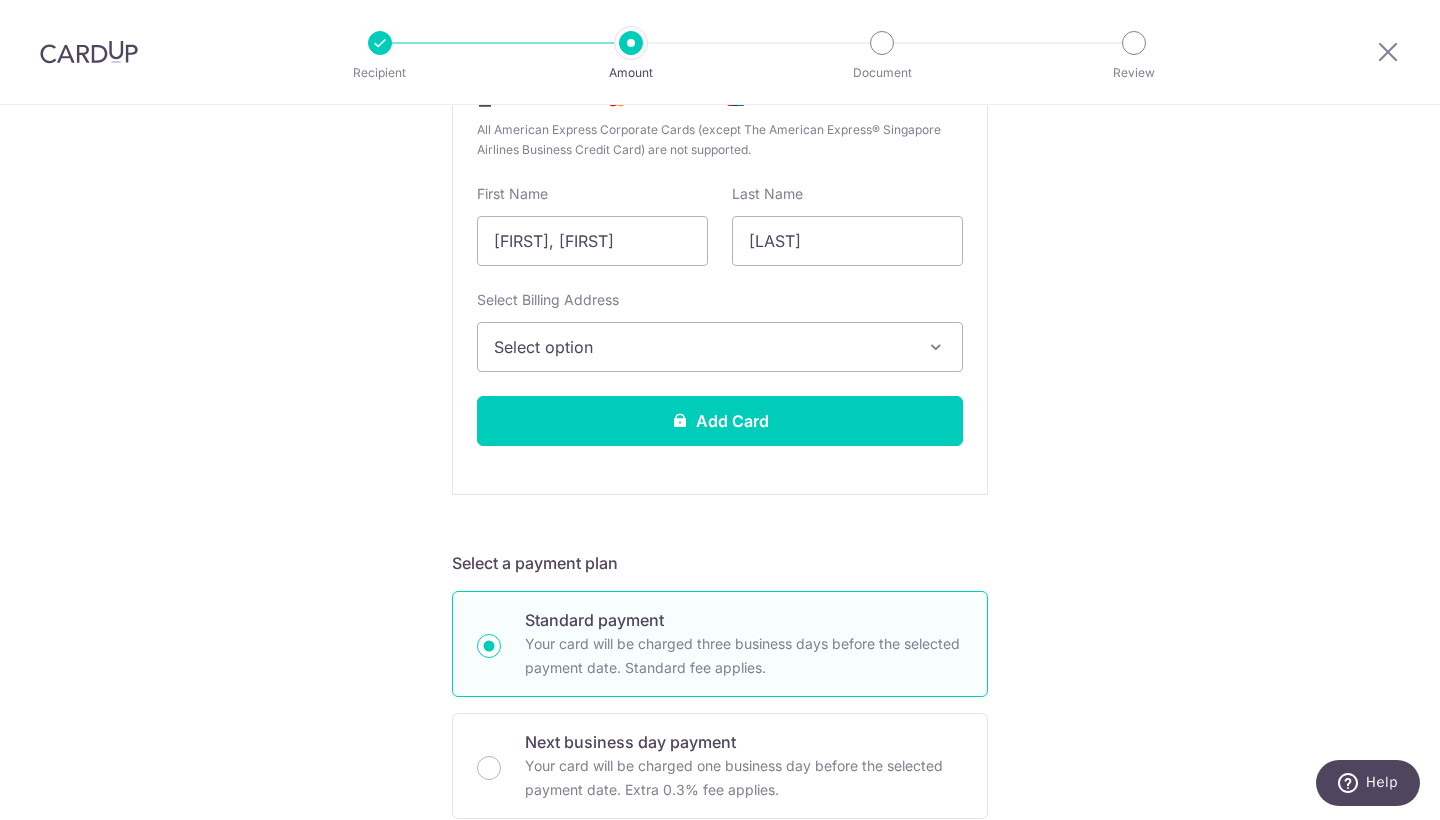 scroll, scrollTop: 964, scrollLeft: 0, axis: vertical 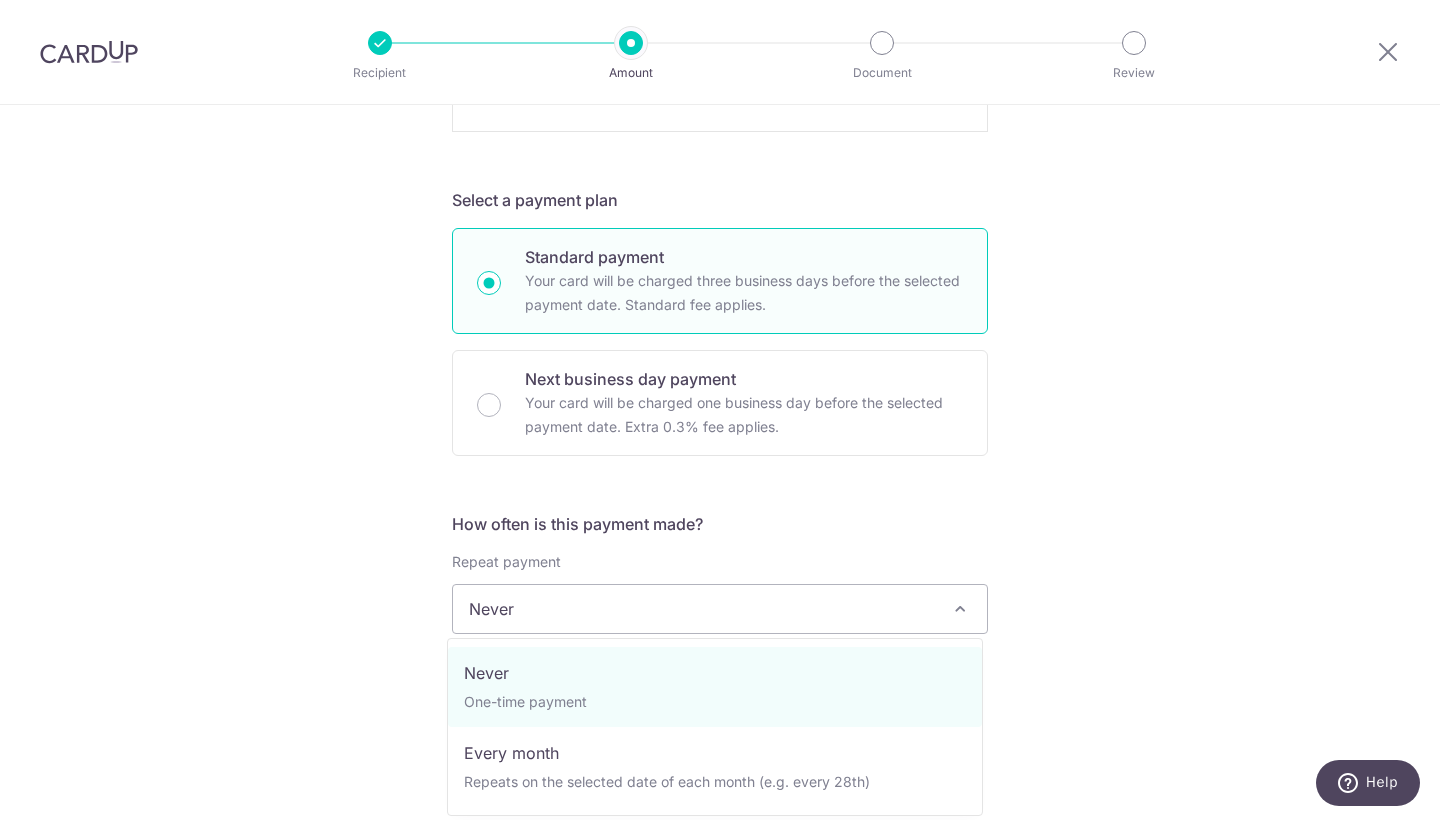 click on "Never" at bounding box center (720, 609) 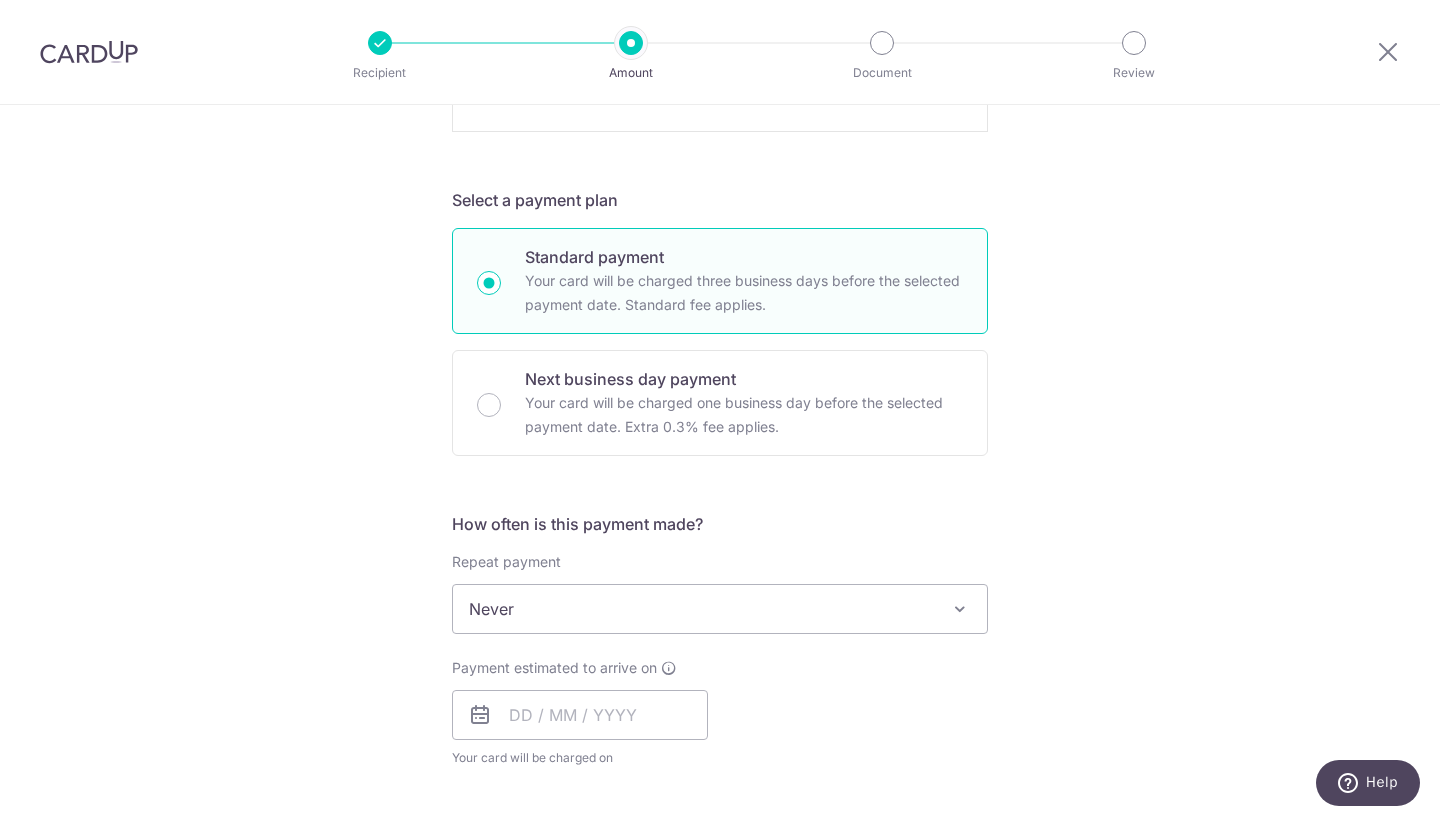 click on "Tell us more about your payment
Enter one-time or monthly payment amount
SGD
1,500.00
1500.00
The  total tax payment amounts scheduled  should not exceed the outstanding balance in your latest Statement of Account.
Select Card
Add new card
Add credit card
Secure 256-bit SSL
Text
New card details
Card" at bounding box center [720, 344] 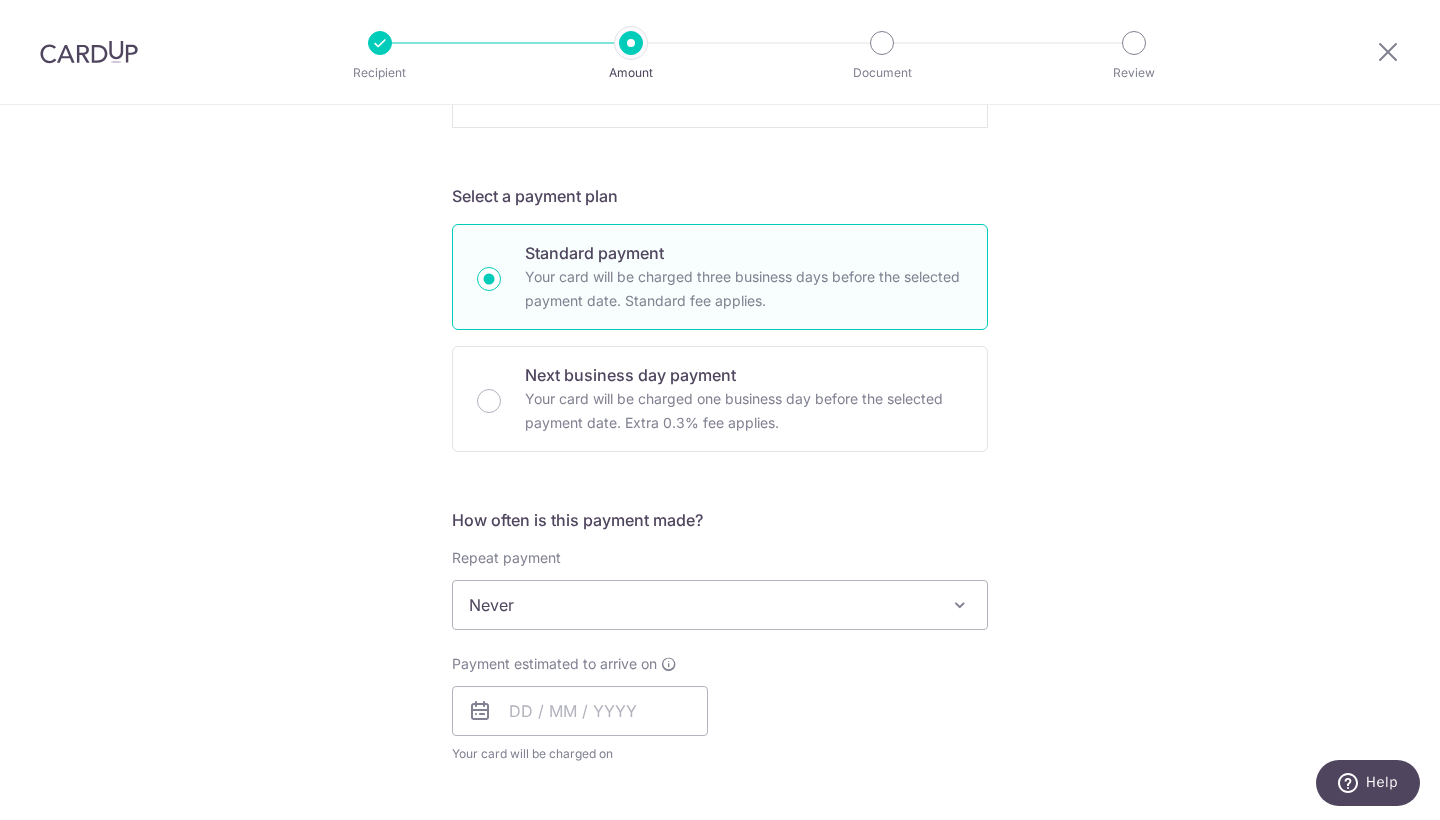 scroll, scrollTop: 1006, scrollLeft: 0, axis: vertical 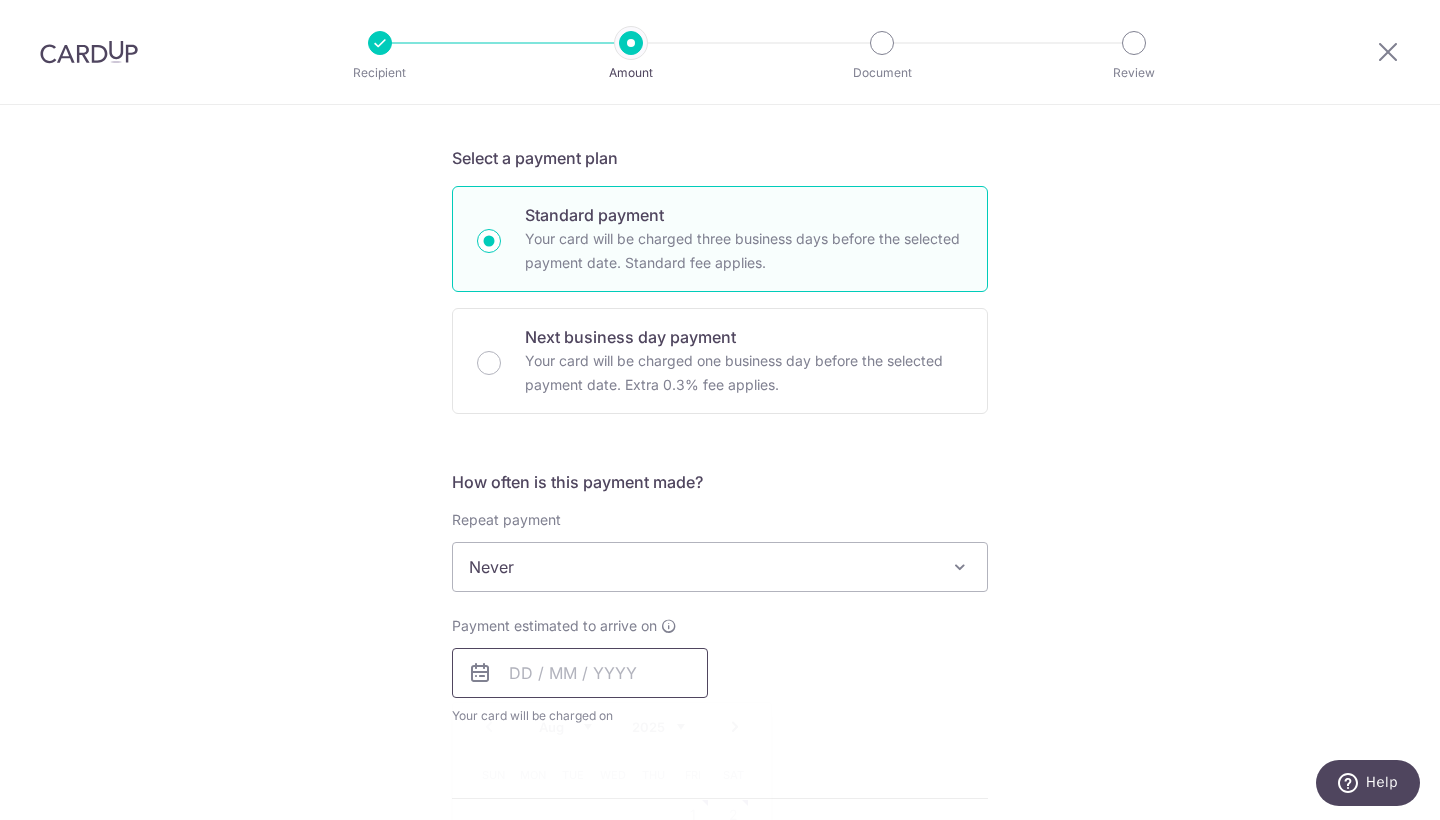 click at bounding box center (580, 673) 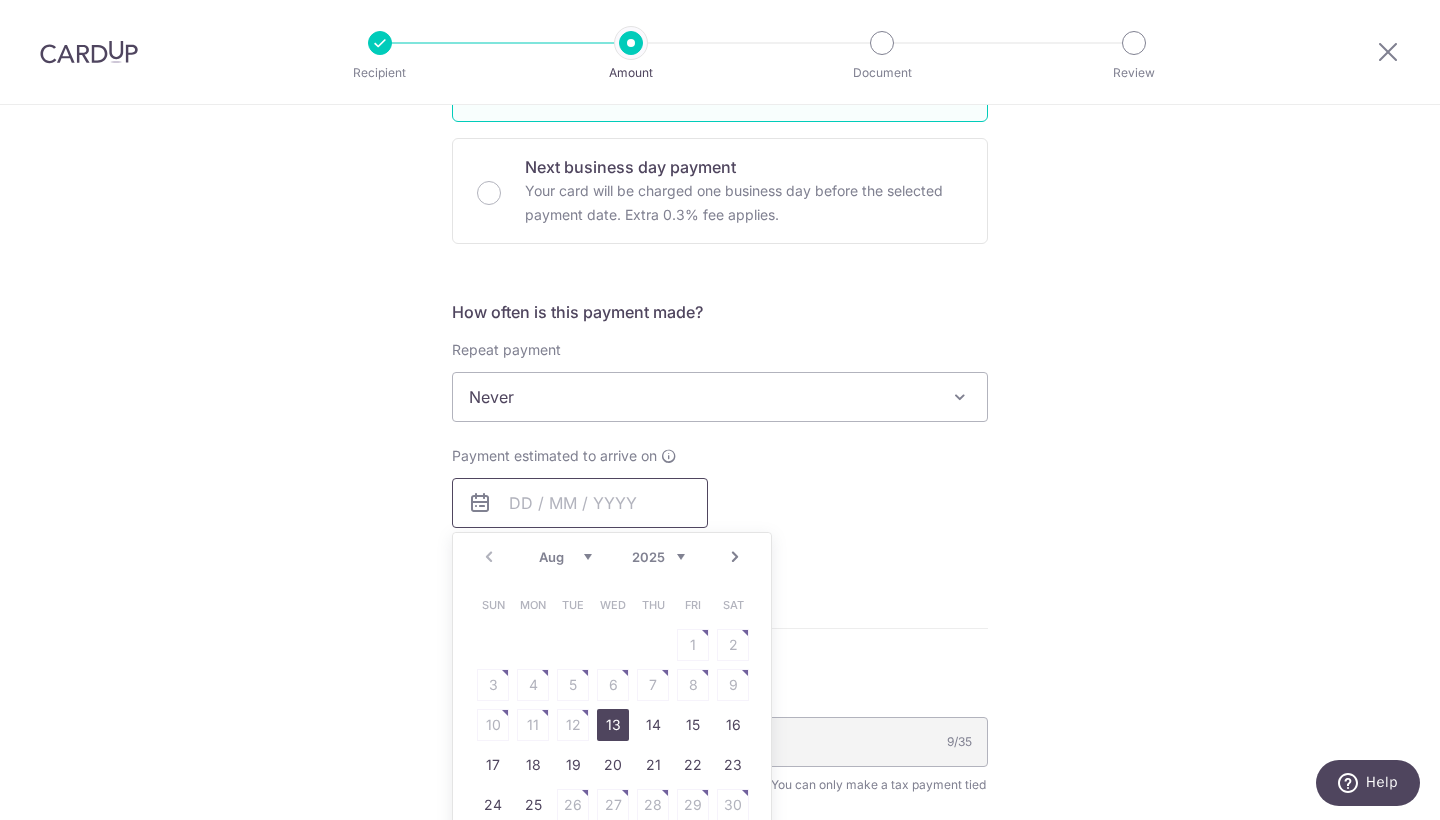 scroll, scrollTop: 1288, scrollLeft: 0, axis: vertical 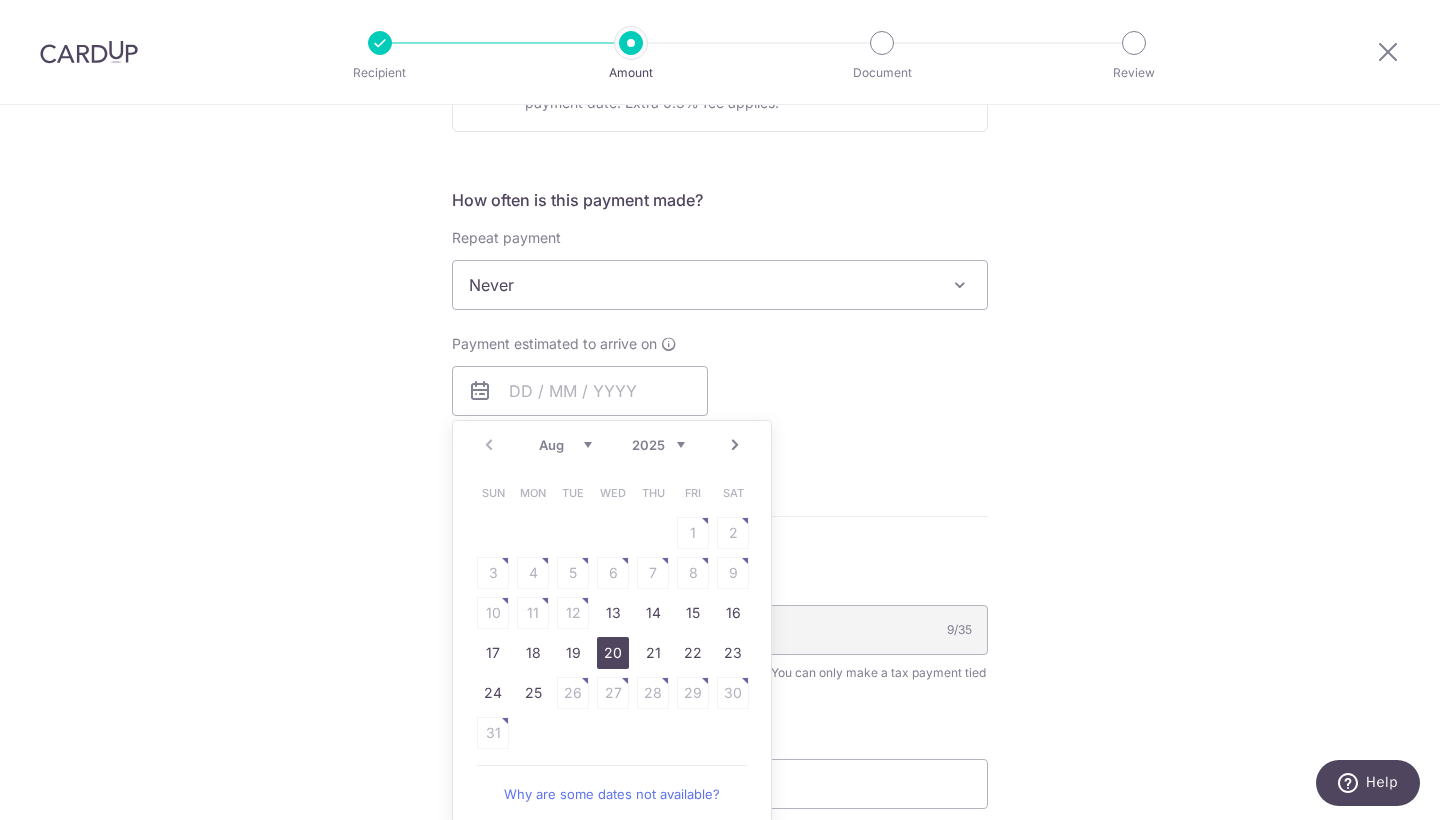 click on "20" at bounding box center (613, 653) 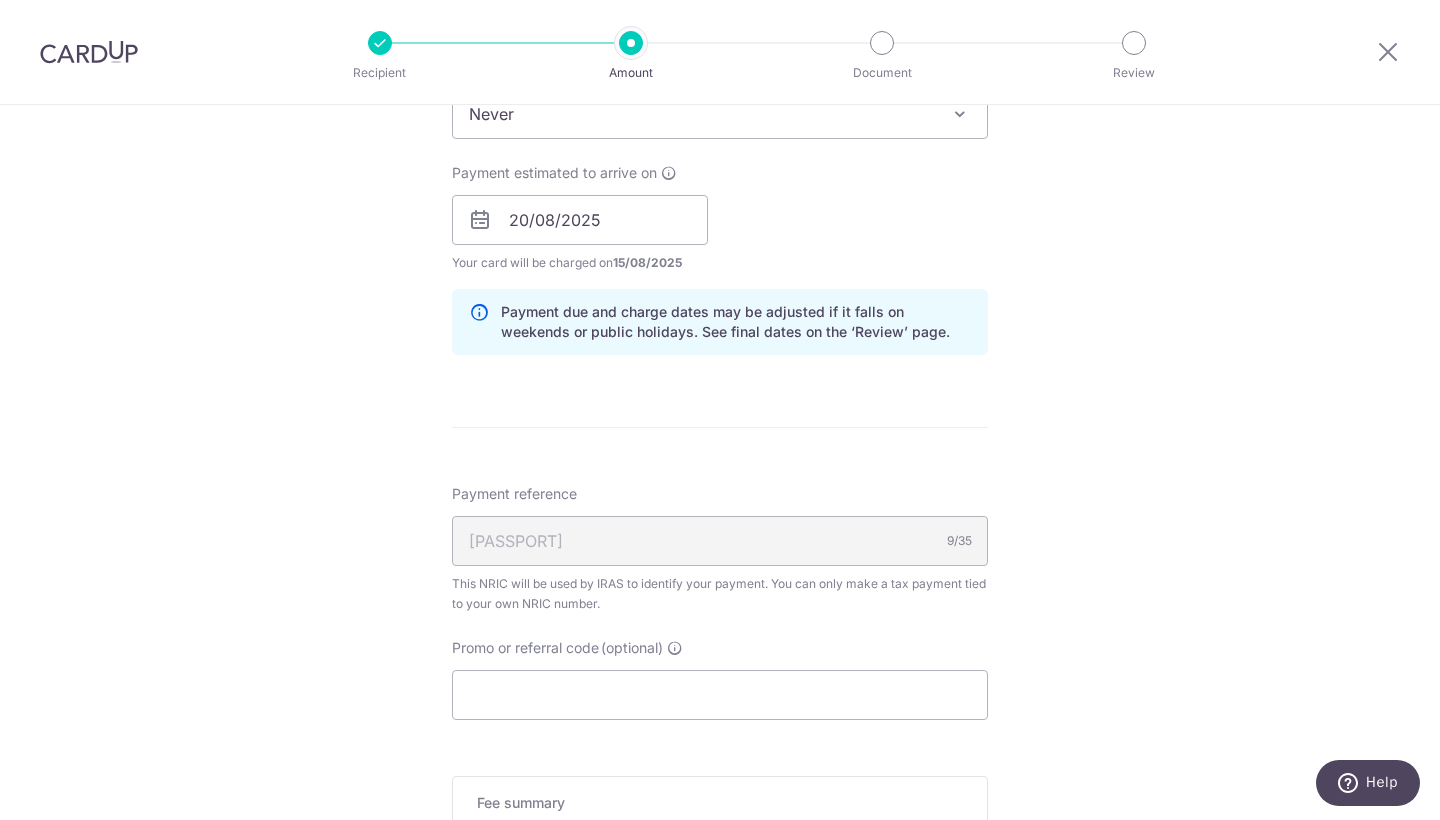 scroll, scrollTop: 1591, scrollLeft: 0, axis: vertical 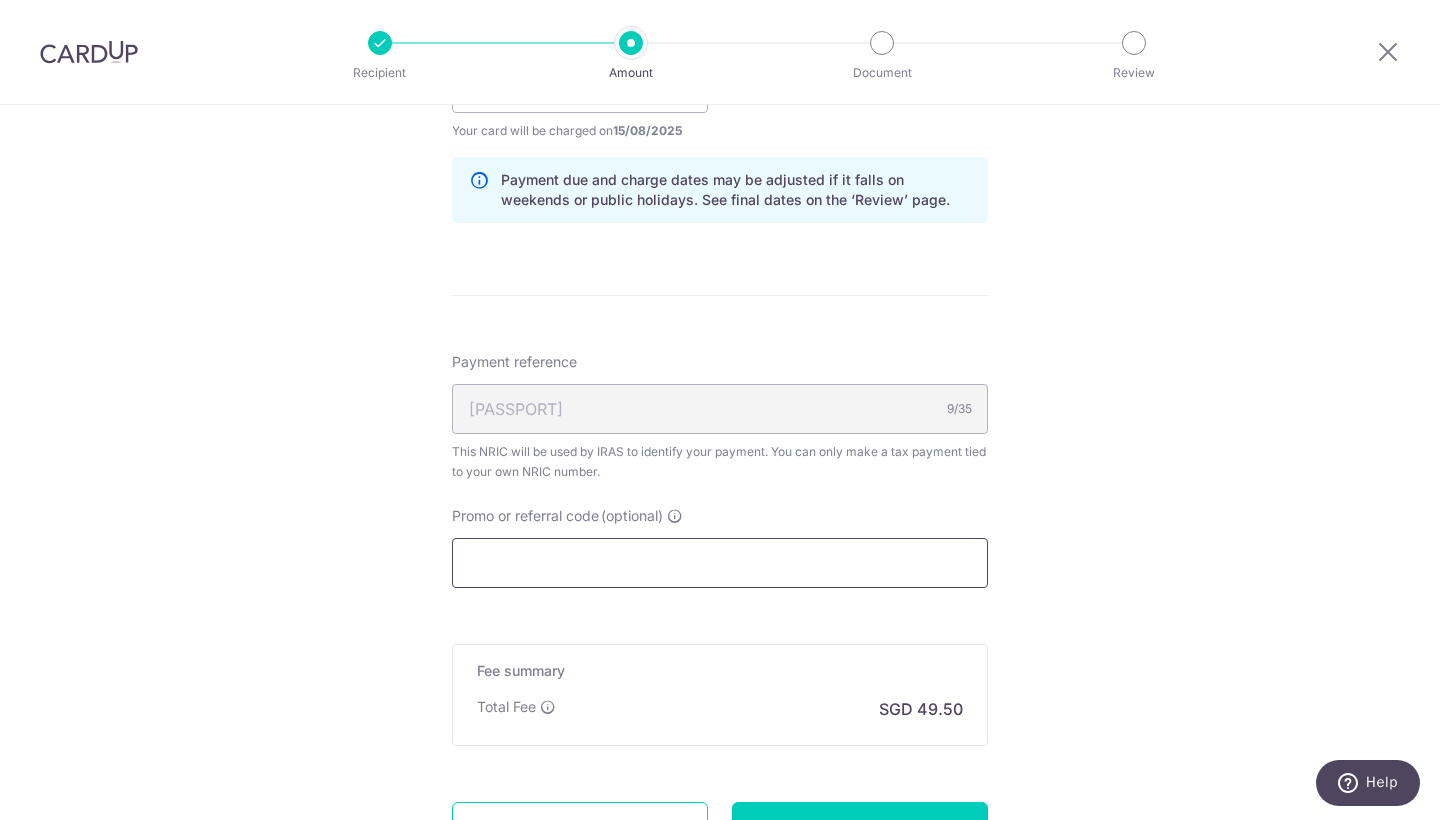 click on "Promo or referral code
(optional)" at bounding box center [720, 563] 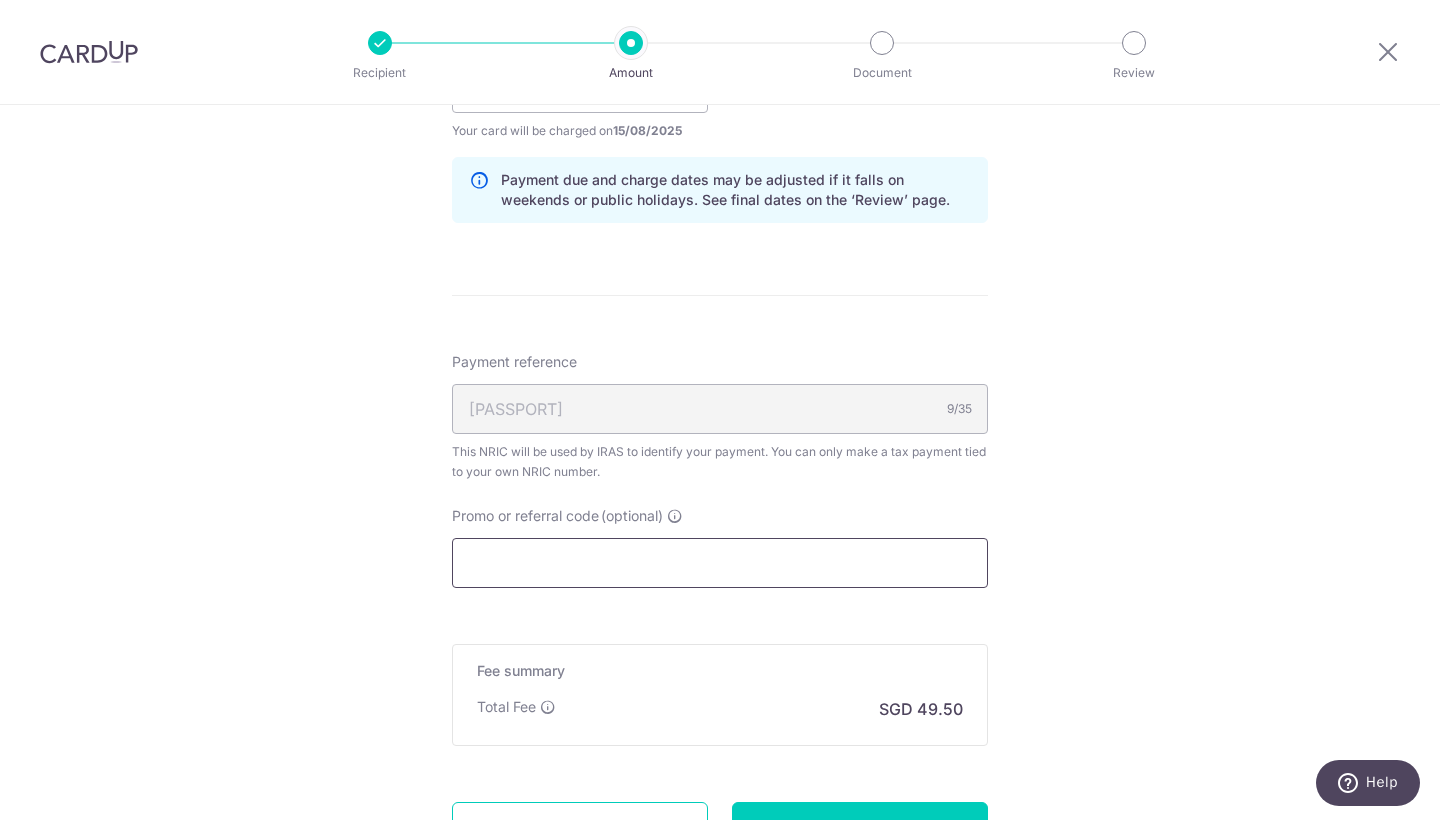 paste on "VTAX25R" 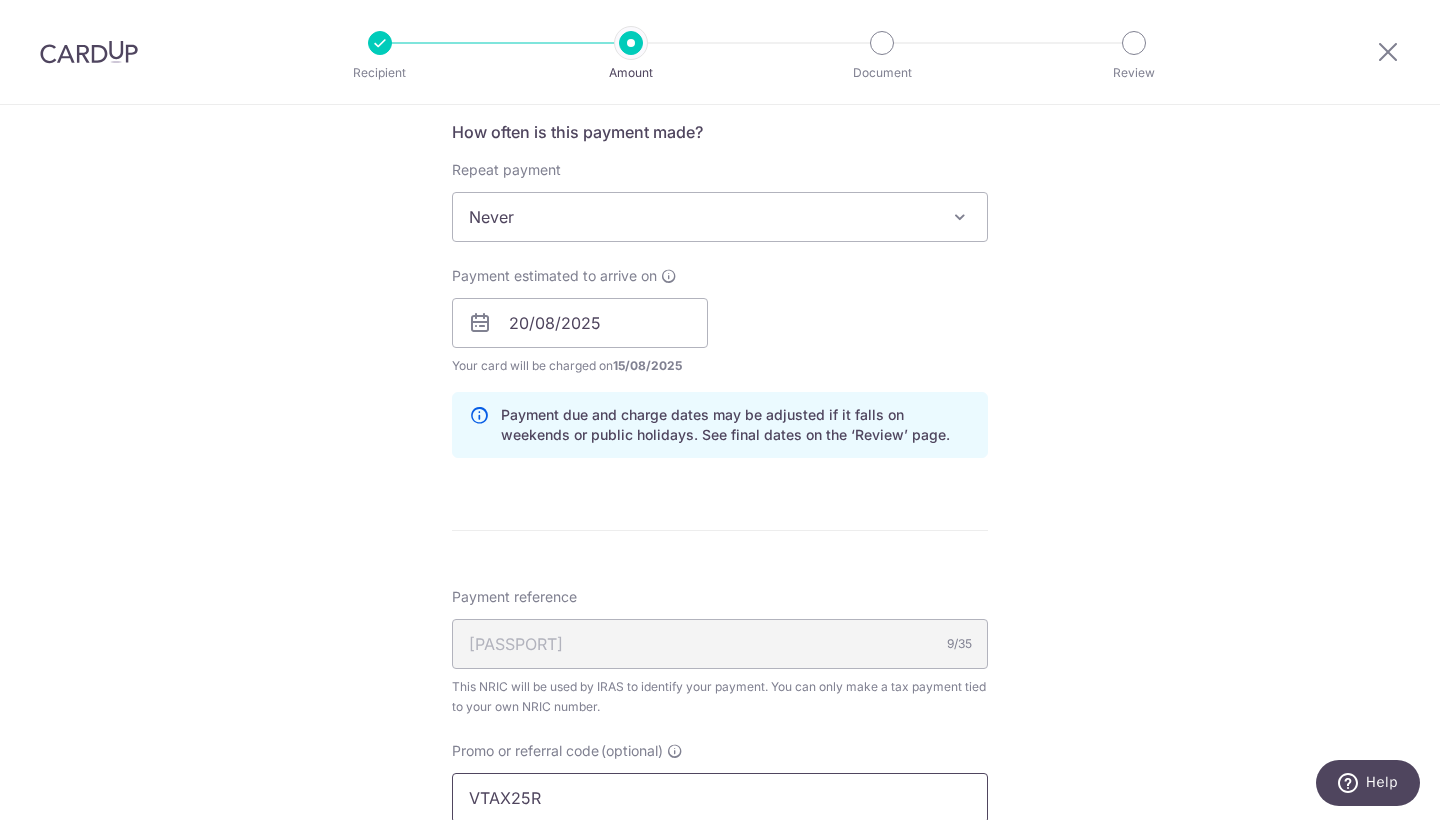 scroll, scrollTop: 1753, scrollLeft: 0, axis: vertical 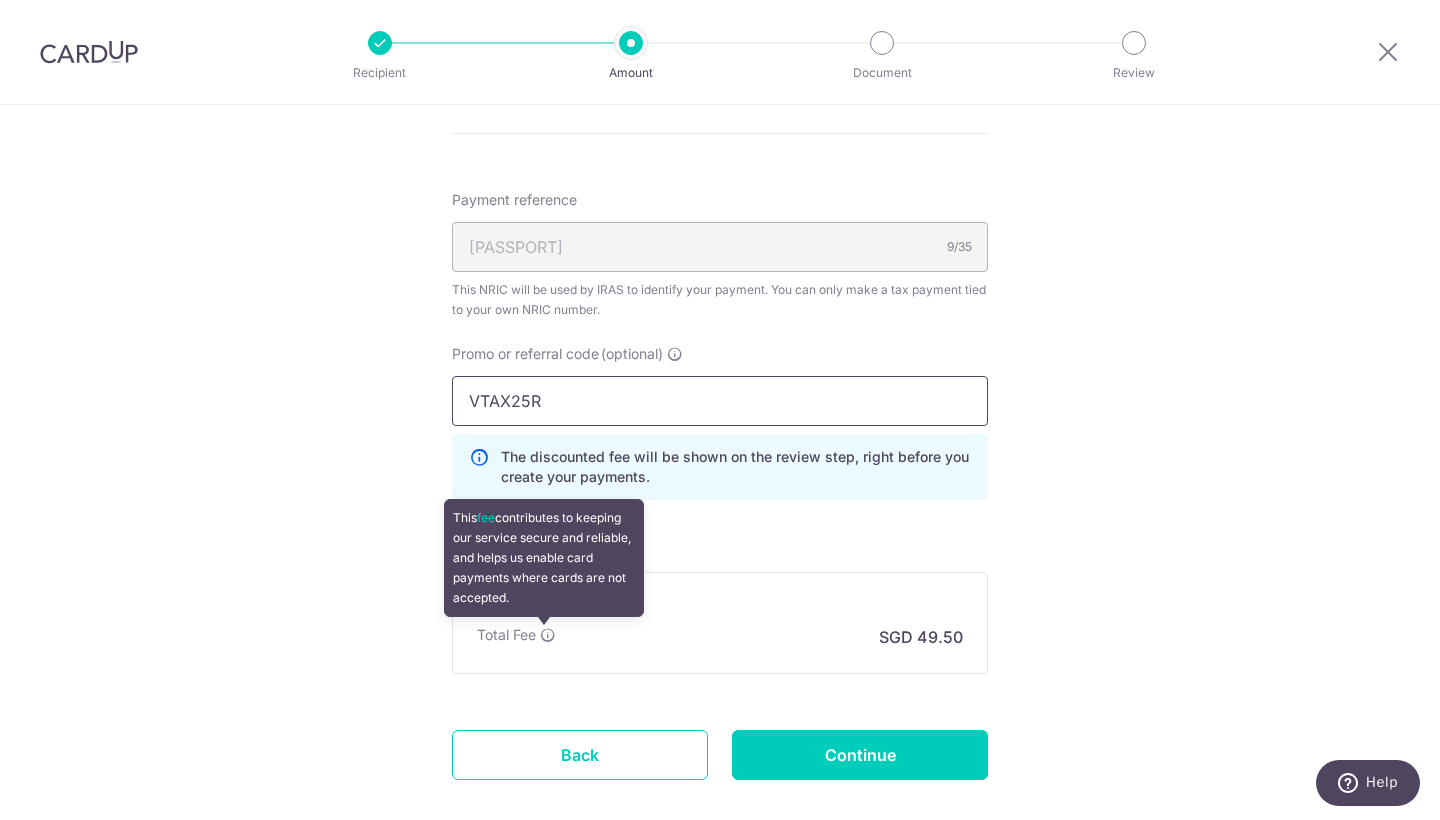 type on "VTAX25R" 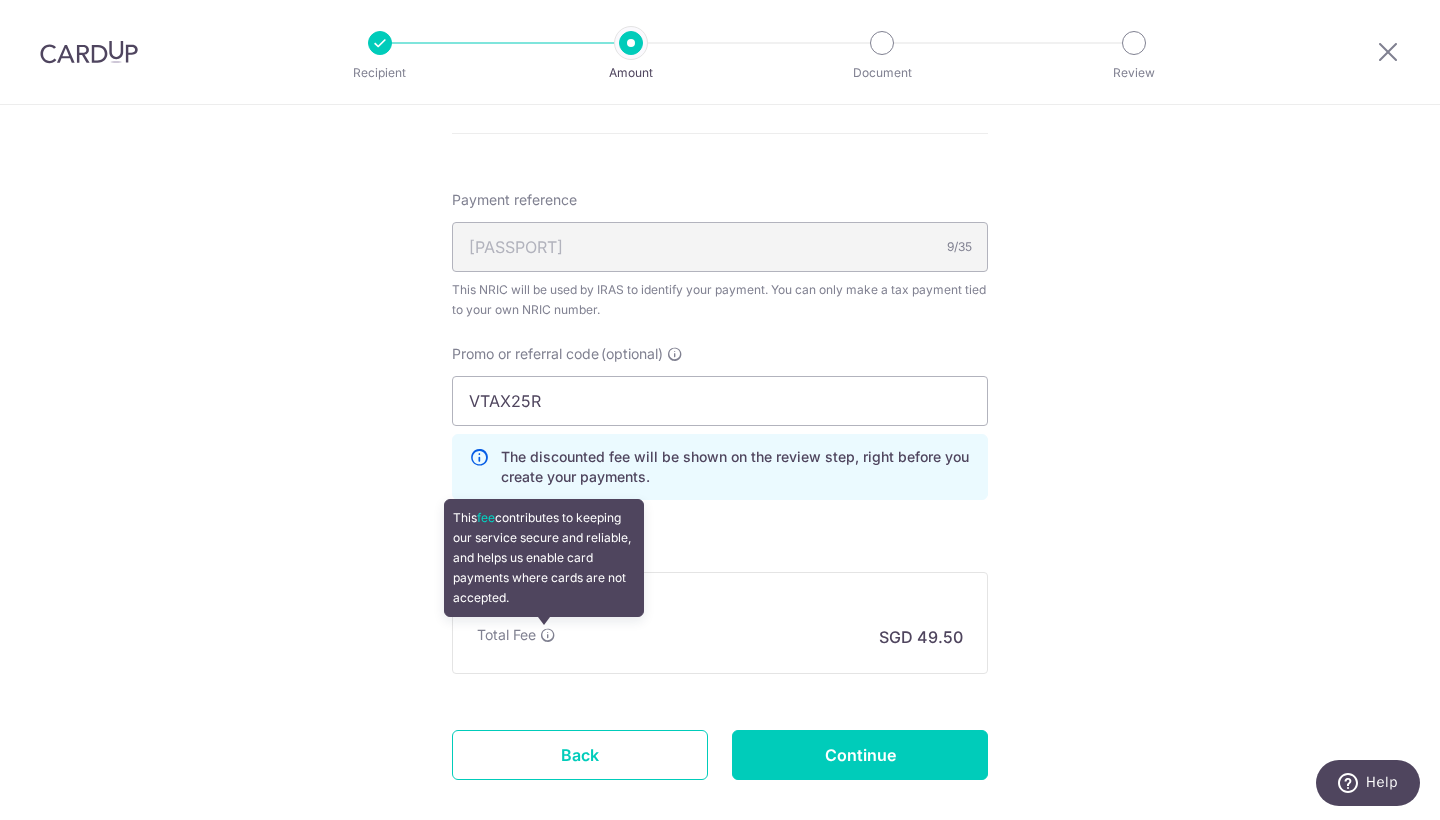 click at bounding box center [548, 635] 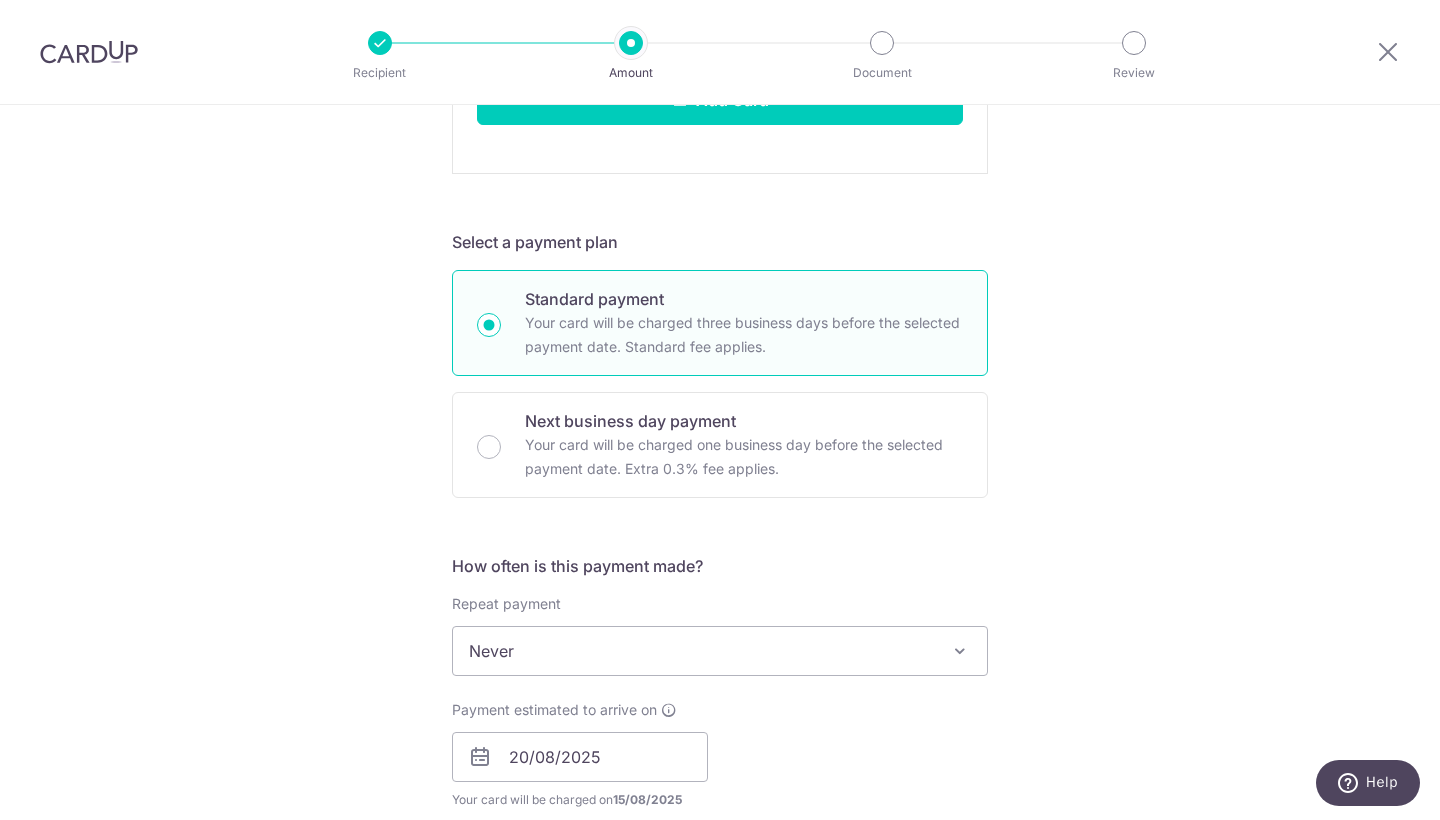 scroll, scrollTop: 1086, scrollLeft: 0, axis: vertical 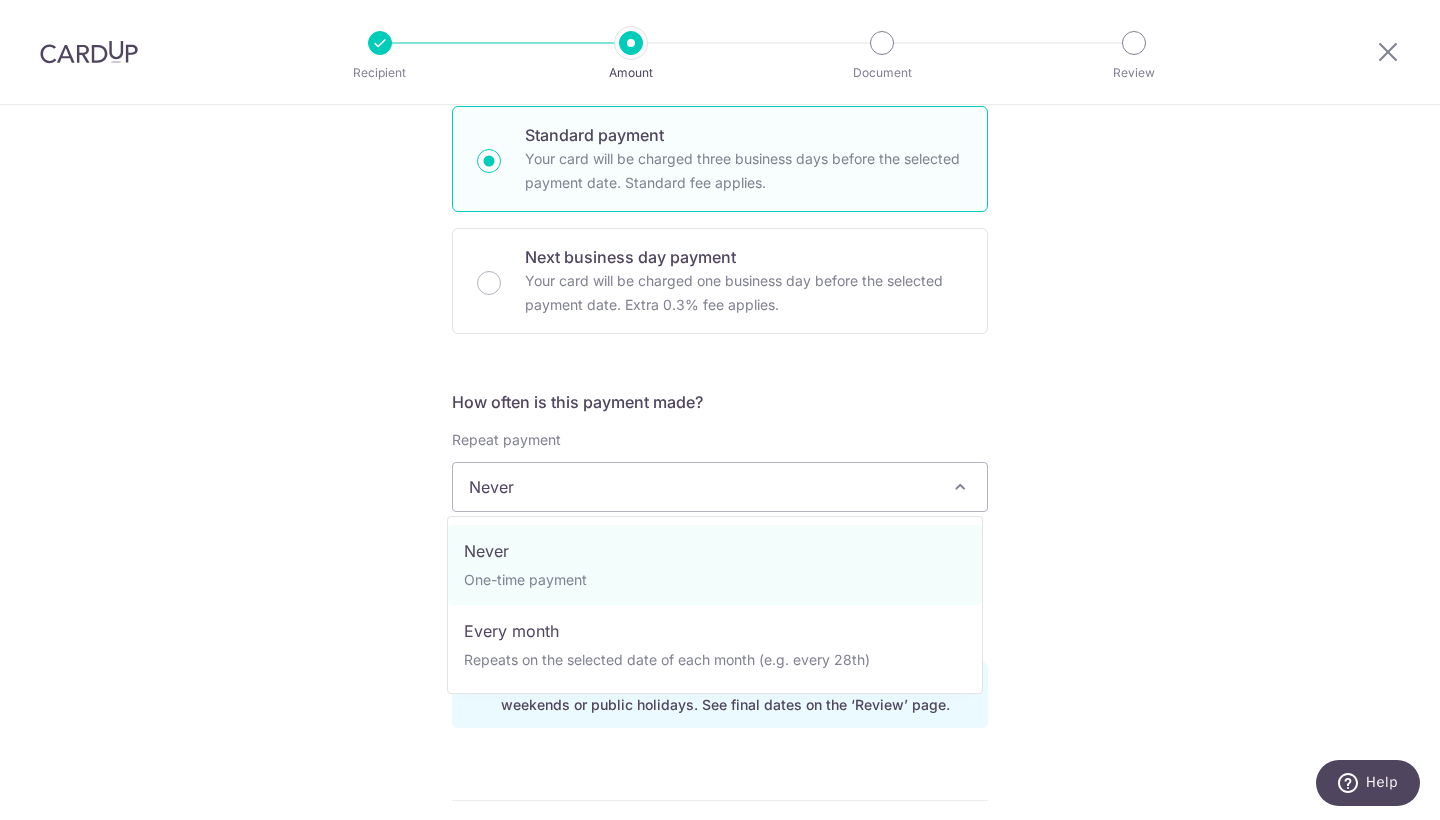click on "Never" at bounding box center [720, 487] 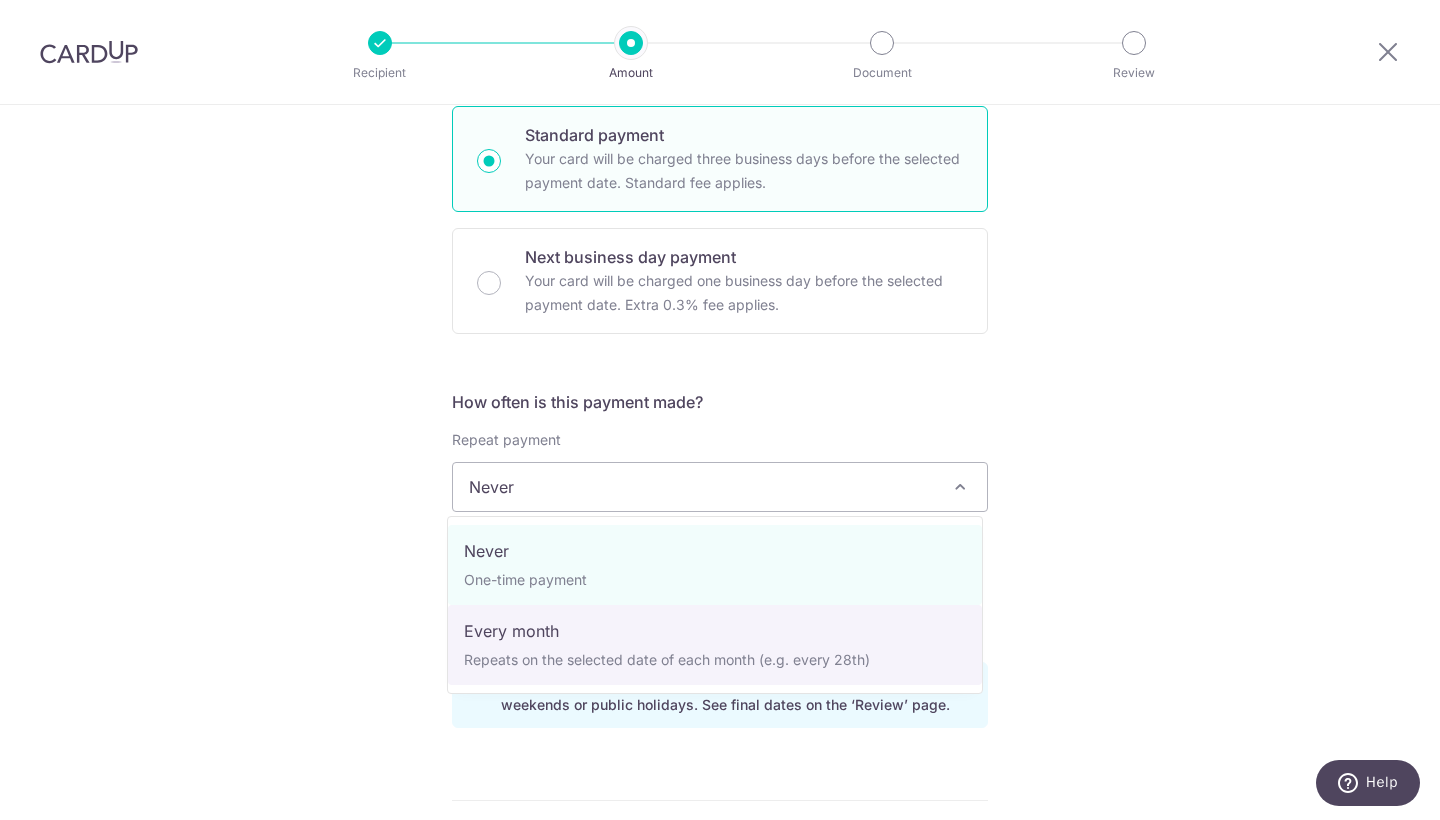 select on "3" 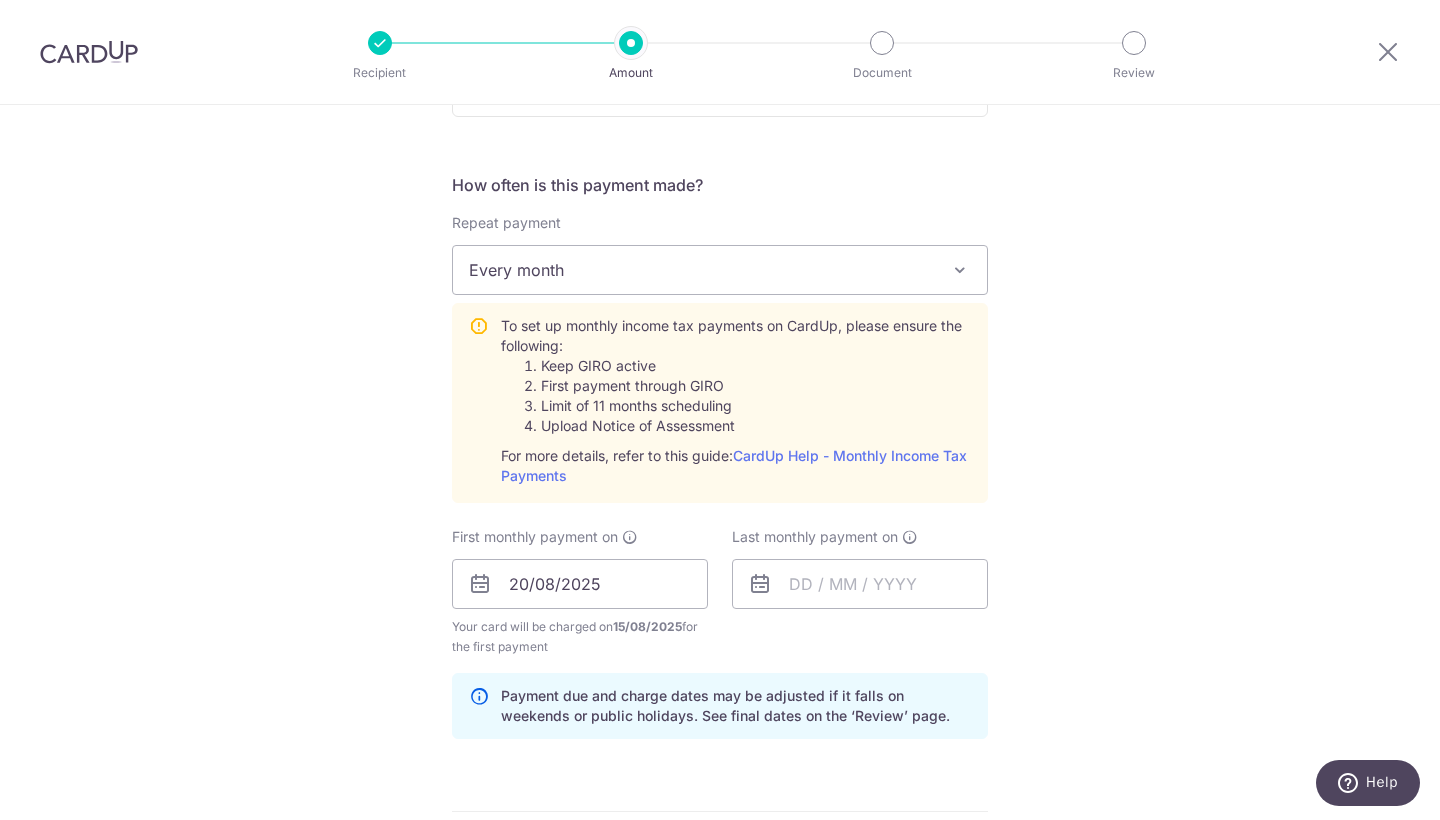 scroll, scrollTop: 1339, scrollLeft: 0, axis: vertical 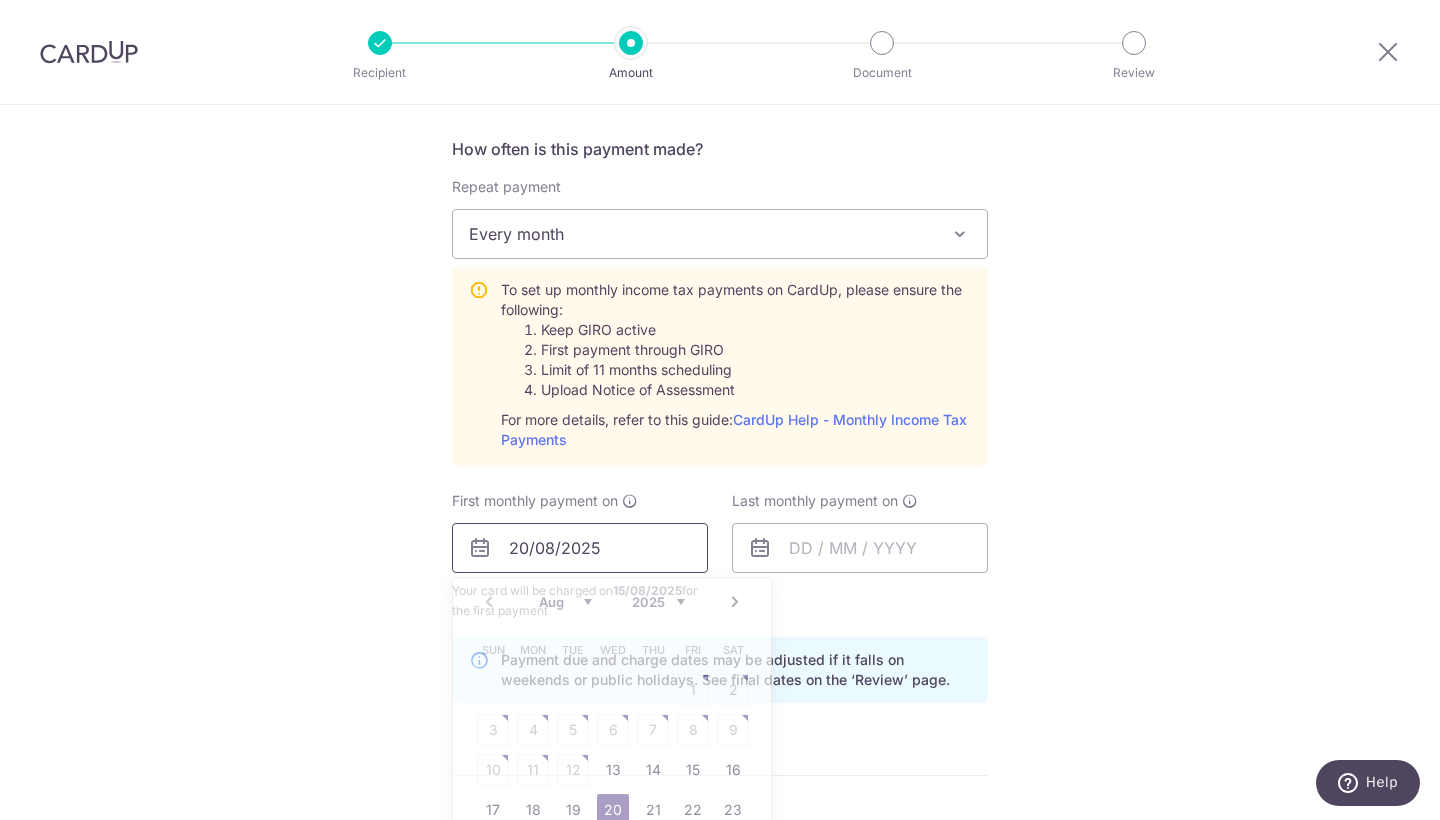 click on "20/08/2025" at bounding box center [580, 548] 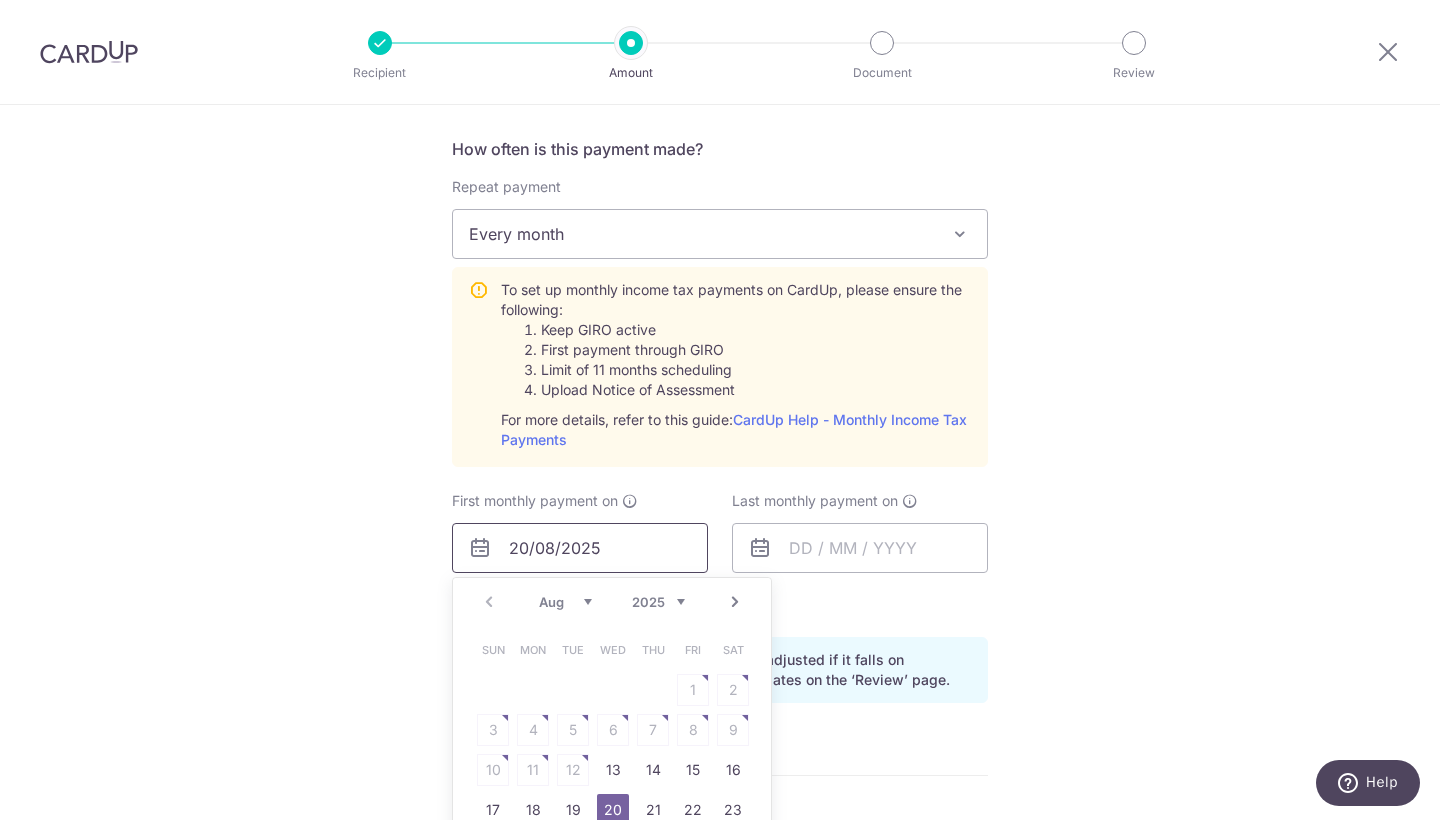 scroll, scrollTop: 1375, scrollLeft: 0, axis: vertical 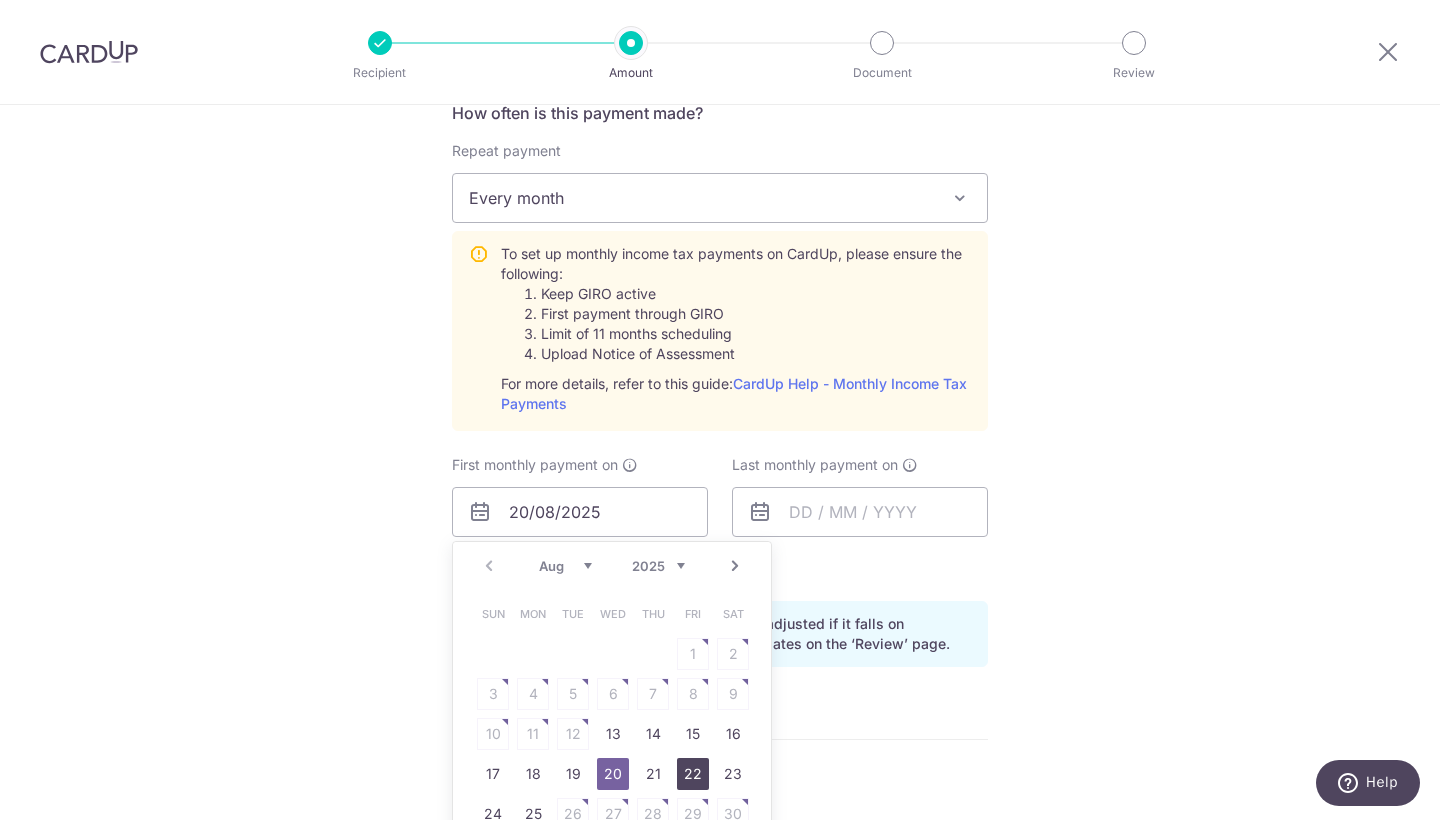 click on "22" at bounding box center [693, 774] 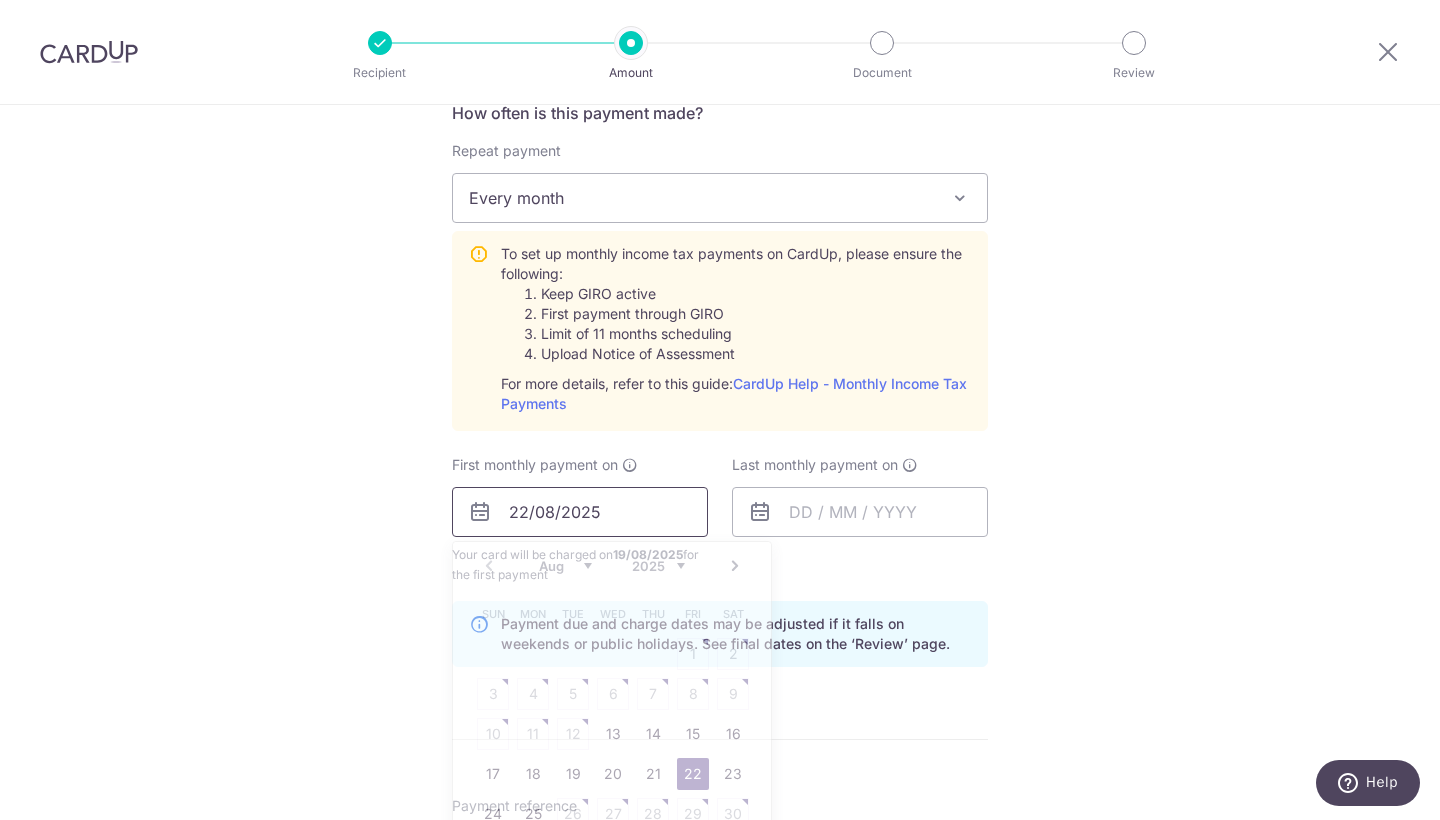 click on "22/08/2025" at bounding box center [580, 512] 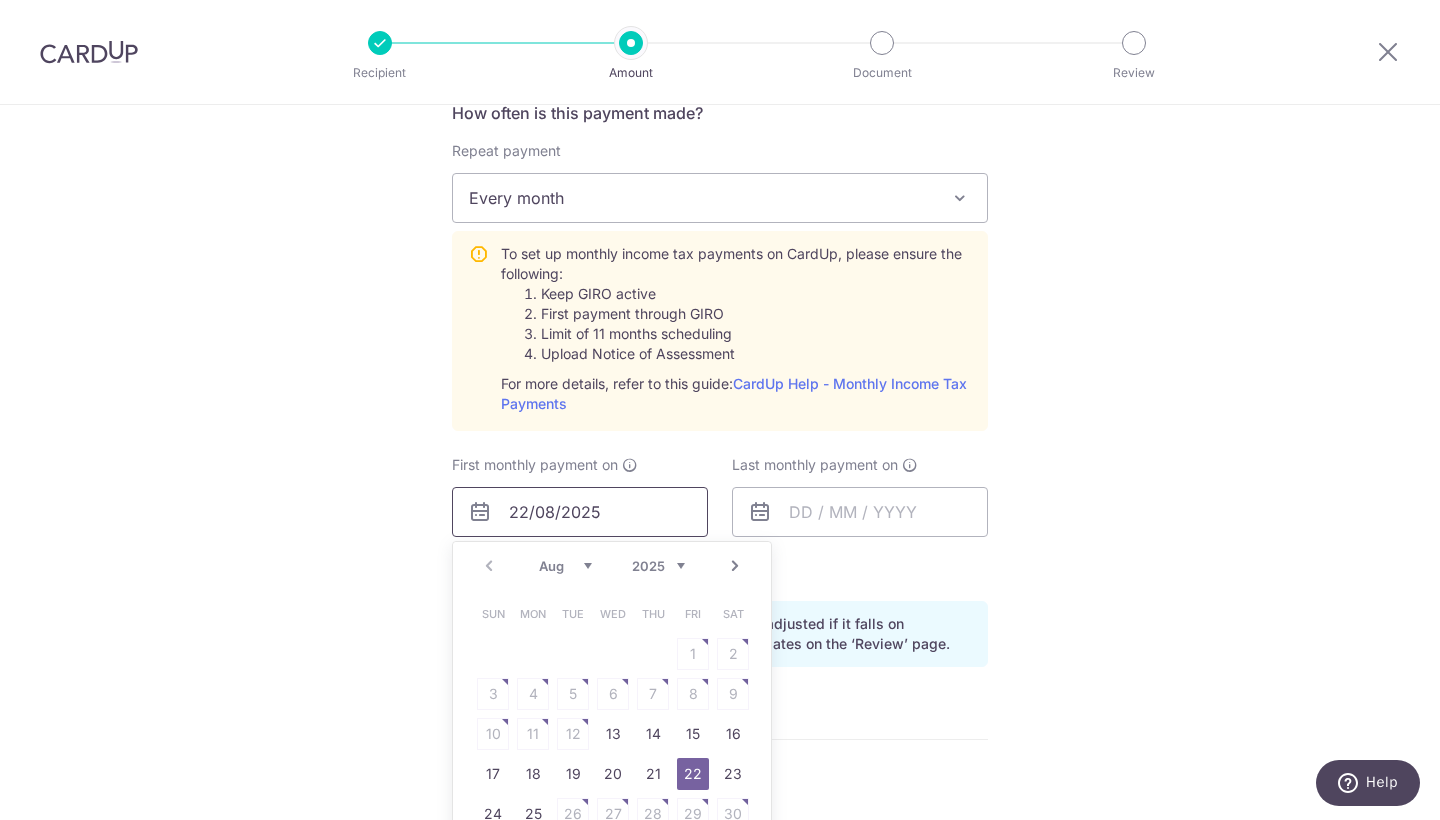 scroll, scrollTop: 1408, scrollLeft: 0, axis: vertical 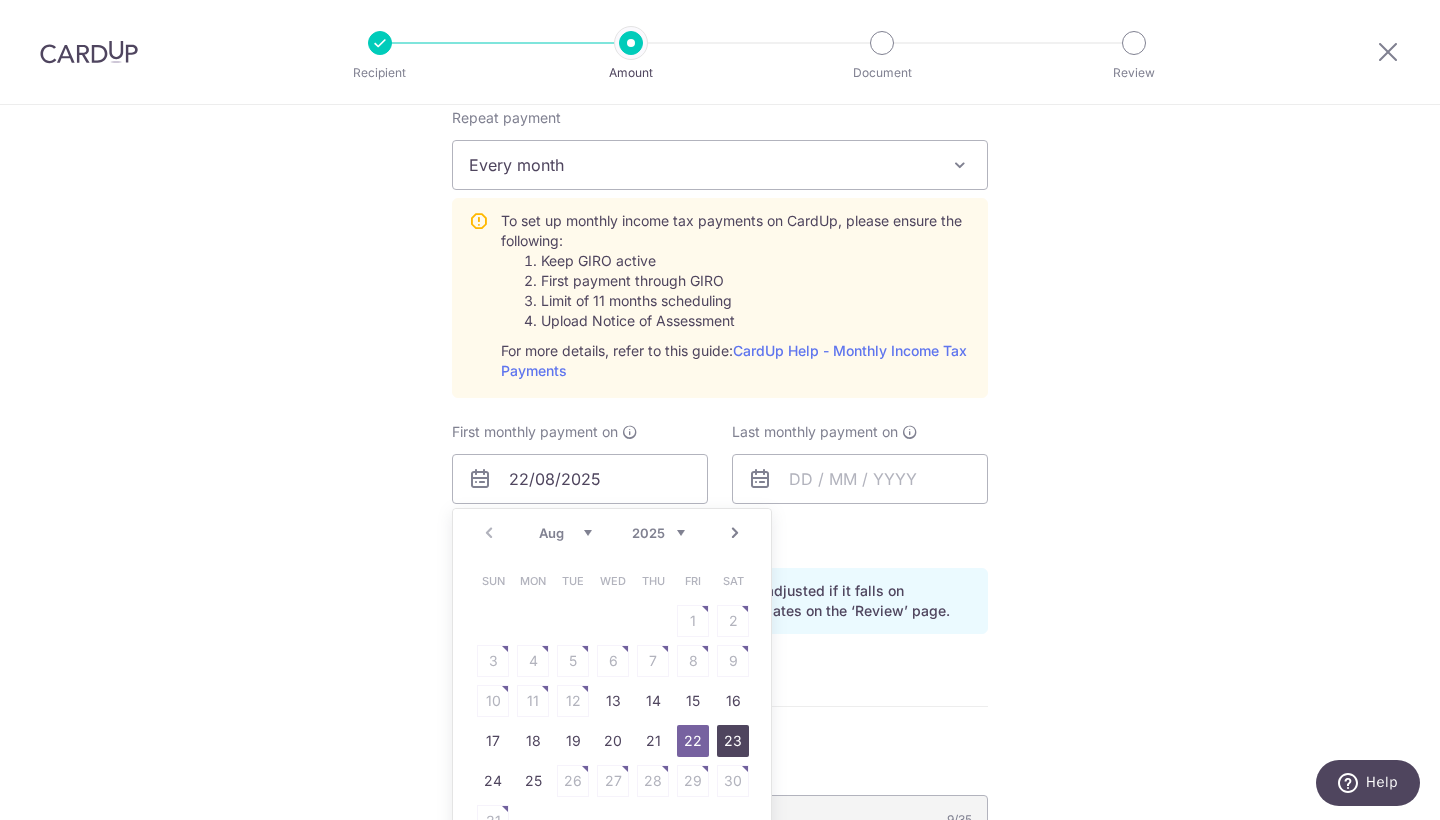 click on "23" at bounding box center [733, 741] 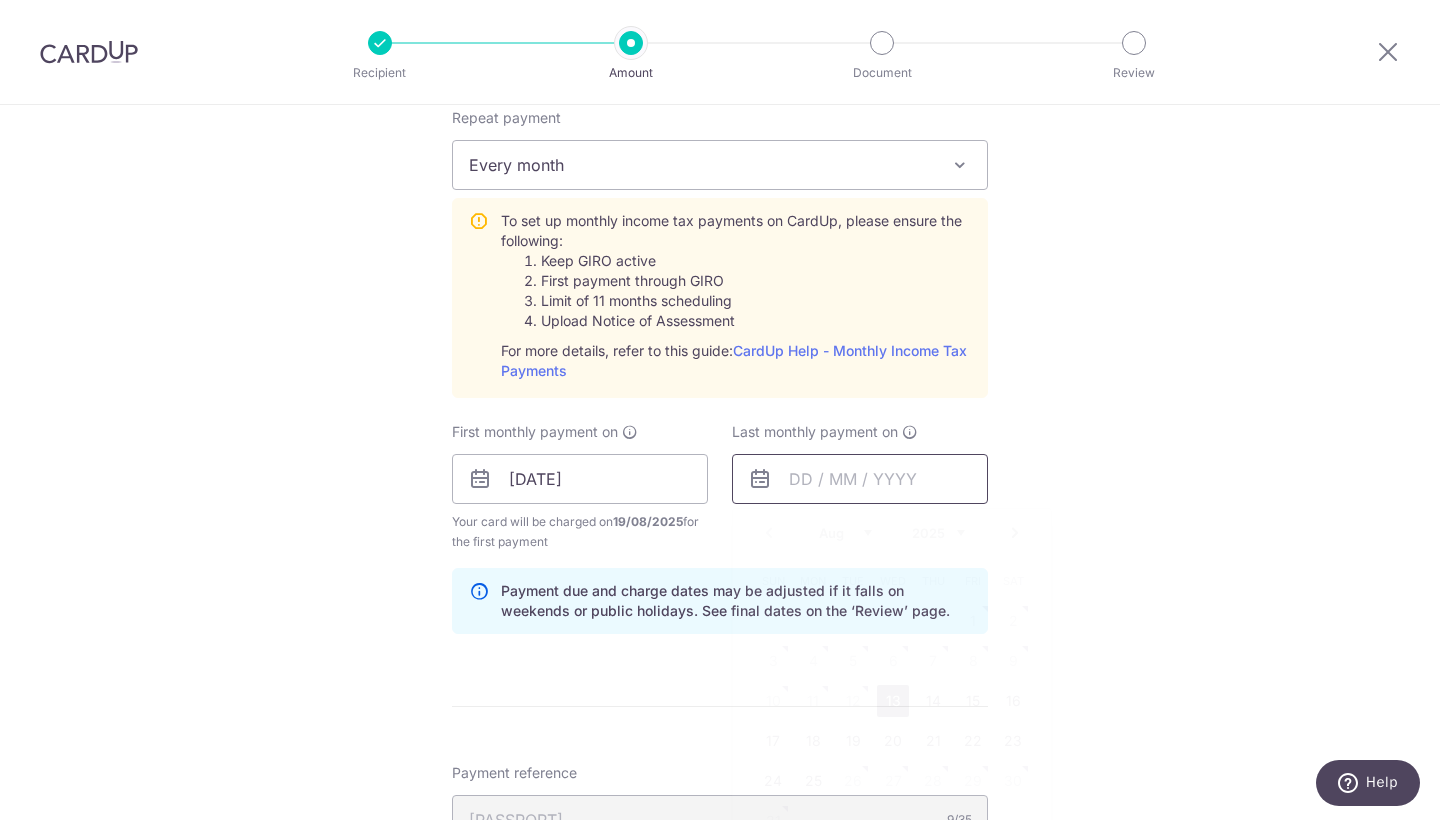click at bounding box center [860, 479] 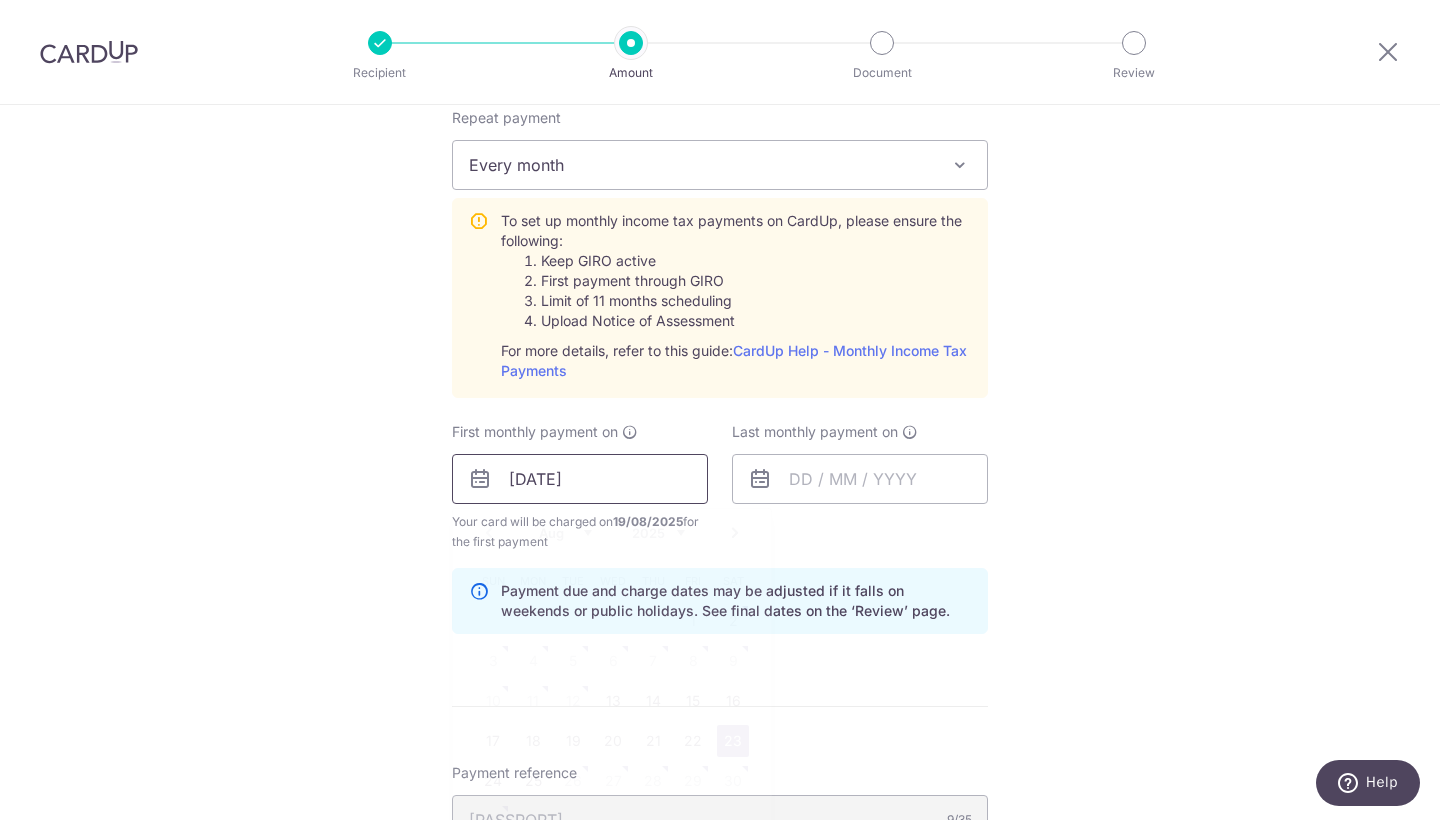 click on "23/08/2025" at bounding box center (580, 479) 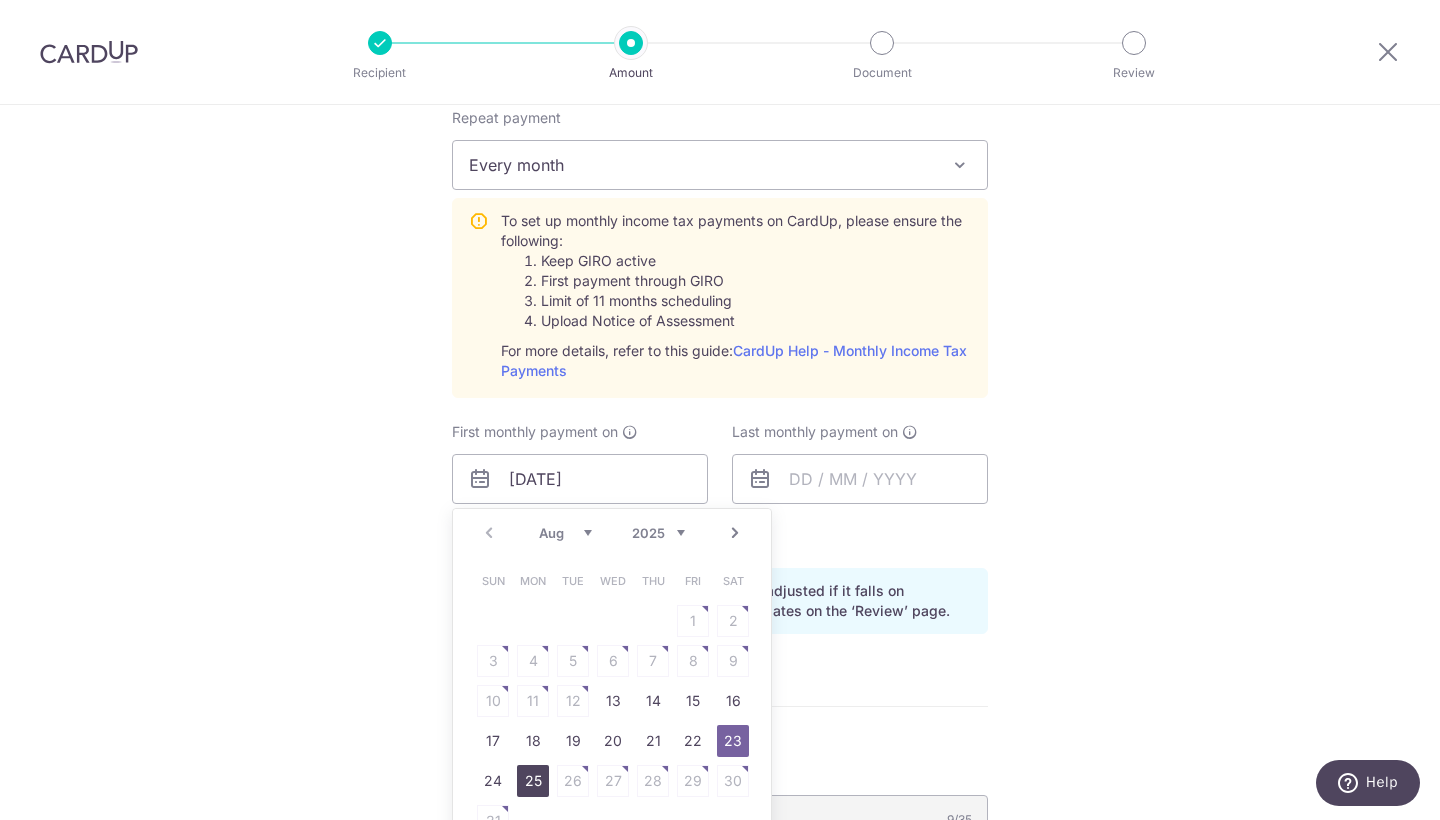 click on "25" at bounding box center [533, 781] 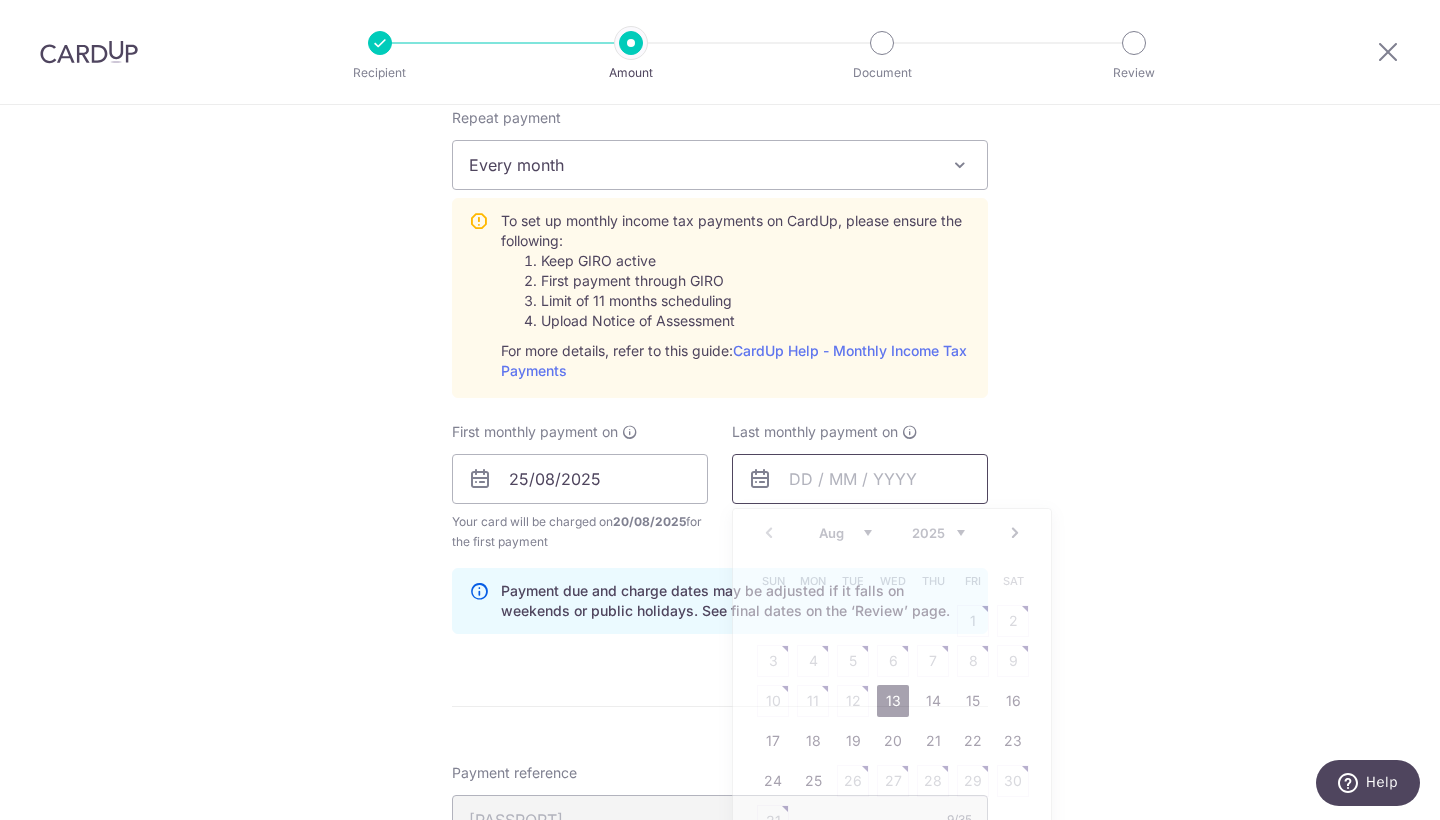 click at bounding box center (860, 479) 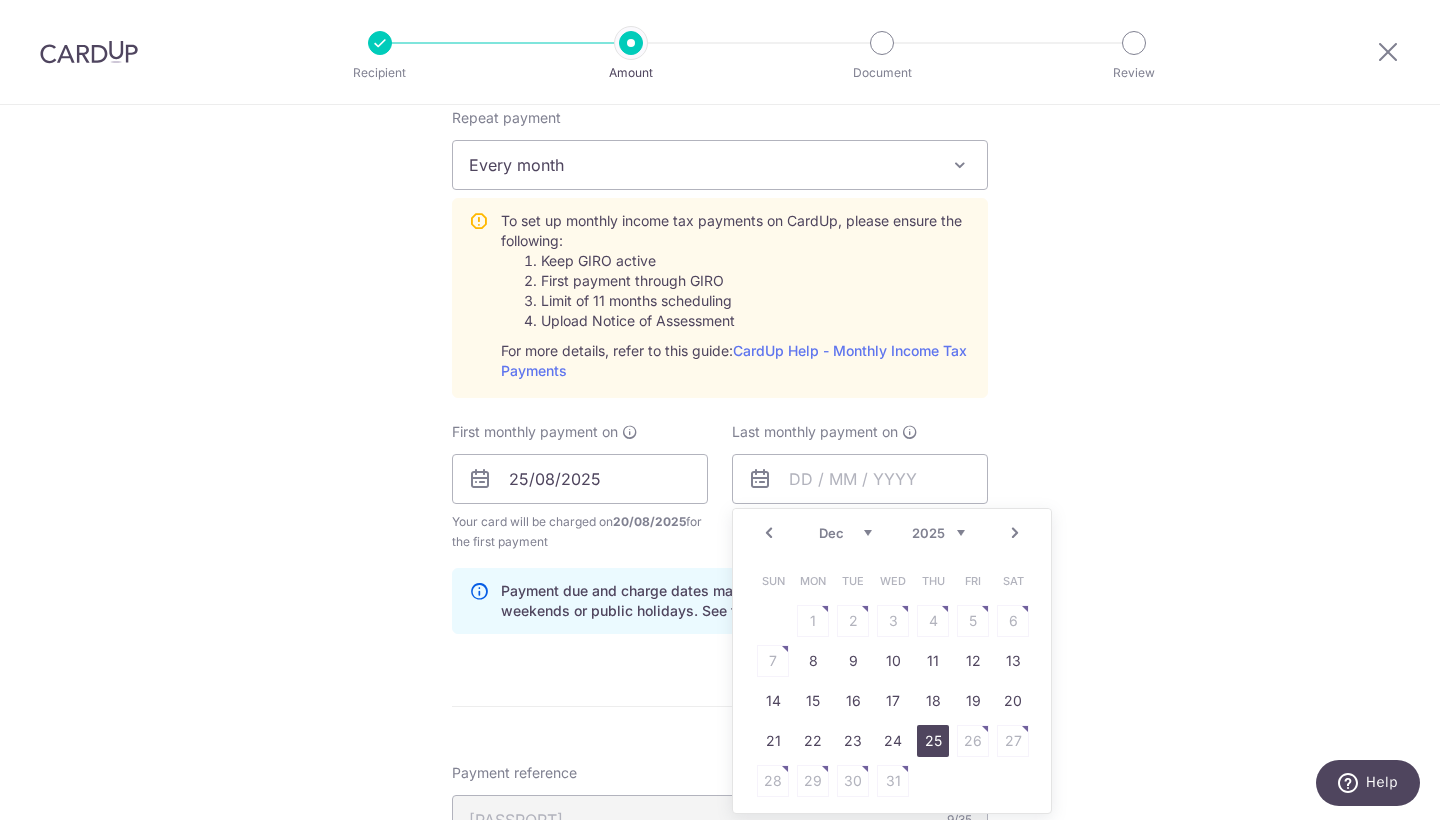 click on "25" at bounding box center (933, 741) 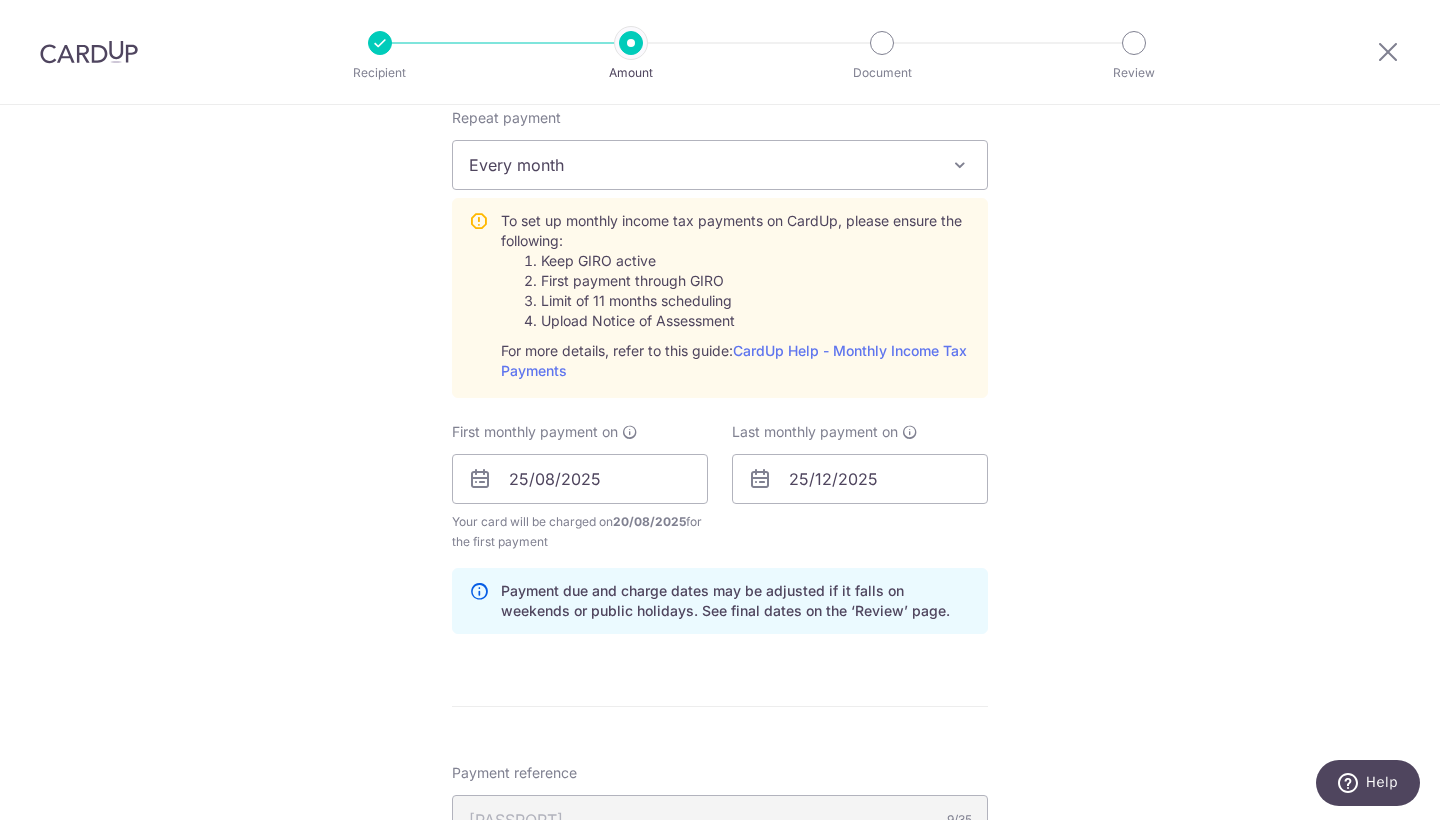click on "Tell us more about your payment
Enter one-time or monthly payment amount
SGD
1,500.00
1500.00
The  total tax payment amounts scheduled  should not exceed the outstanding balance in your latest Statement of Account.
Select Card
Add new card
Add credit card
Secure 256-bit SSL
Text
New card details
Card" at bounding box center [720, 100] 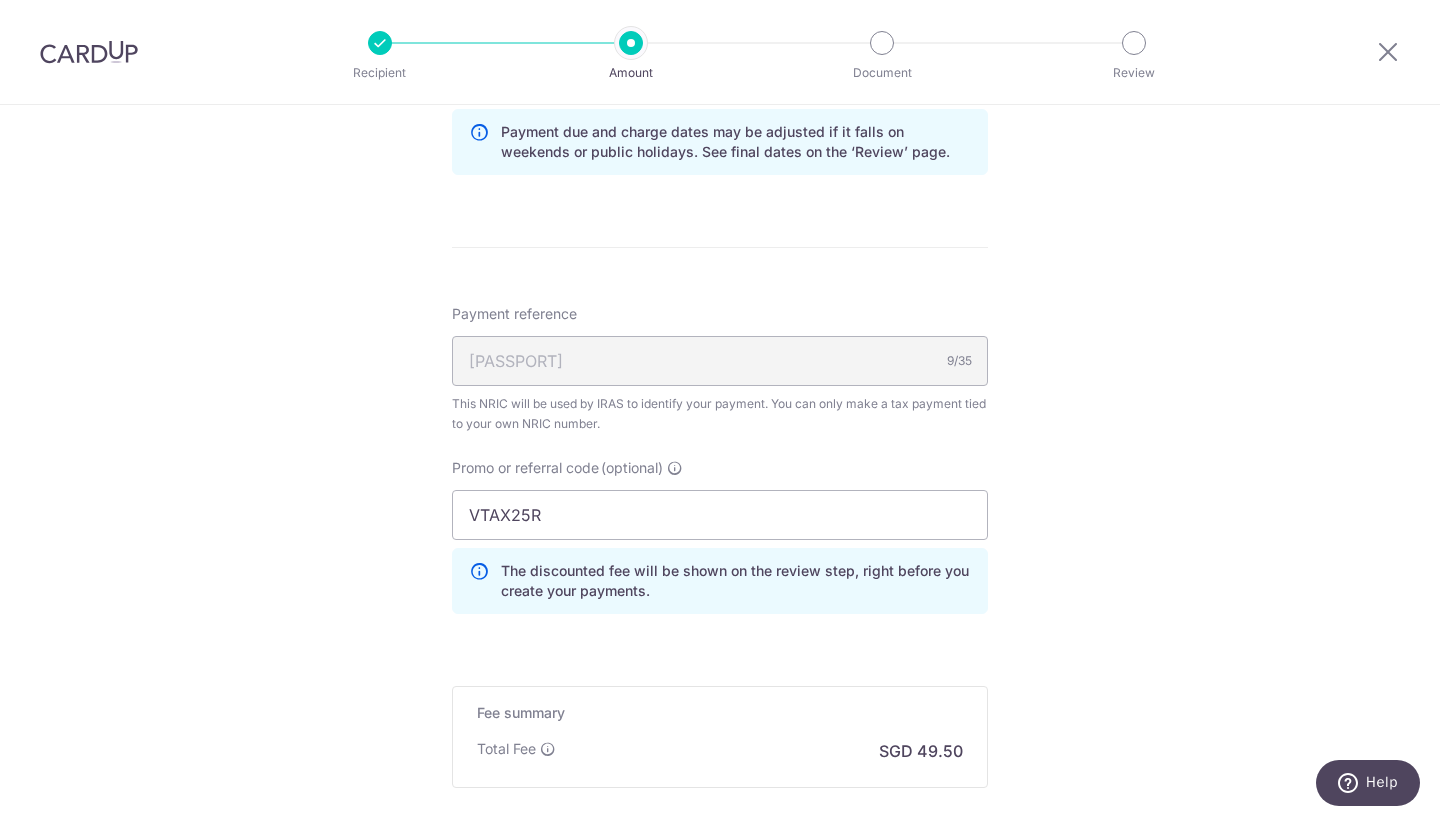 scroll, scrollTop: 2072, scrollLeft: 0, axis: vertical 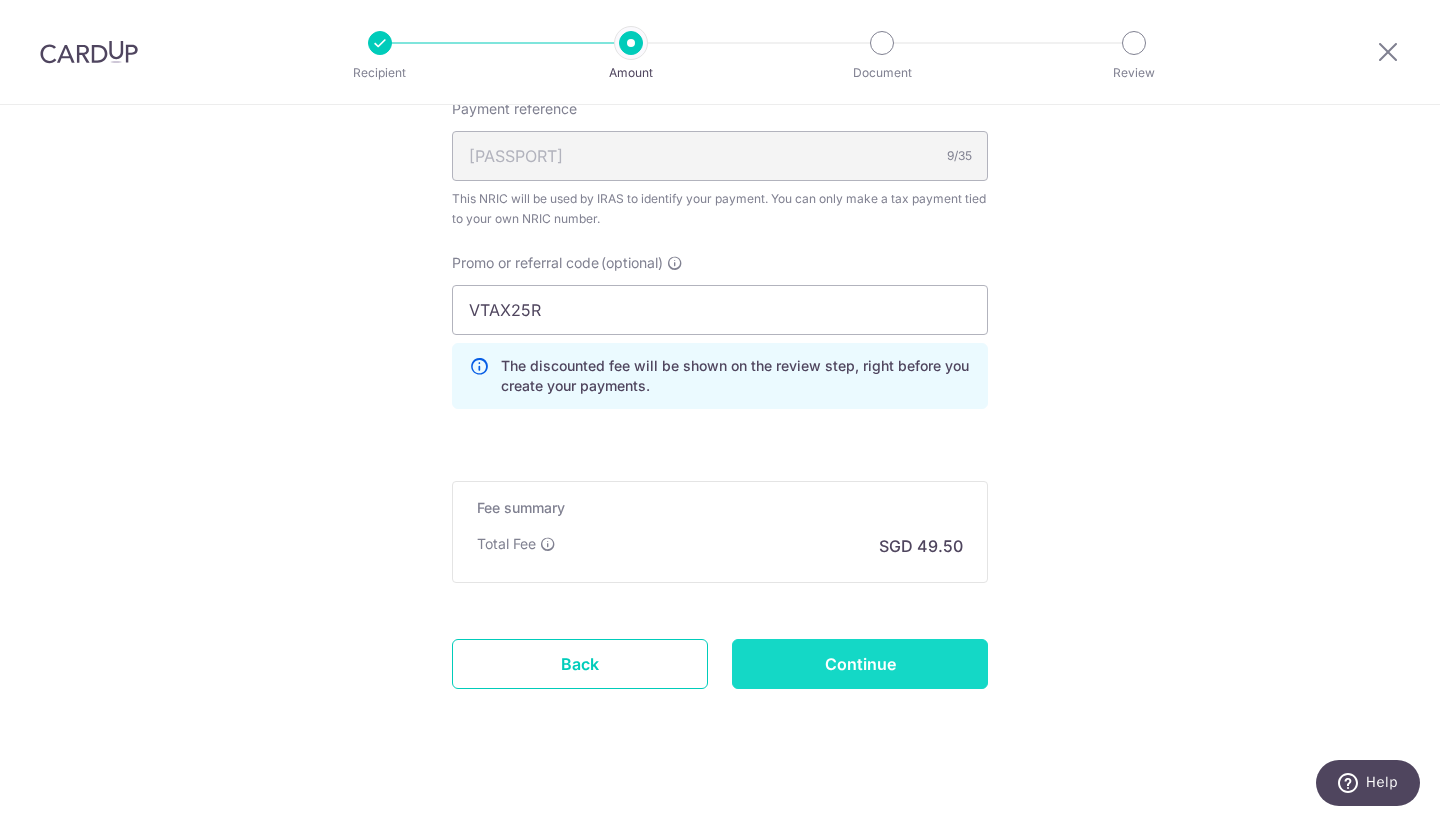 click on "Continue" at bounding box center (860, 664) 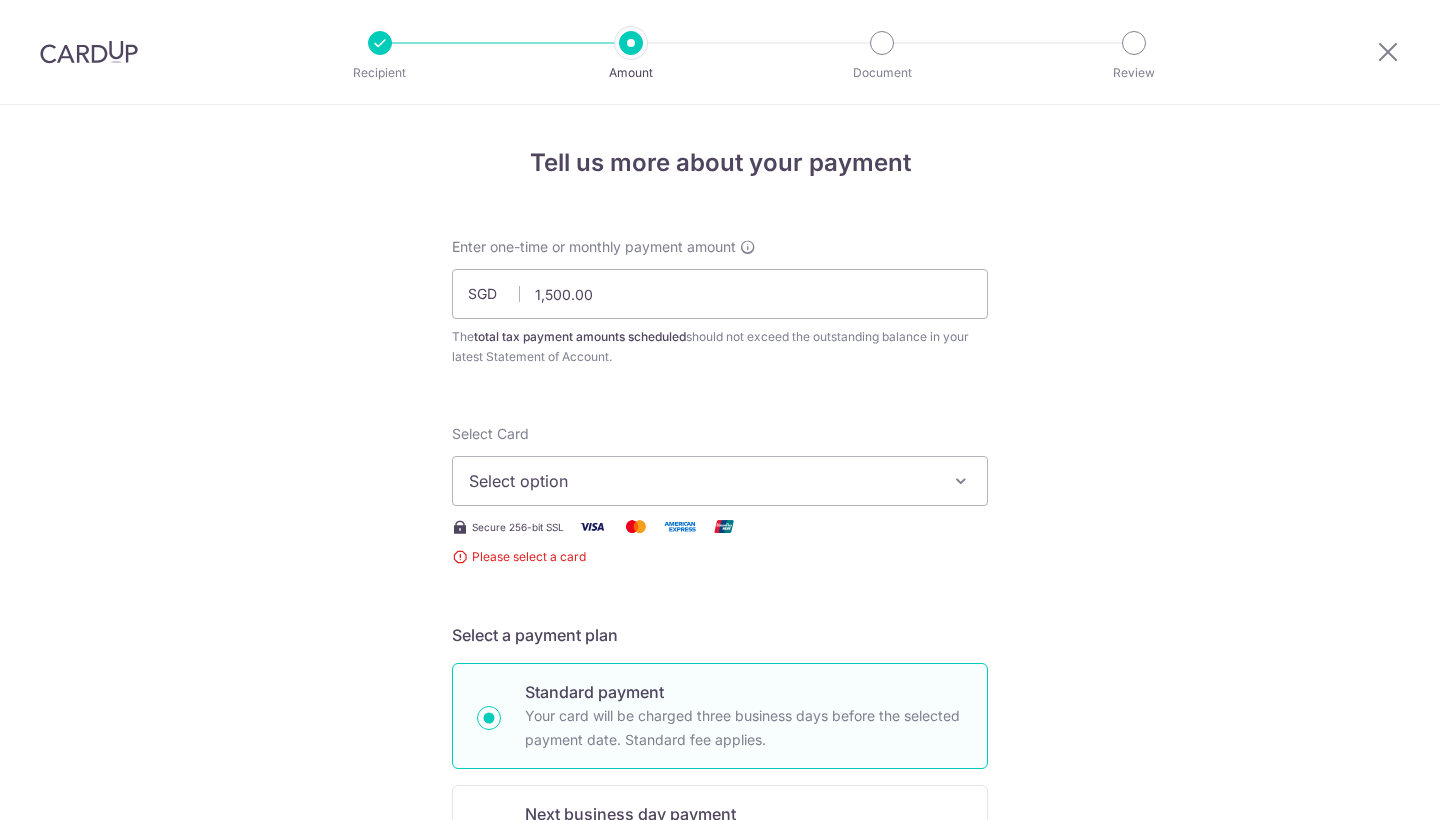 scroll, scrollTop: 0, scrollLeft: 0, axis: both 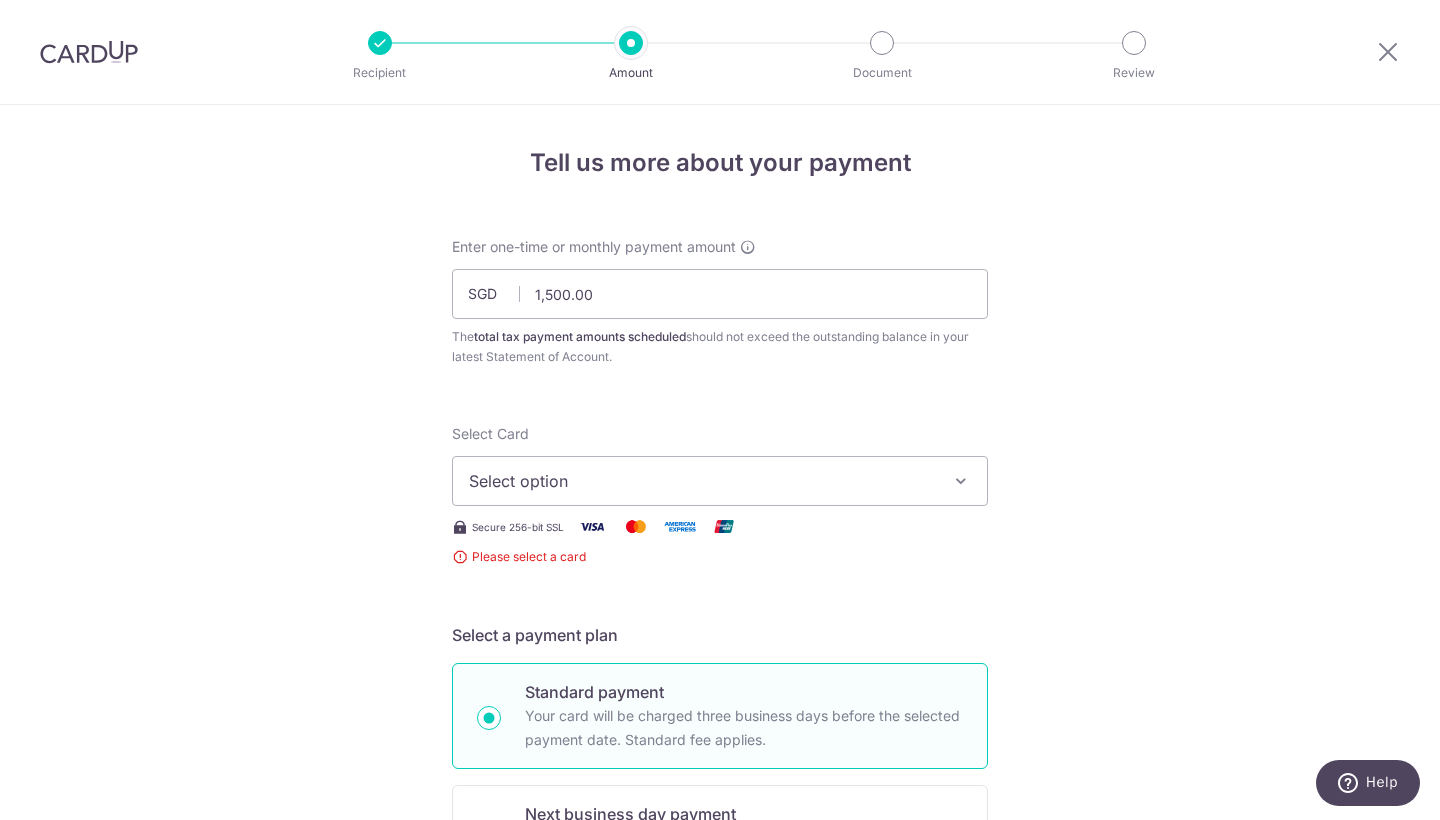 click on "Select option" at bounding box center (702, 481) 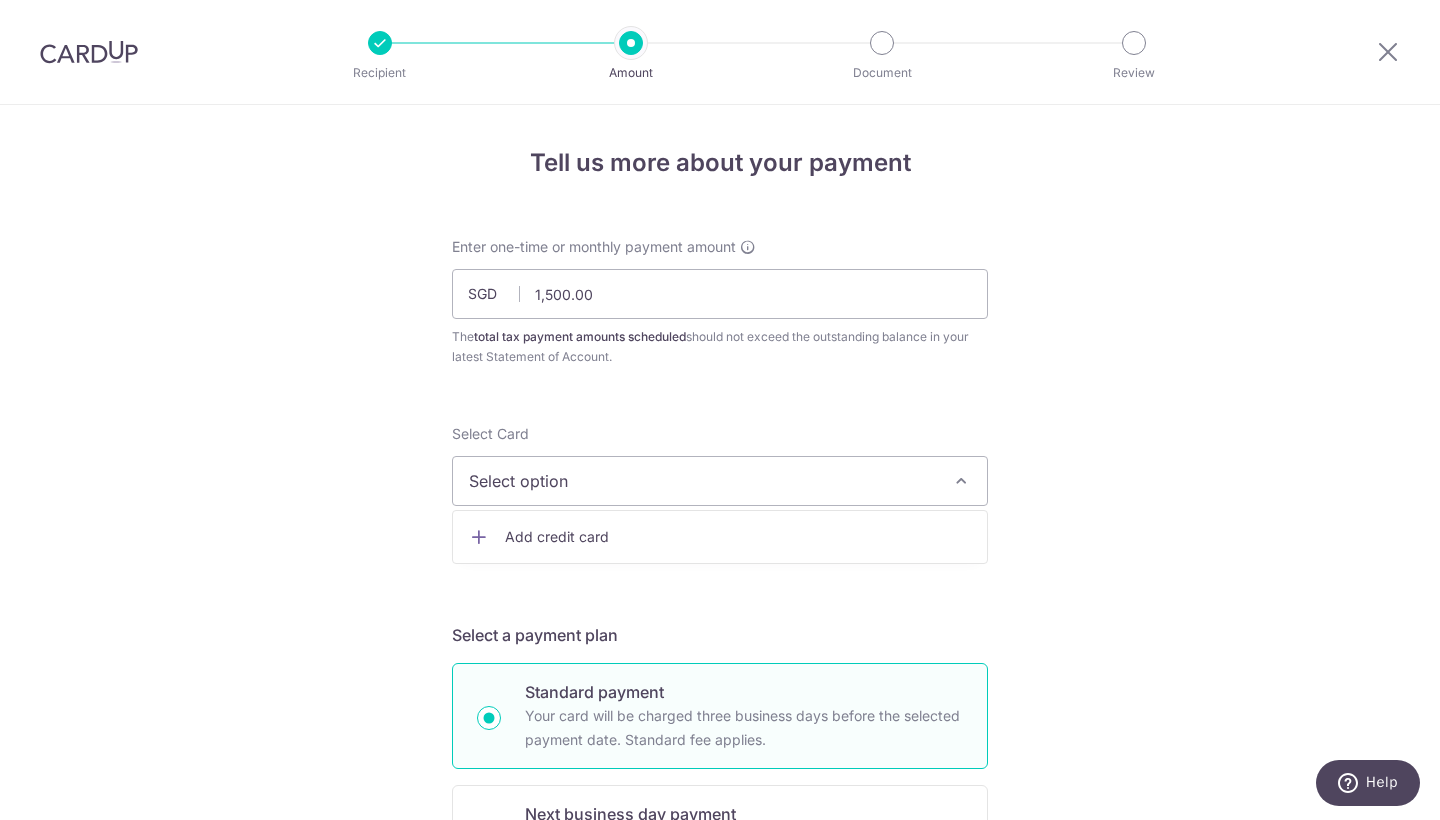 click on "Add credit card" at bounding box center [738, 537] 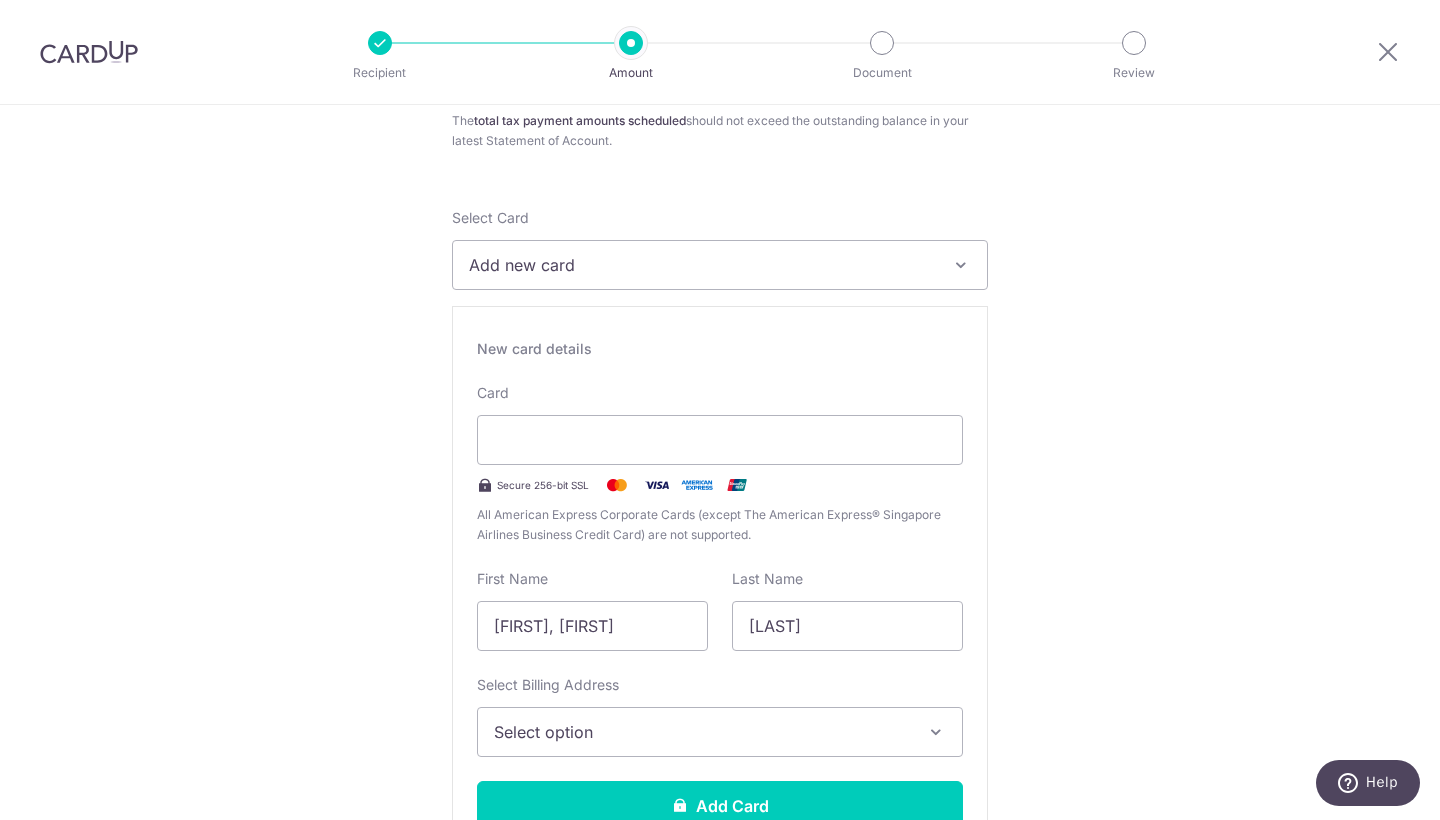 scroll, scrollTop: 403, scrollLeft: 0, axis: vertical 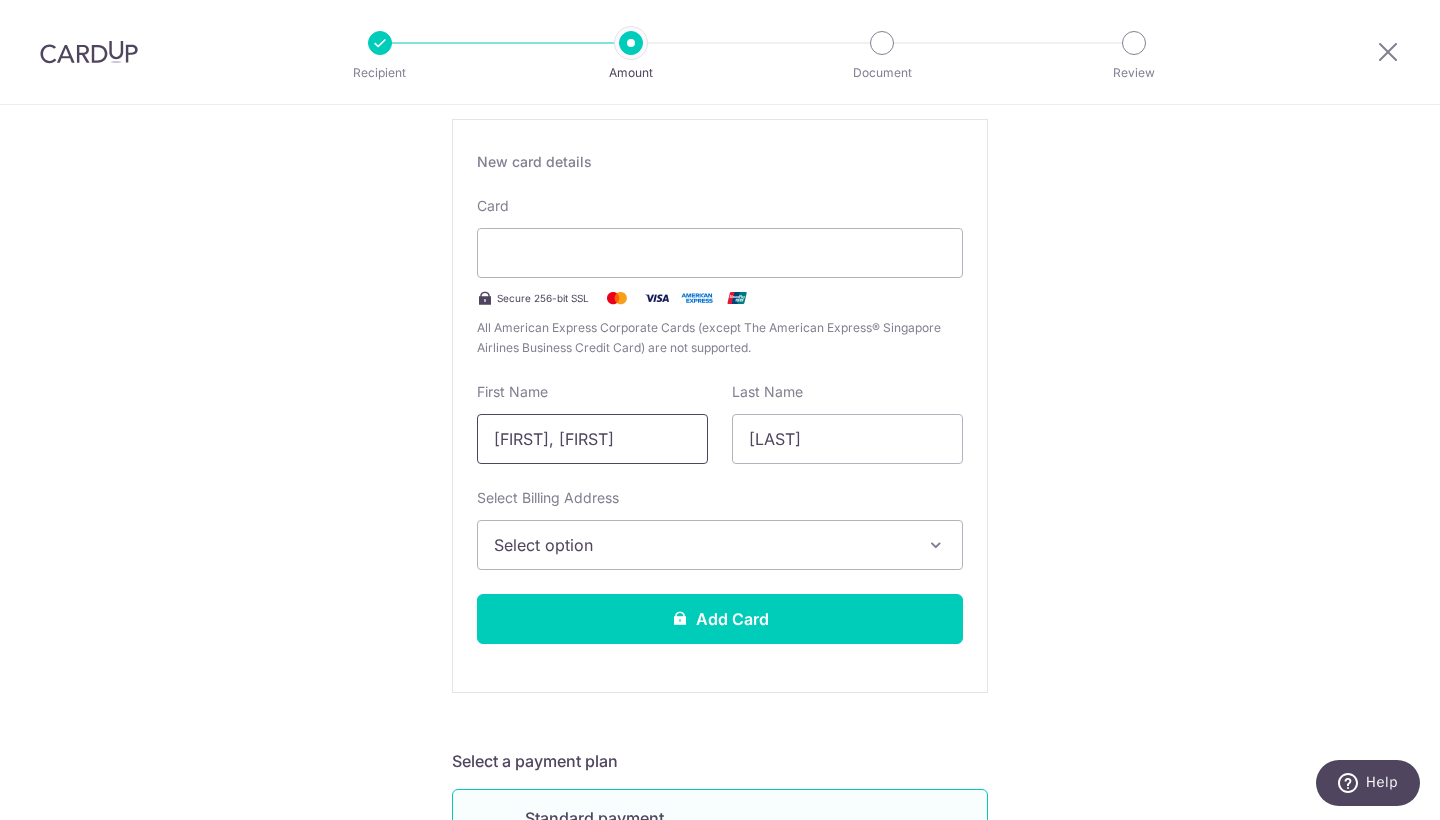 drag, startPoint x: 588, startPoint y: 434, endPoint x: 433, endPoint y: 438, distance: 155.0516 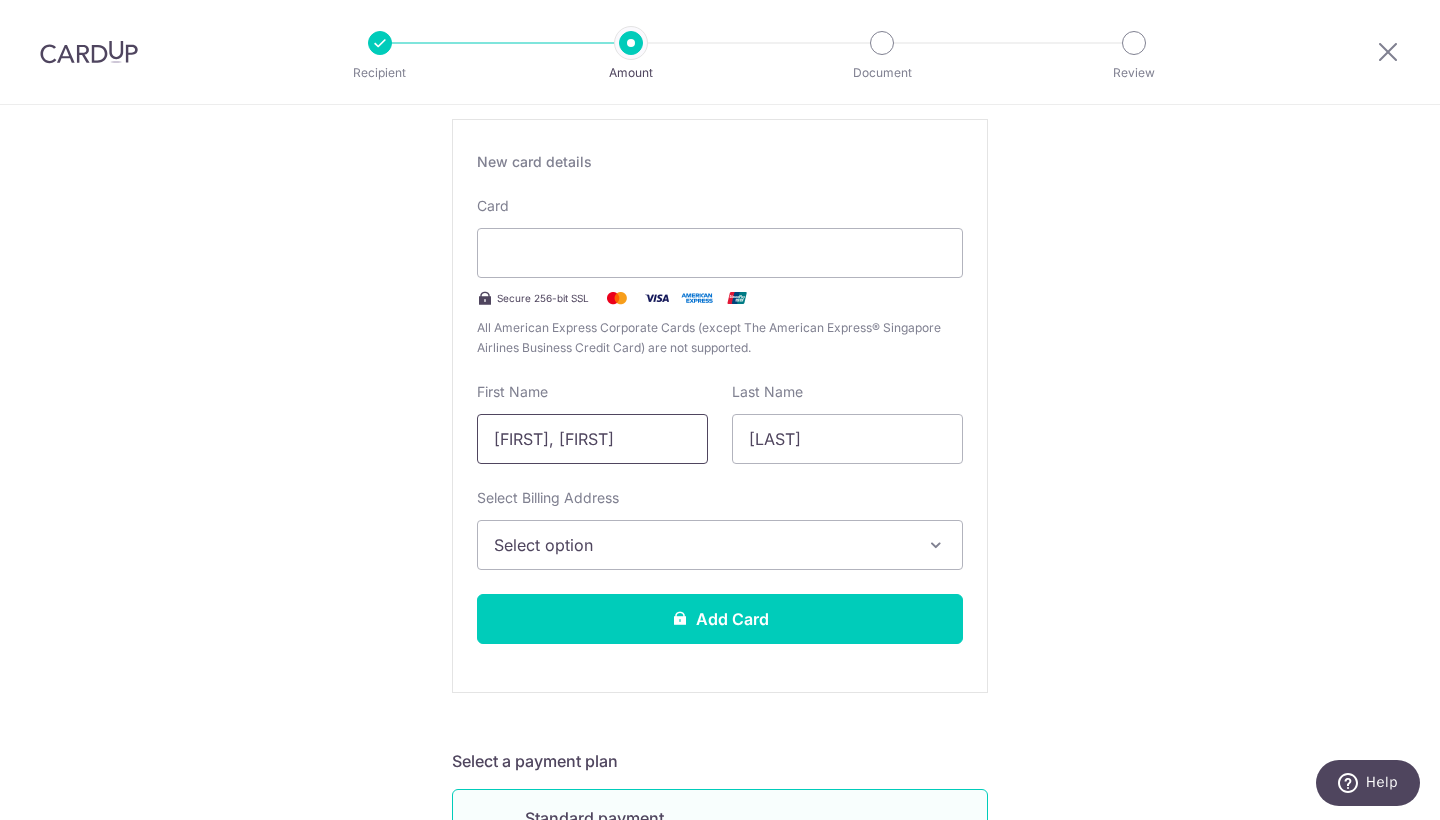 click on "Tell us more about your payment
Enter one-time or monthly payment amount
SGD
1,500.00
1500.00
The  total tax payment amounts scheduled  should not exceed the outstanding balance in your latest Statement of Account.
Select Card
Add new card
Add credit card
Secure 256-bit SSL
Text
New card details
Card" at bounding box center [720, 950] 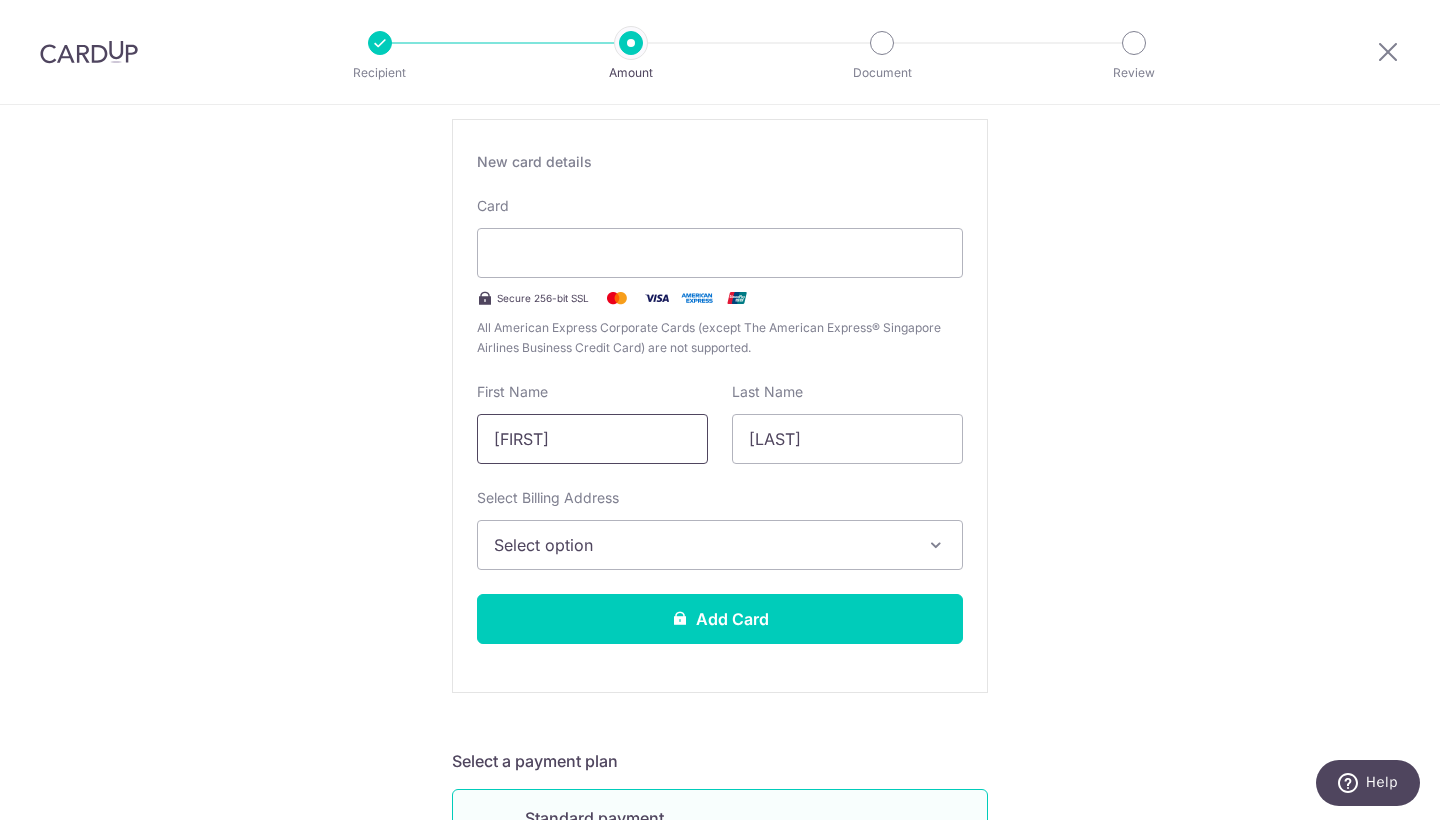type on "Gwendolyn" 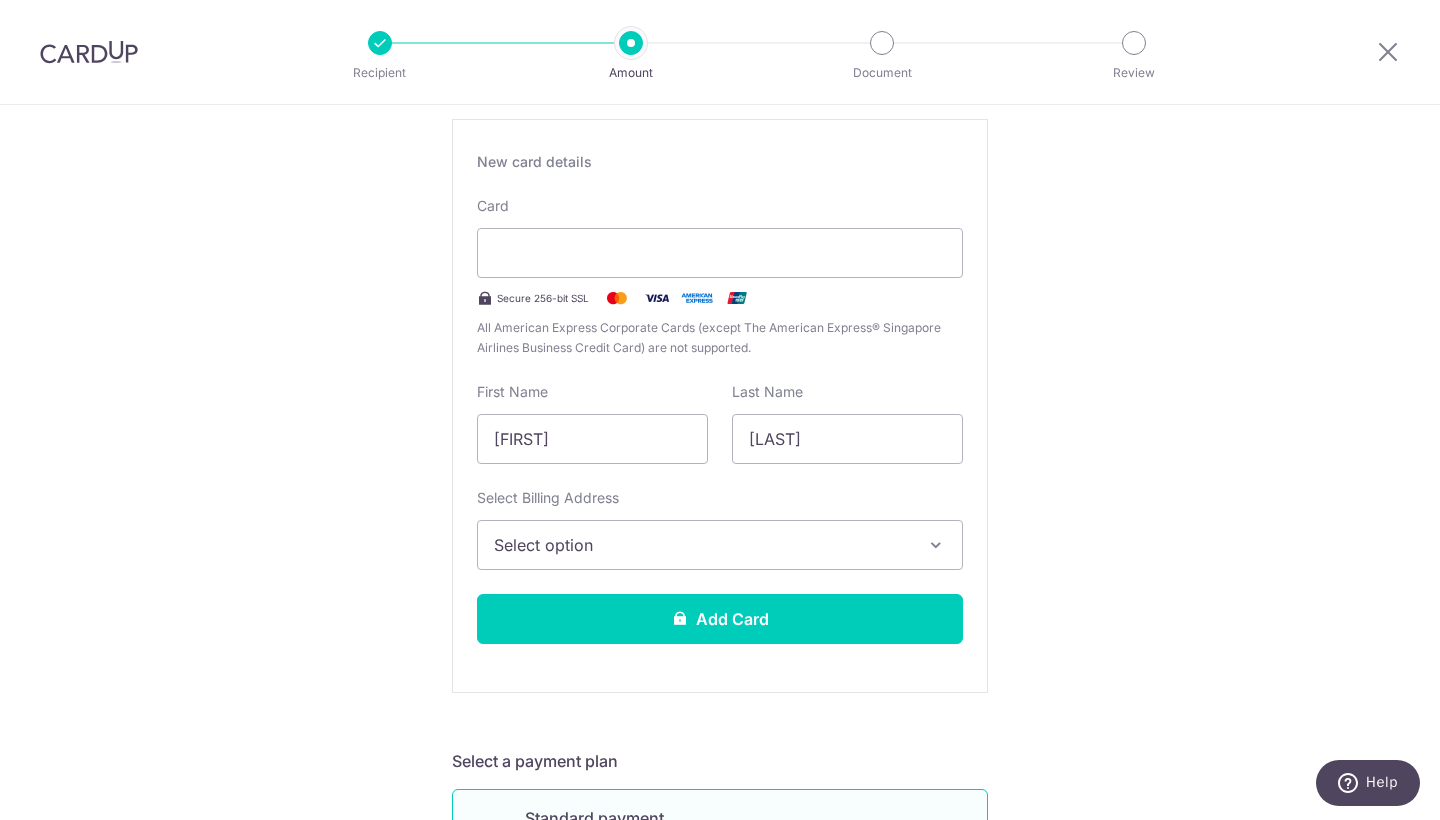 click on "Select option" at bounding box center (702, 545) 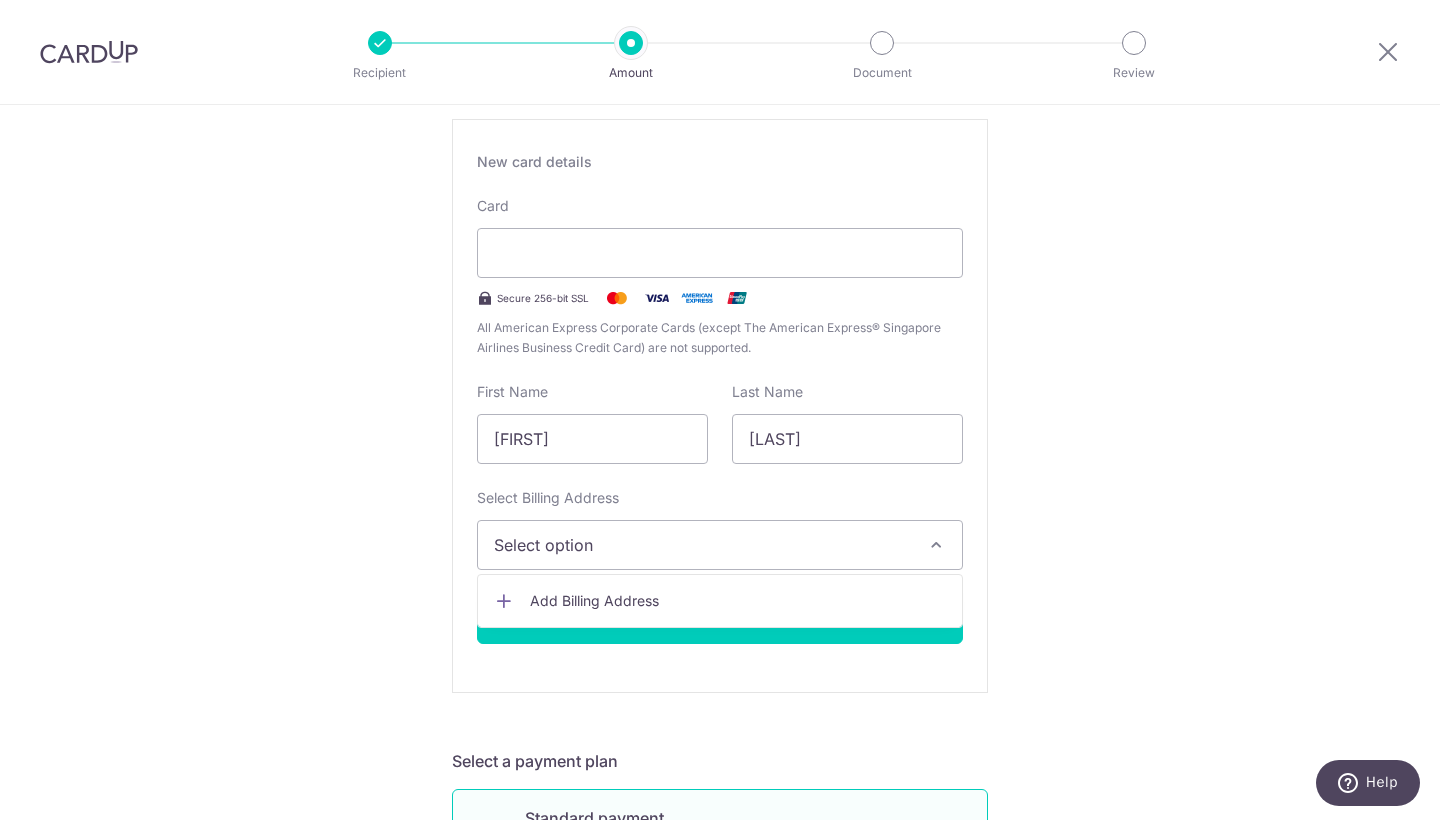 click on "Add Billing Address" at bounding box center (738, 601) 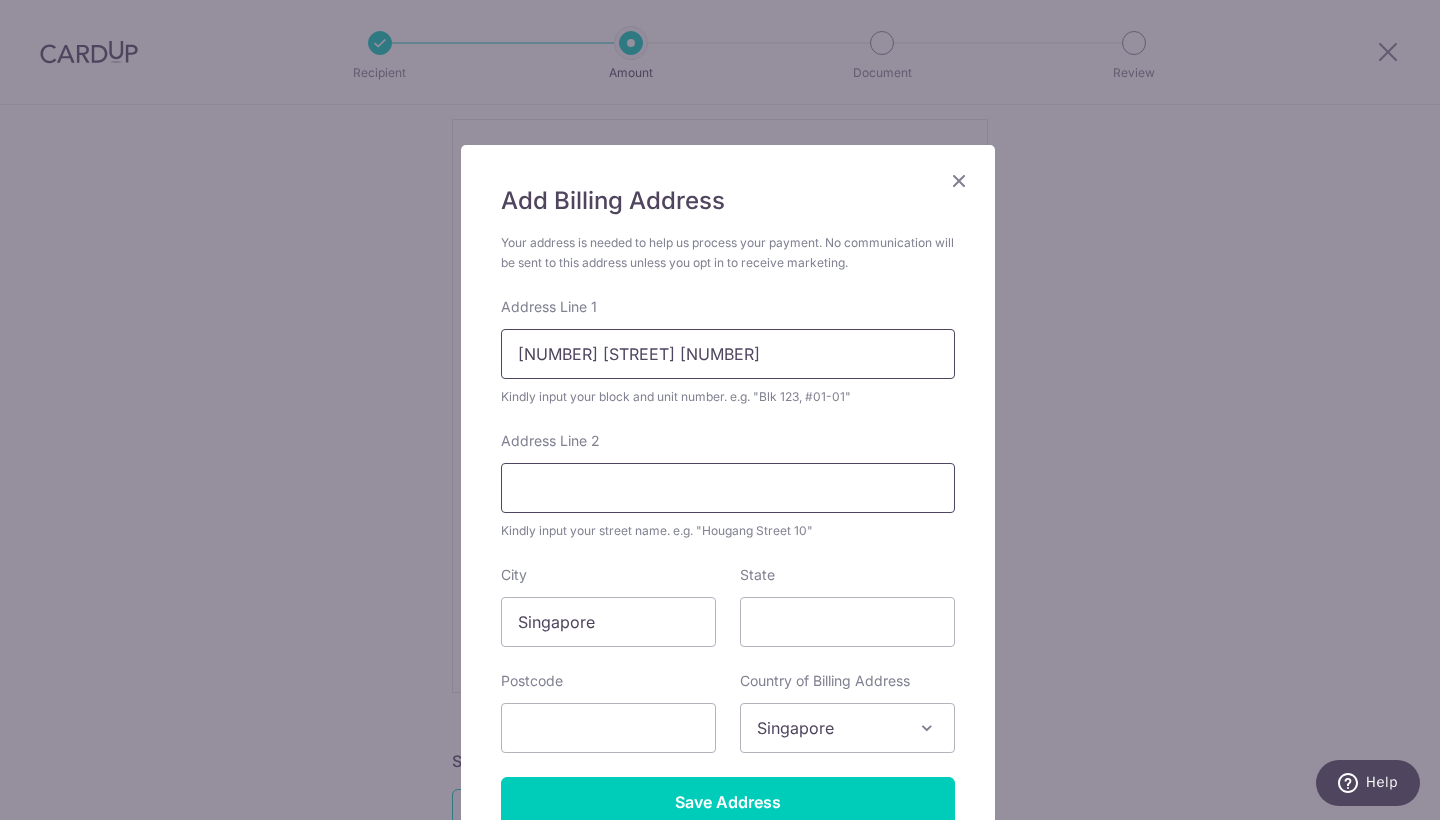type on "57 Tampines Central 7" 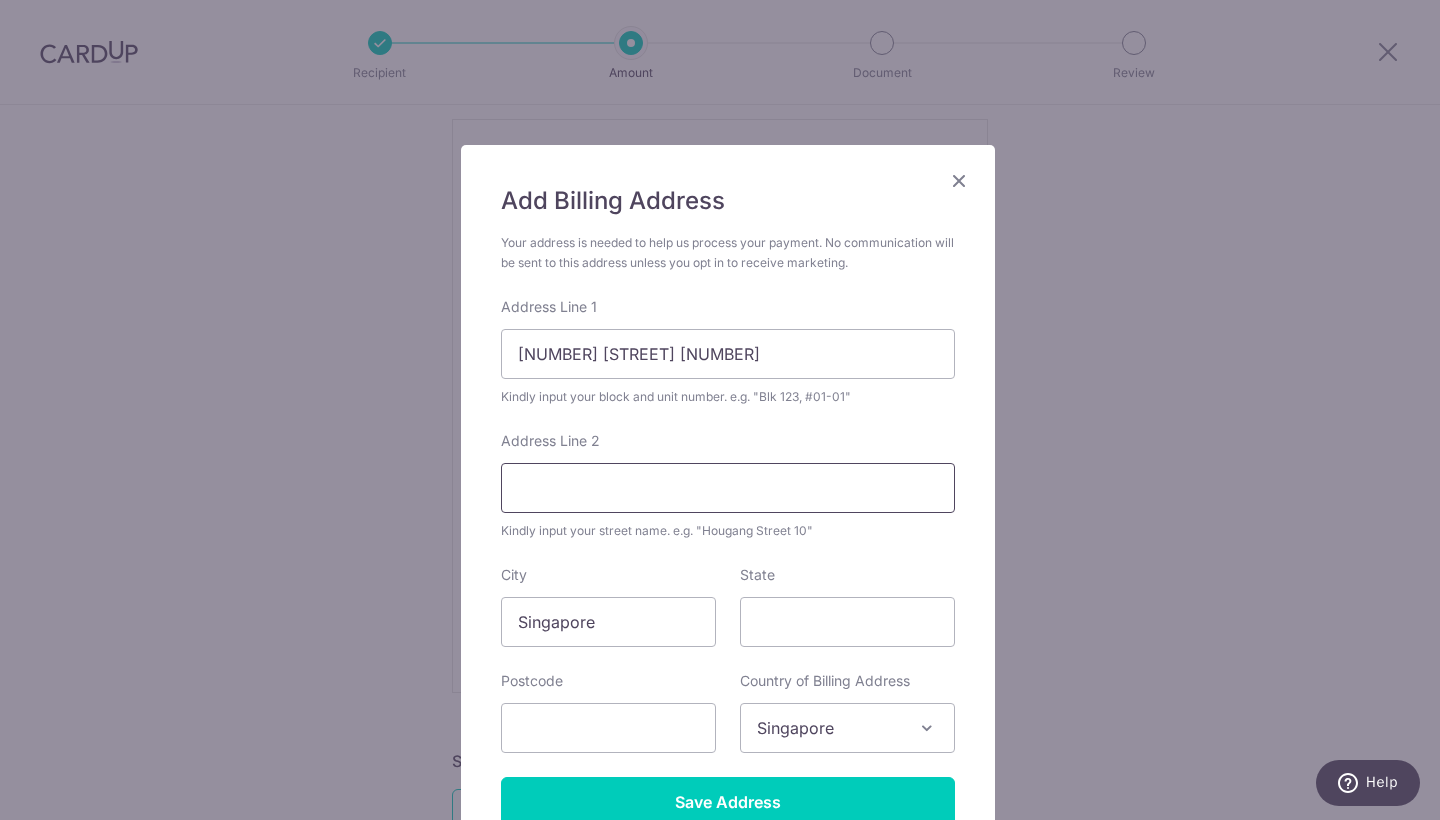 drag, startPoint x: 670, startPoint y: 499, endPoint x: 679, endPoint y: 494, distance: 10.29563 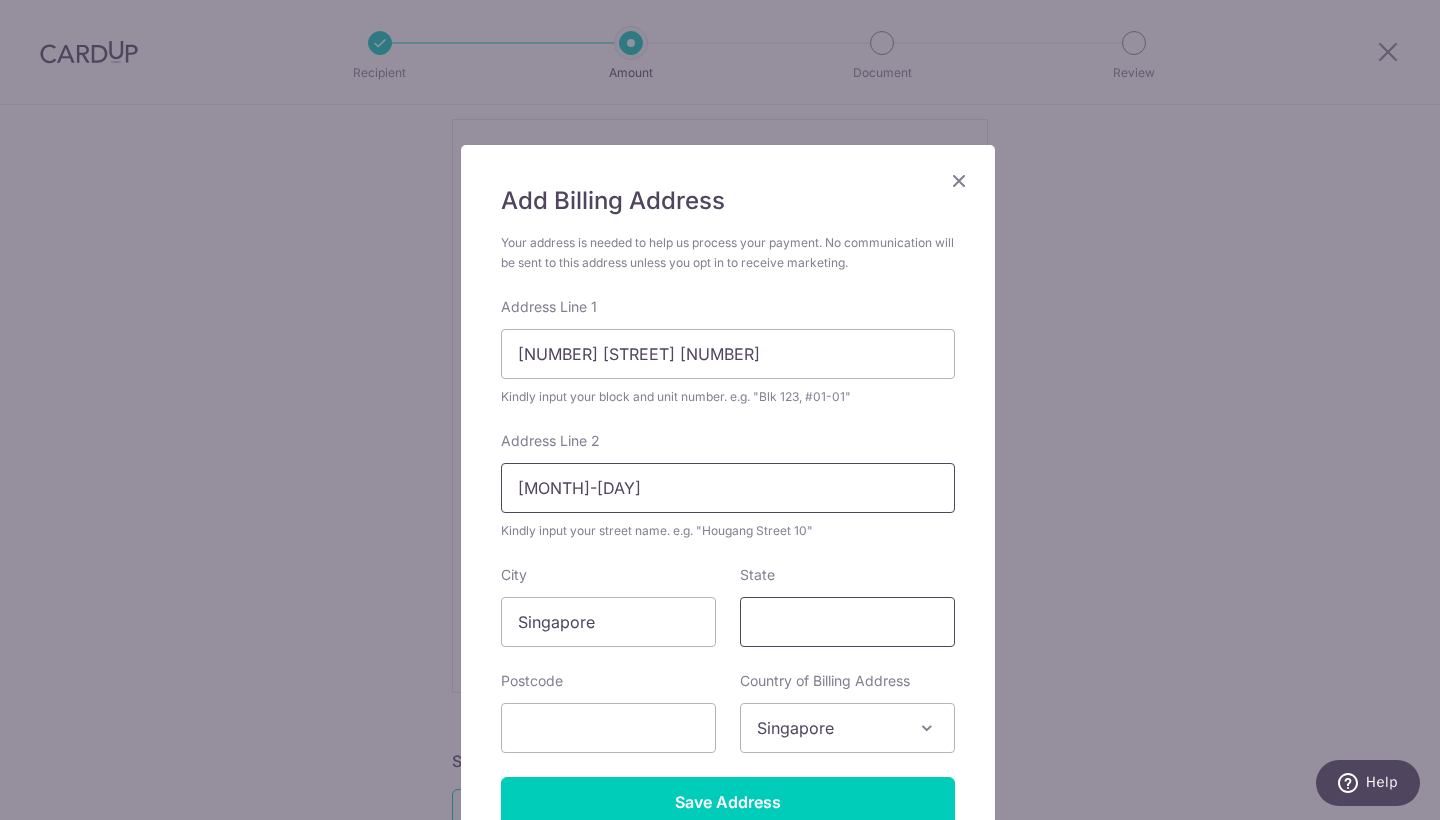 type on "09-13" 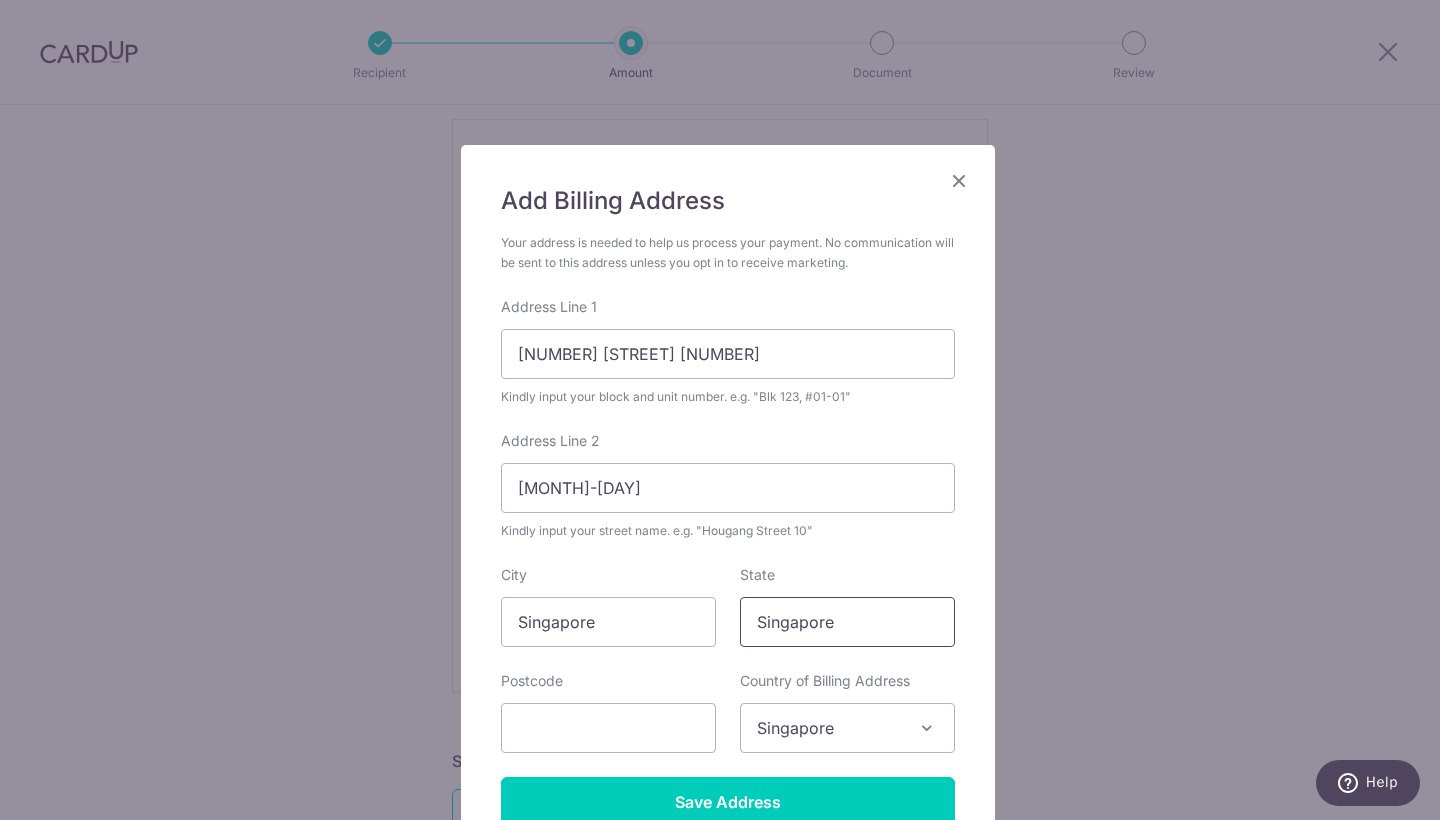 scroll, scrollTop: 4, scrollLeft: 0, axis: vertical 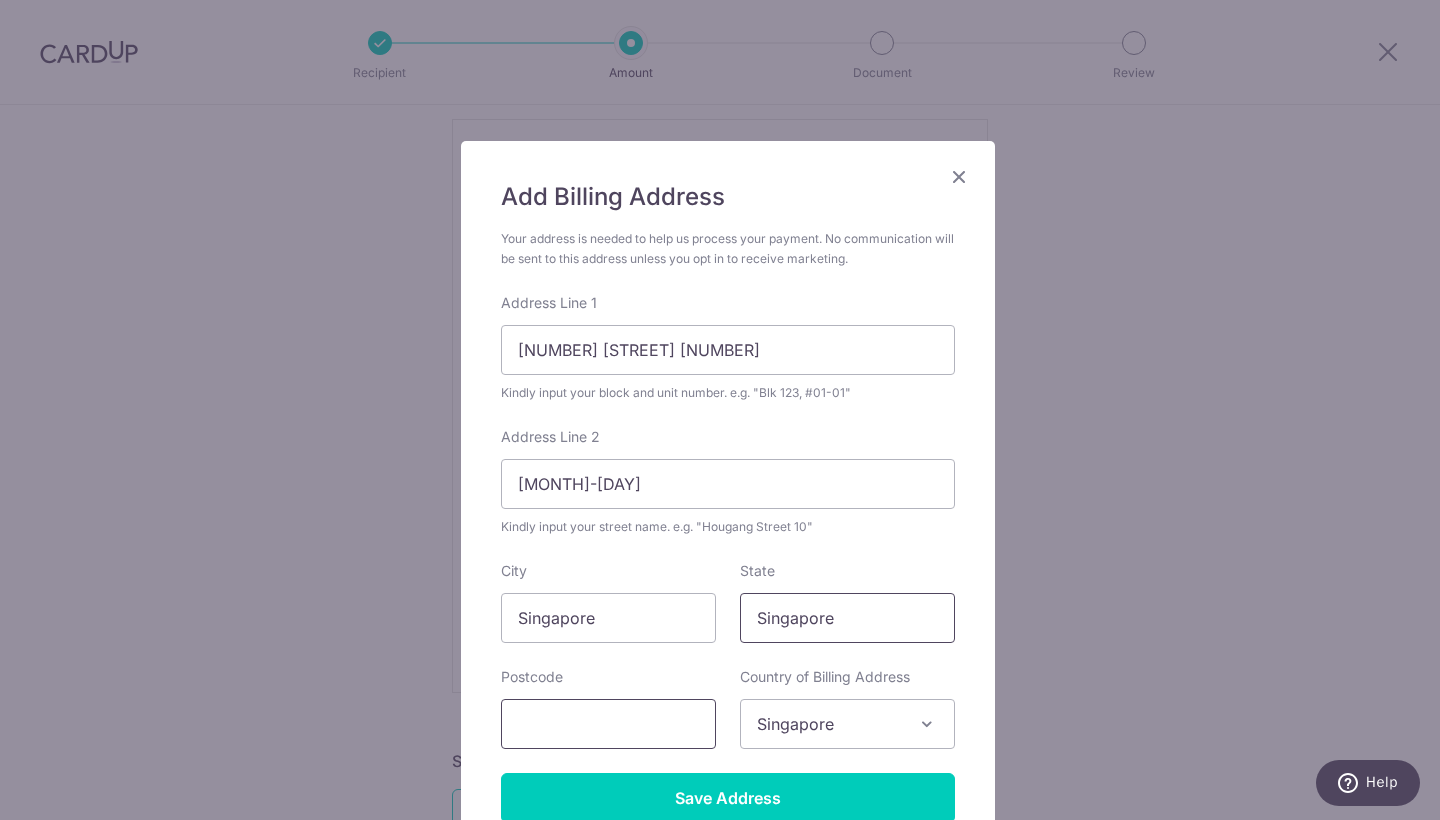 type on "Singapore" 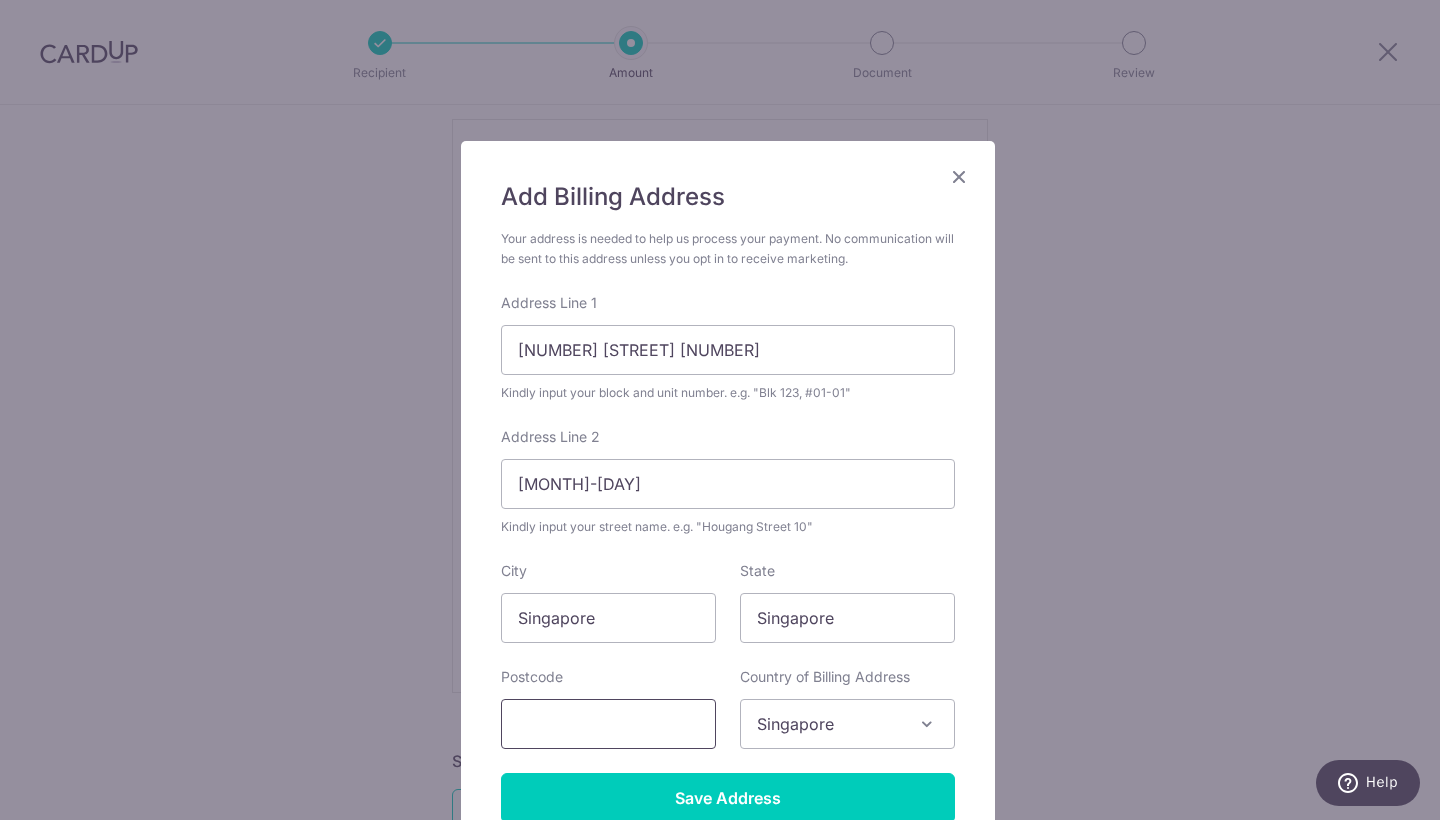 drag, startPoint x: 587, startPoint y: 738, endPoint x: 588, endPoint y: 723, distance: 15.033297 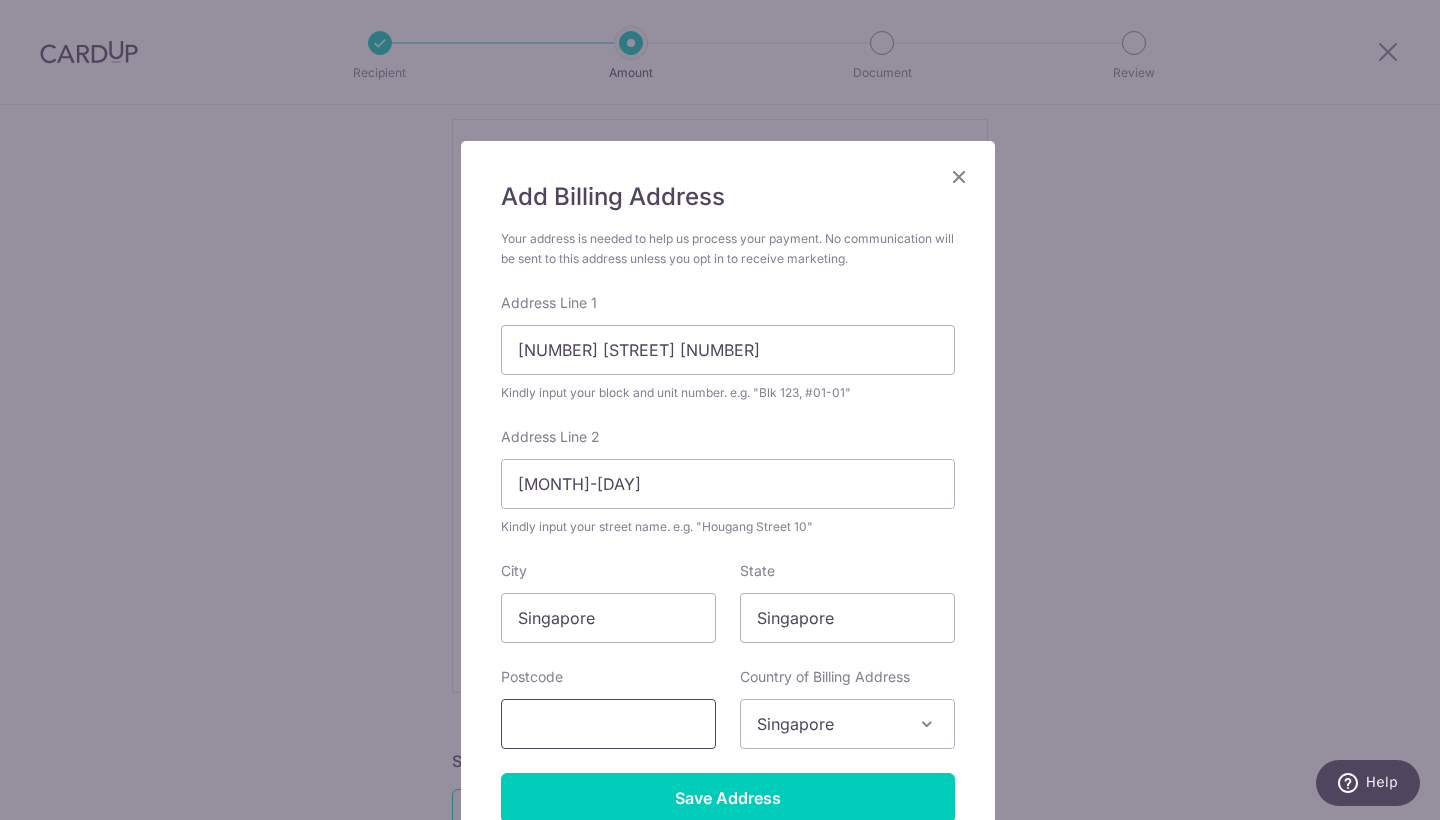 click at bounding box center [608, 724] 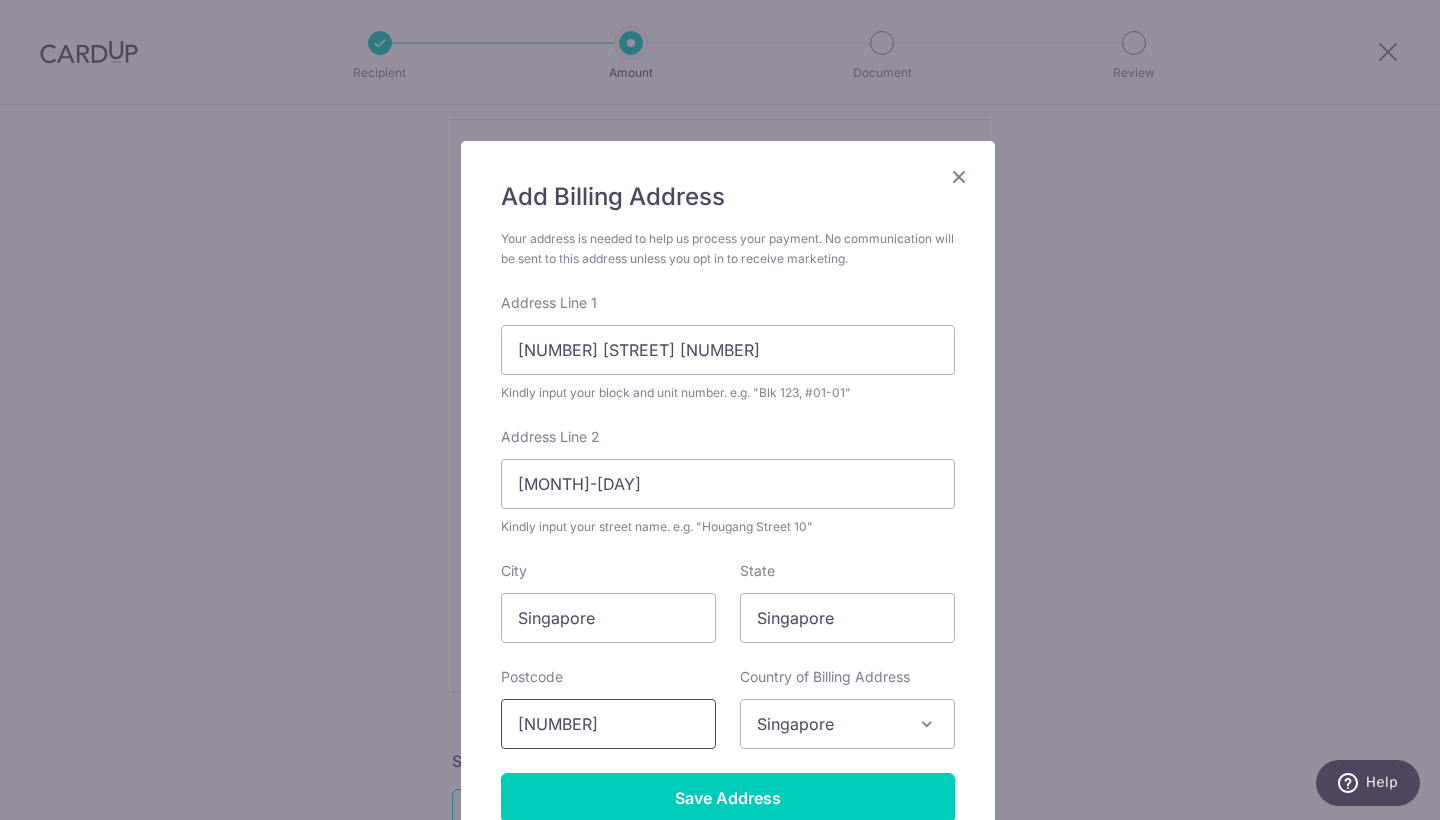 scroll, scrollTop: 176, scrollLeft: 0, axis: vertical 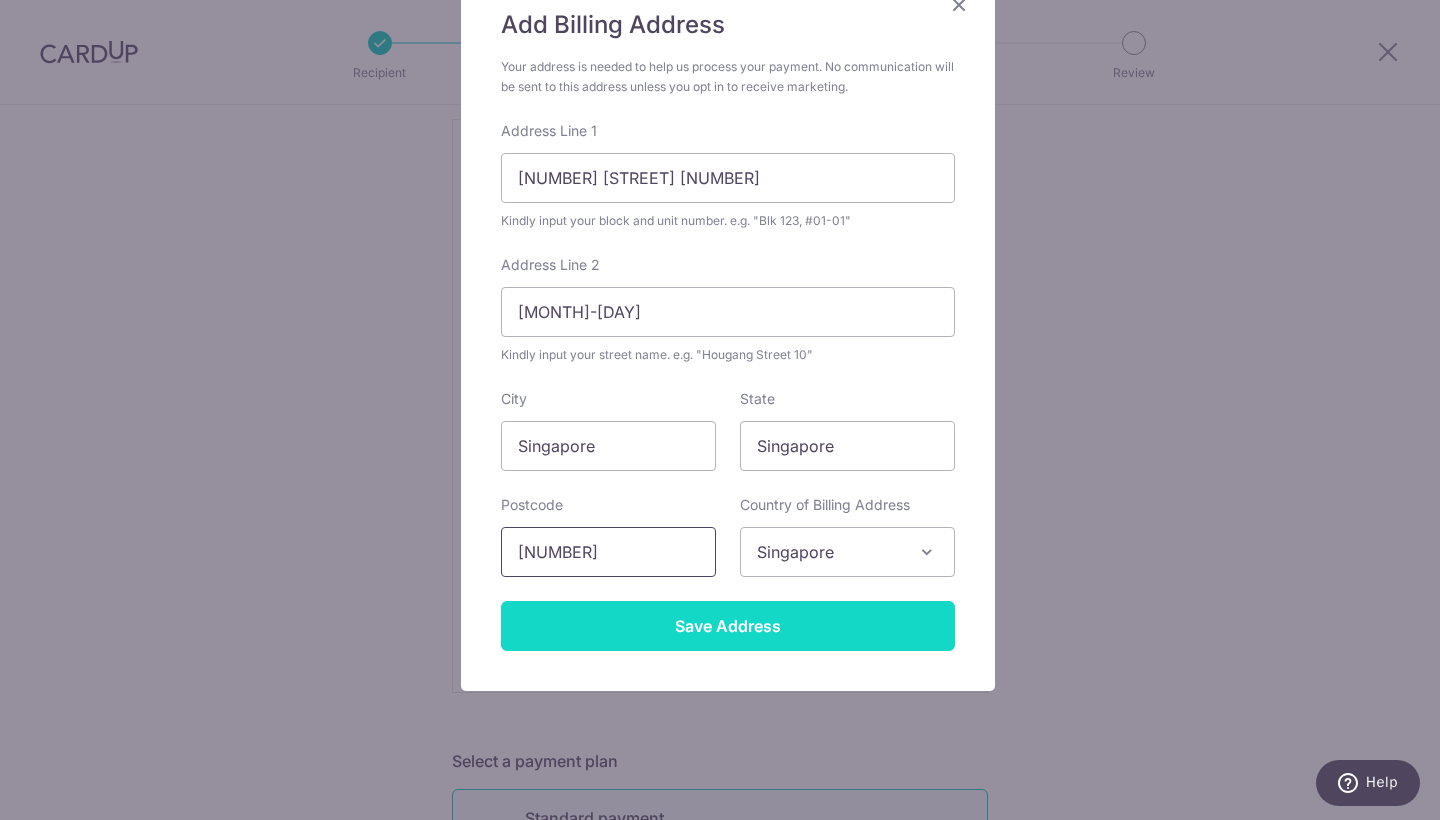 type on "528593" 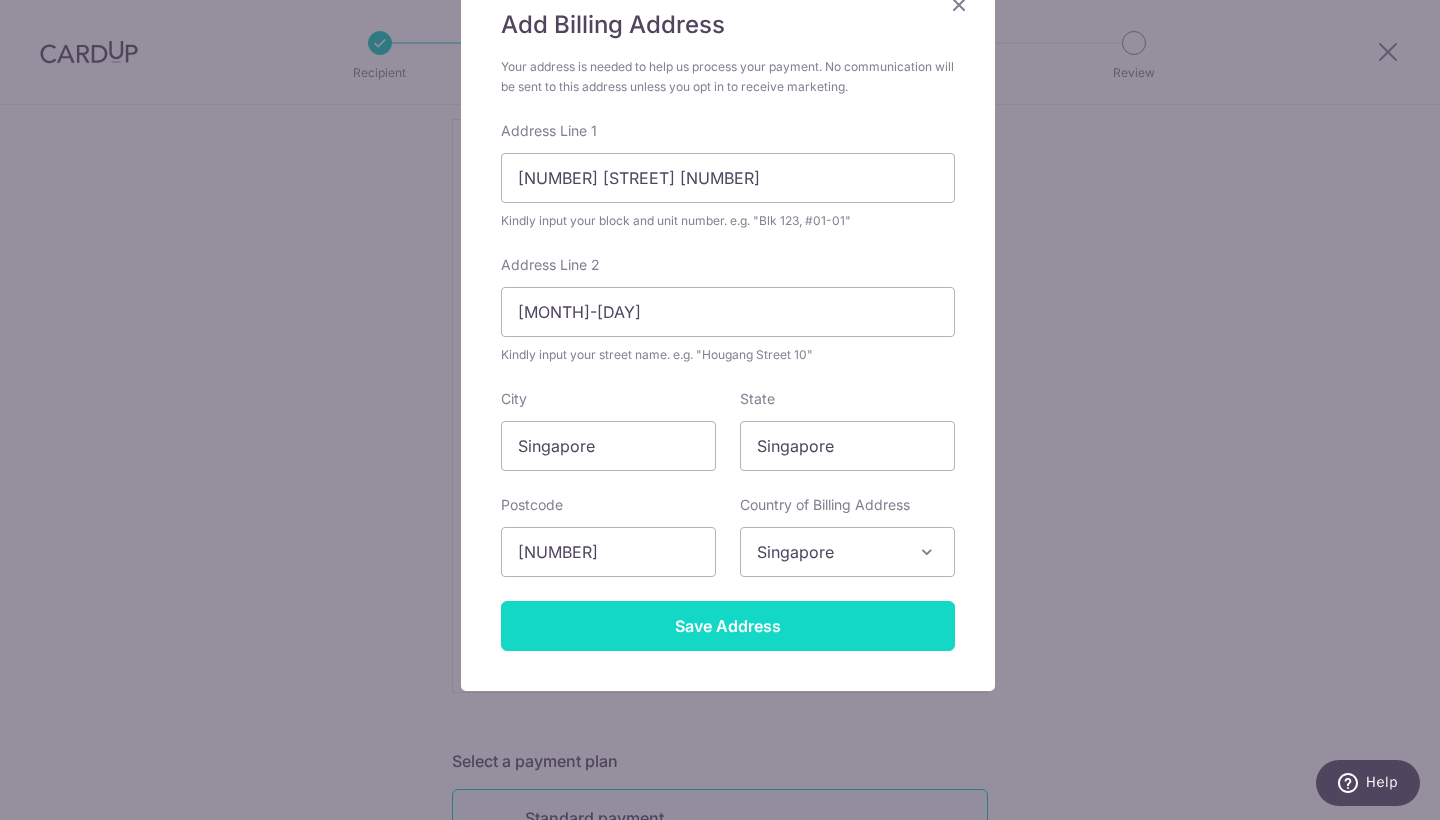 click on "Save Address" at bounding box center [728, 626] 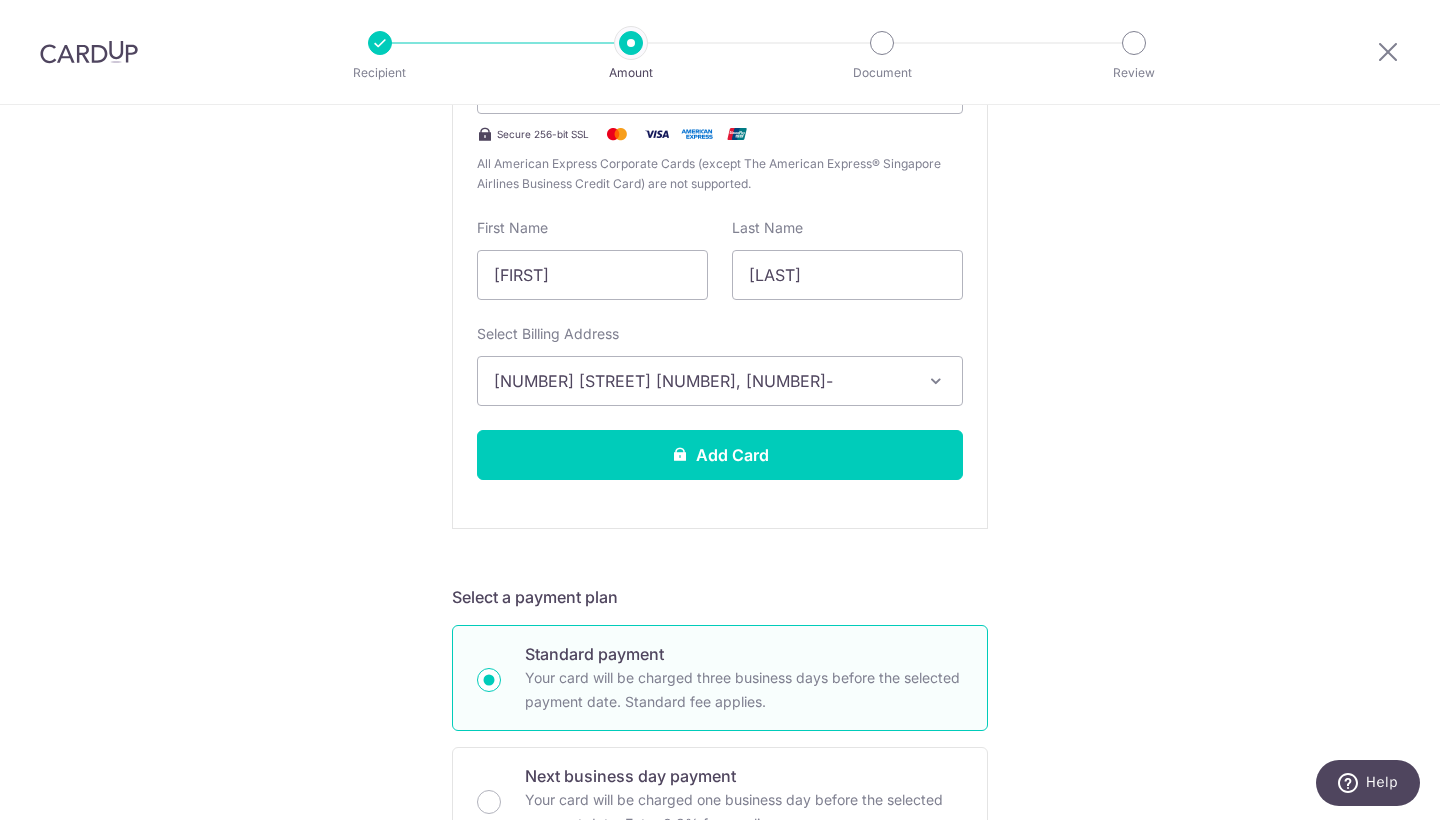 scroll, scrollTop: 412, scrollLeft: 0, axis: vertical 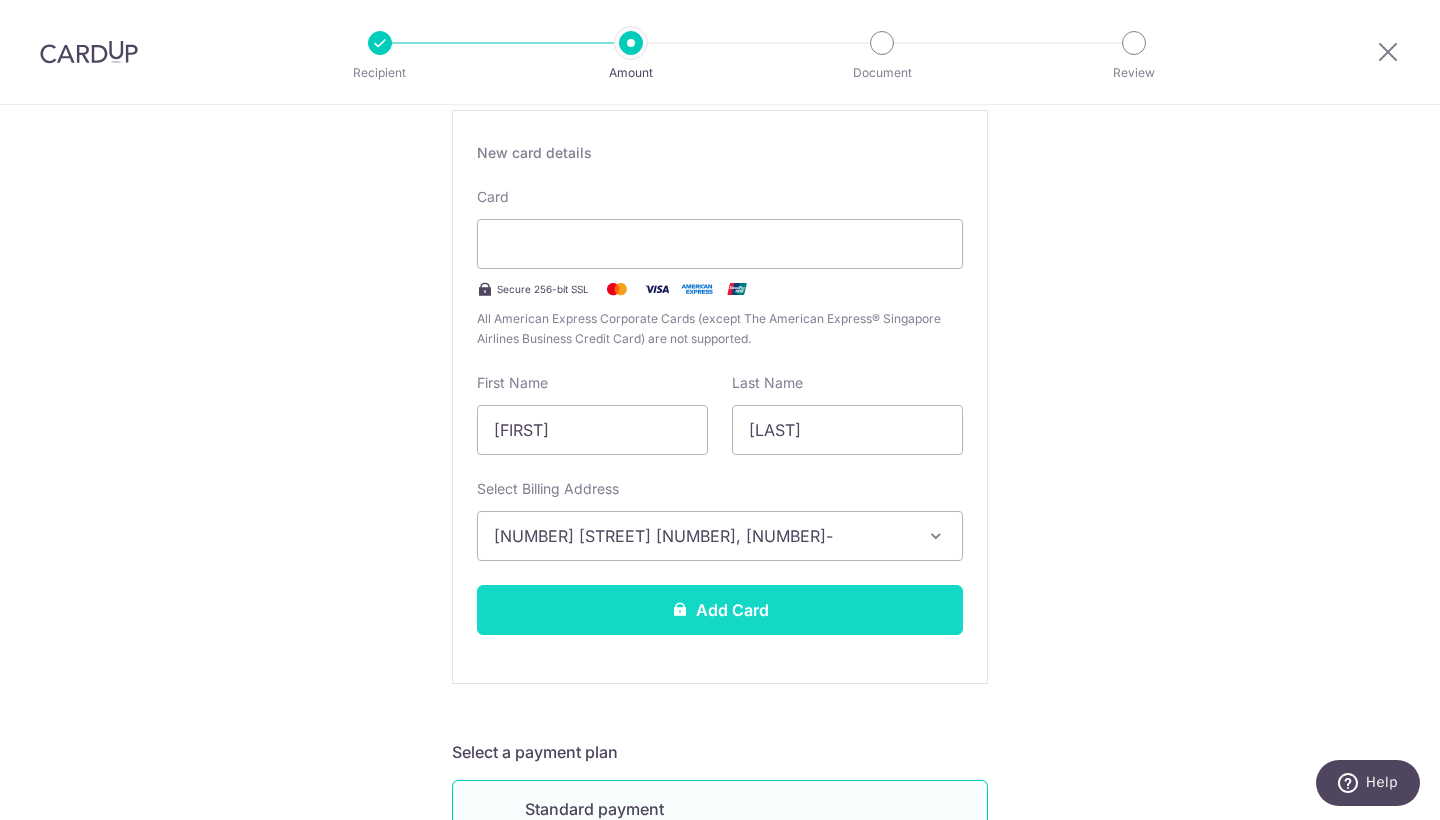 click on "Add Card" at bounding box center [720, 610] 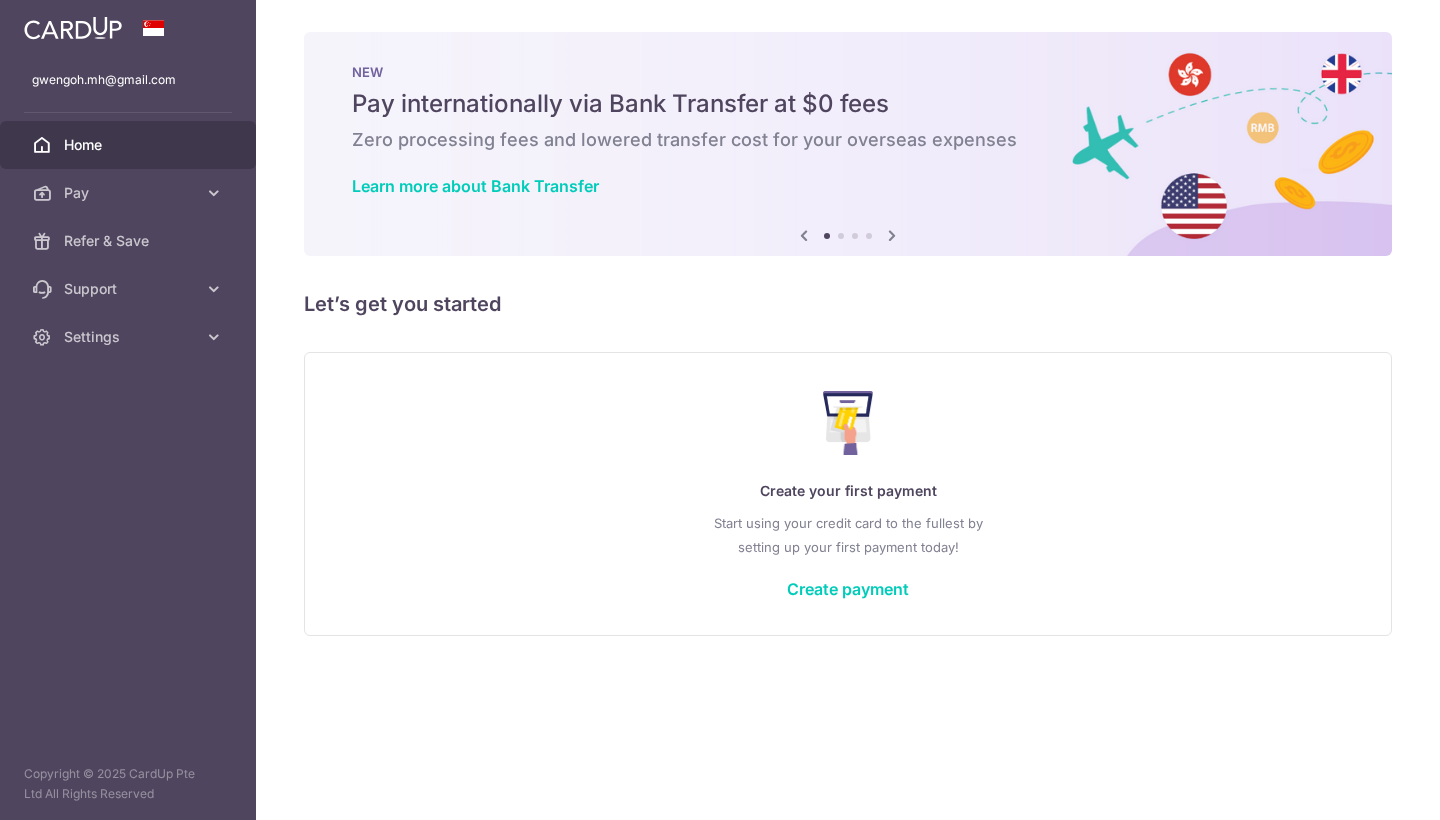 scroll, scrollTop: 0, scrollLeft: 0, axis: both 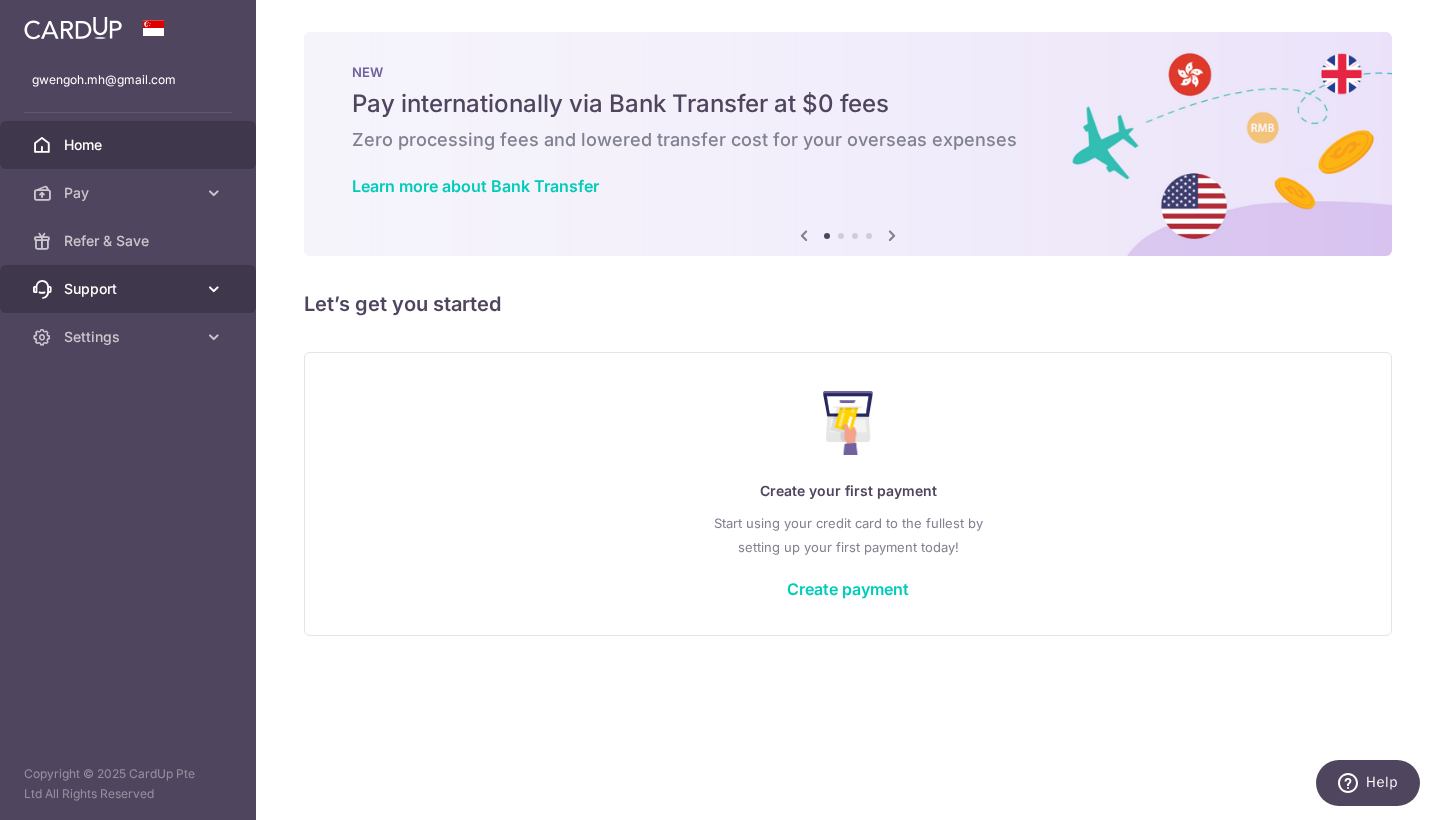 click on "Support" at bounding box center (130, 289) 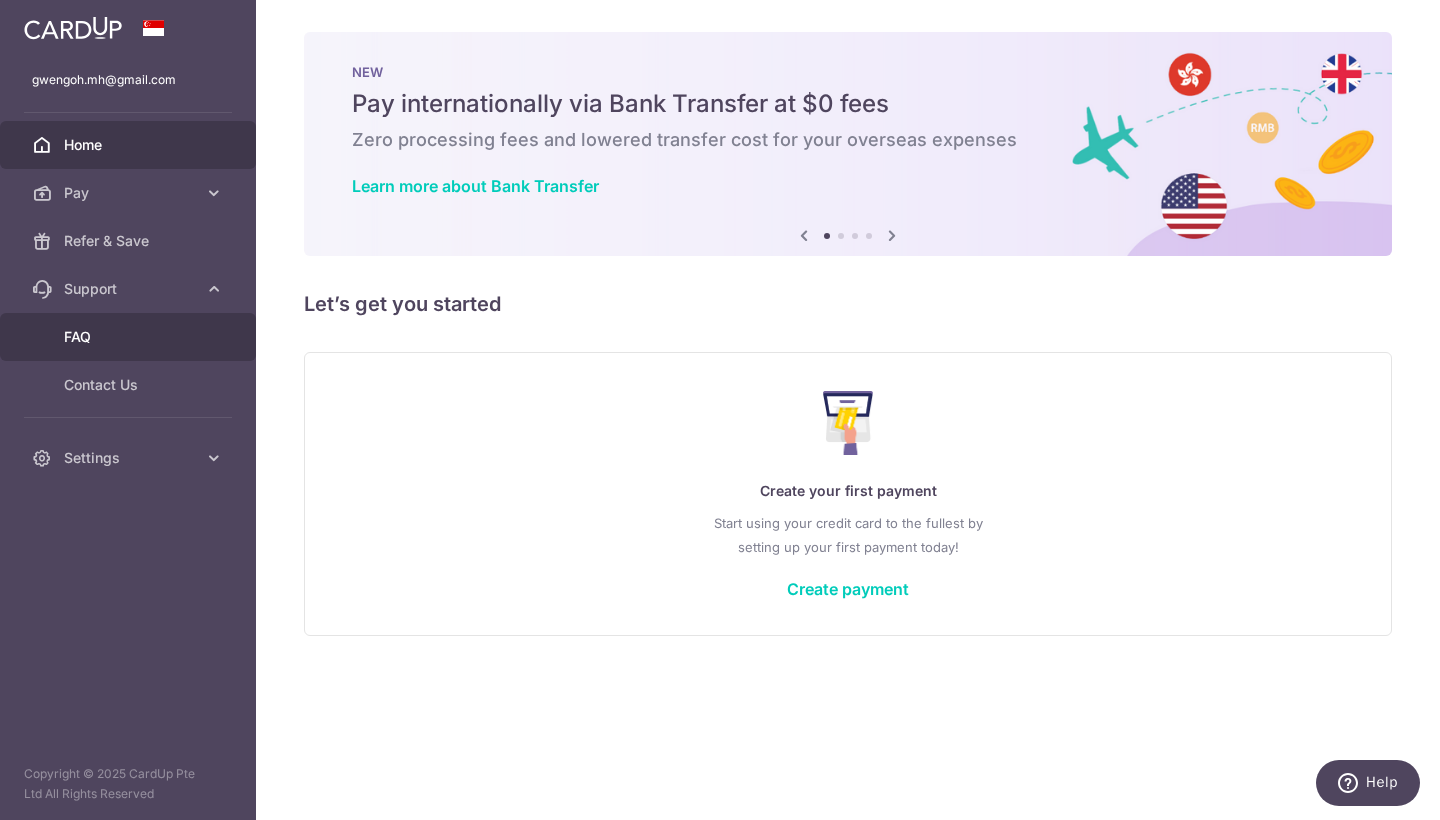 click on "FAQ" at bounding box center (130, 337) 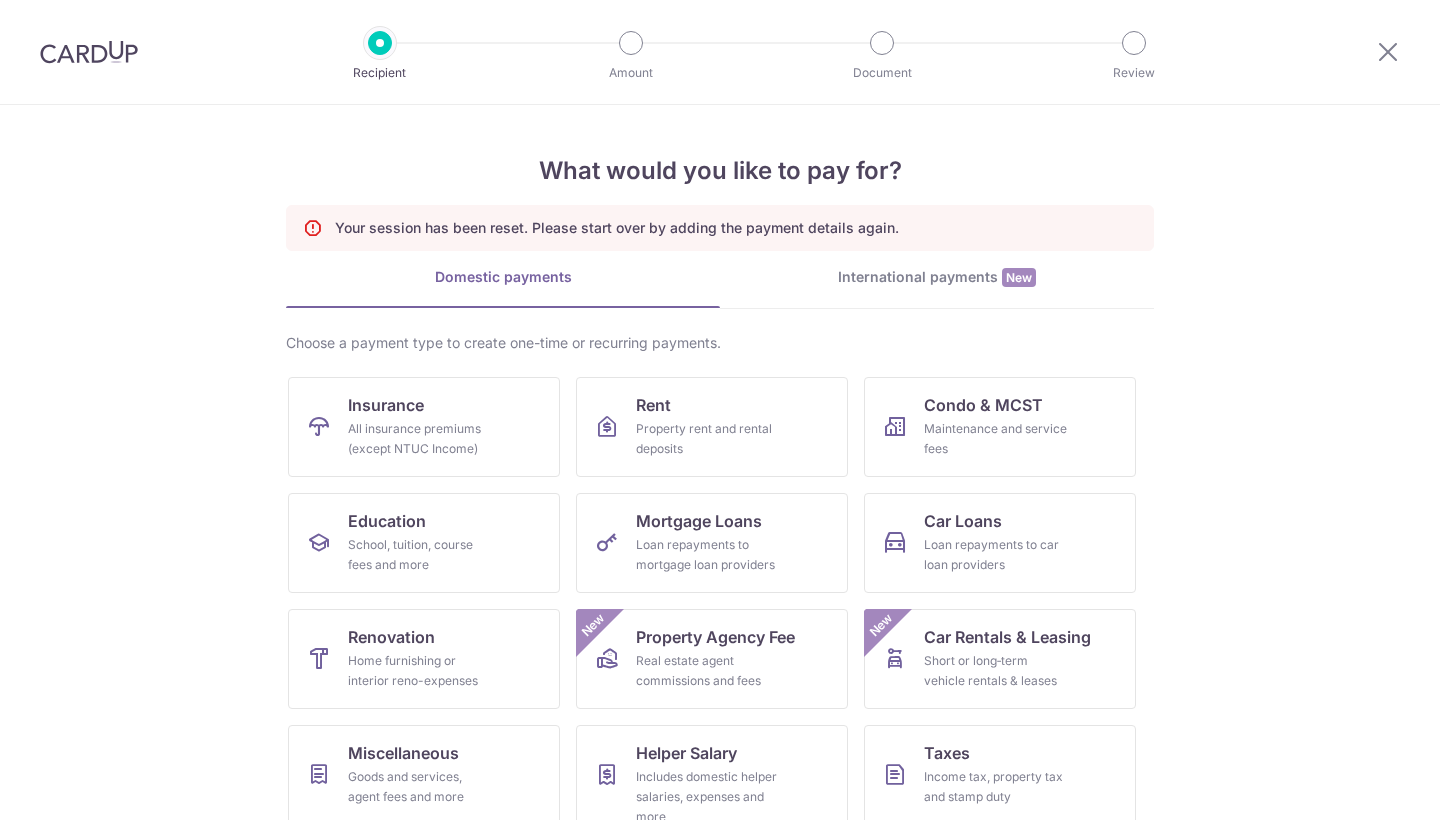 scroll, scrollTop: 0, scrollLeft: 0, axis: both 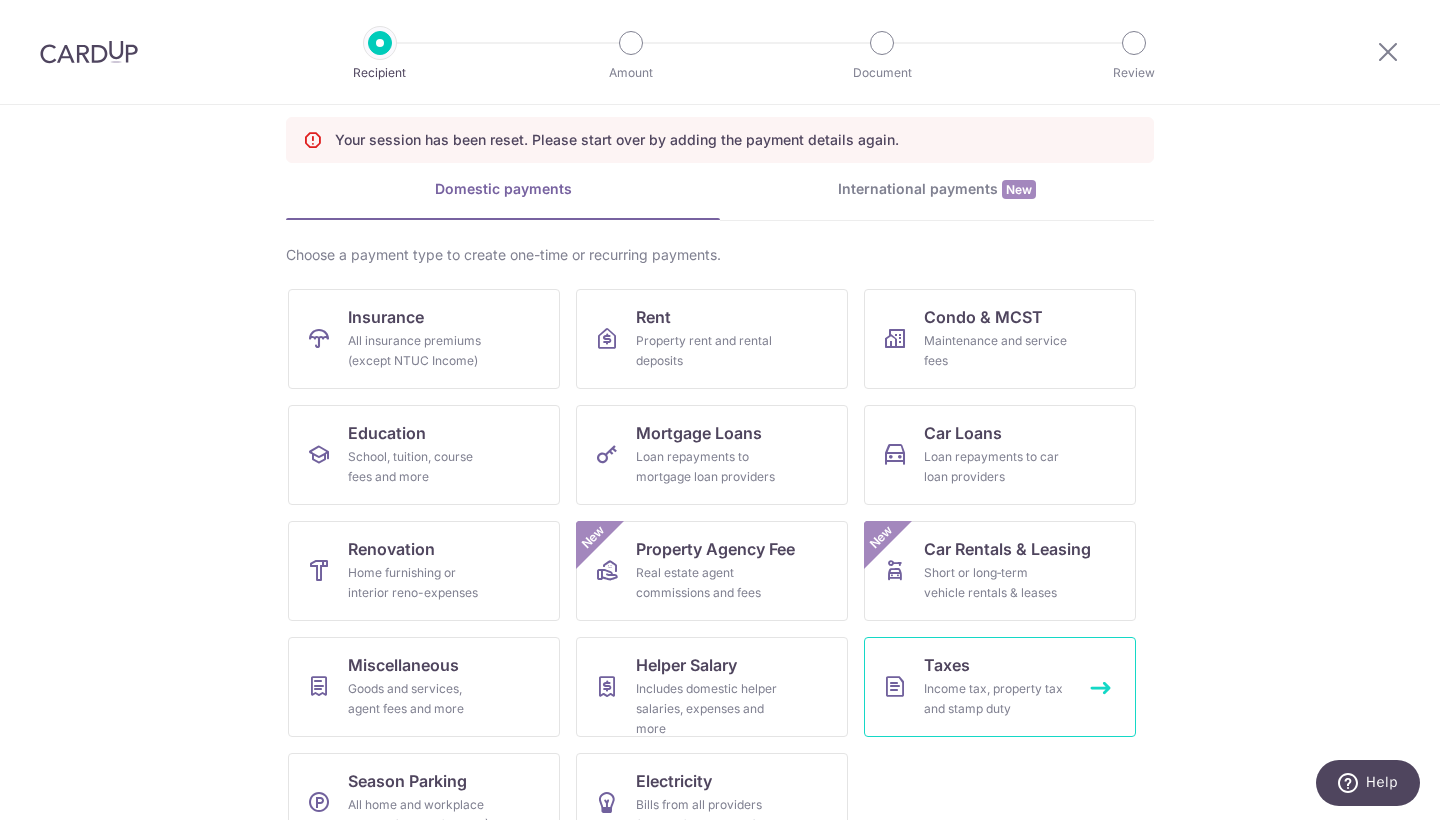 click on "Income tax, property tax and stamp duty" at bounding box center (996, 699) 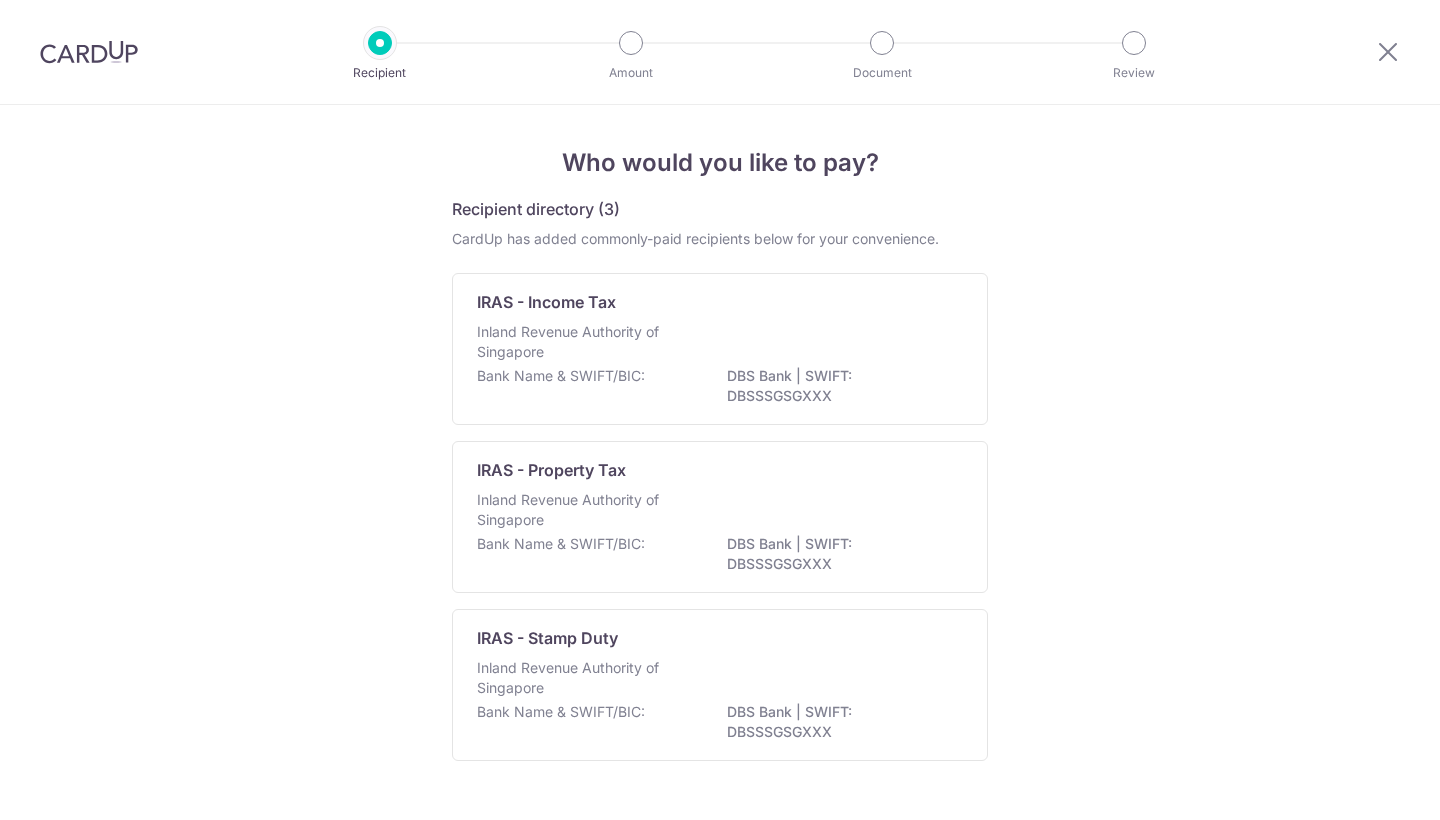 scroll, scrollTop: 0, scrollLeft: 0, axis: both 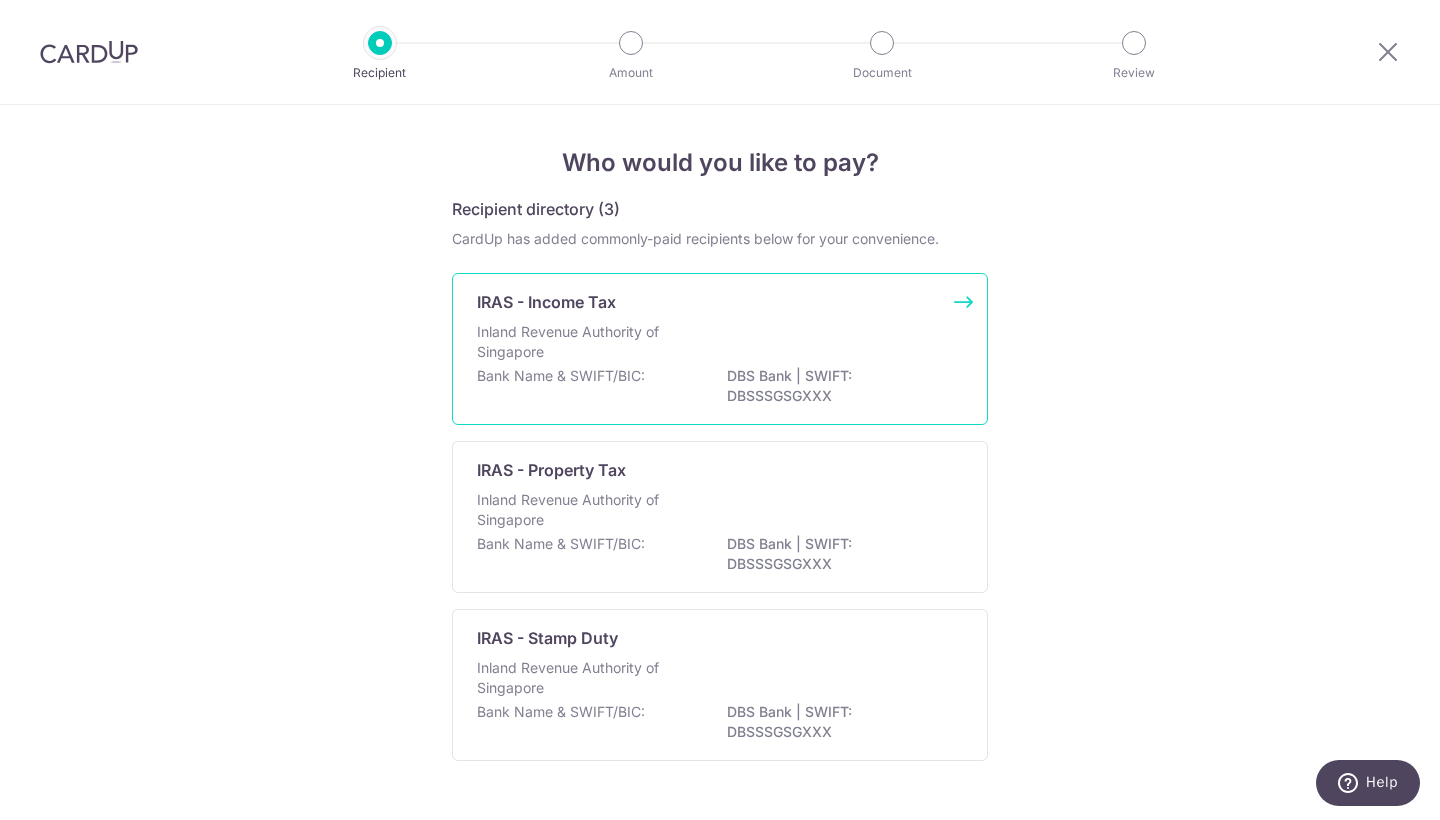 click on "Bank Name & SWIFT/BIC:
DBS Bank | SWIFT: DBSSSGSGXXX" at bounding box center (720, 387) 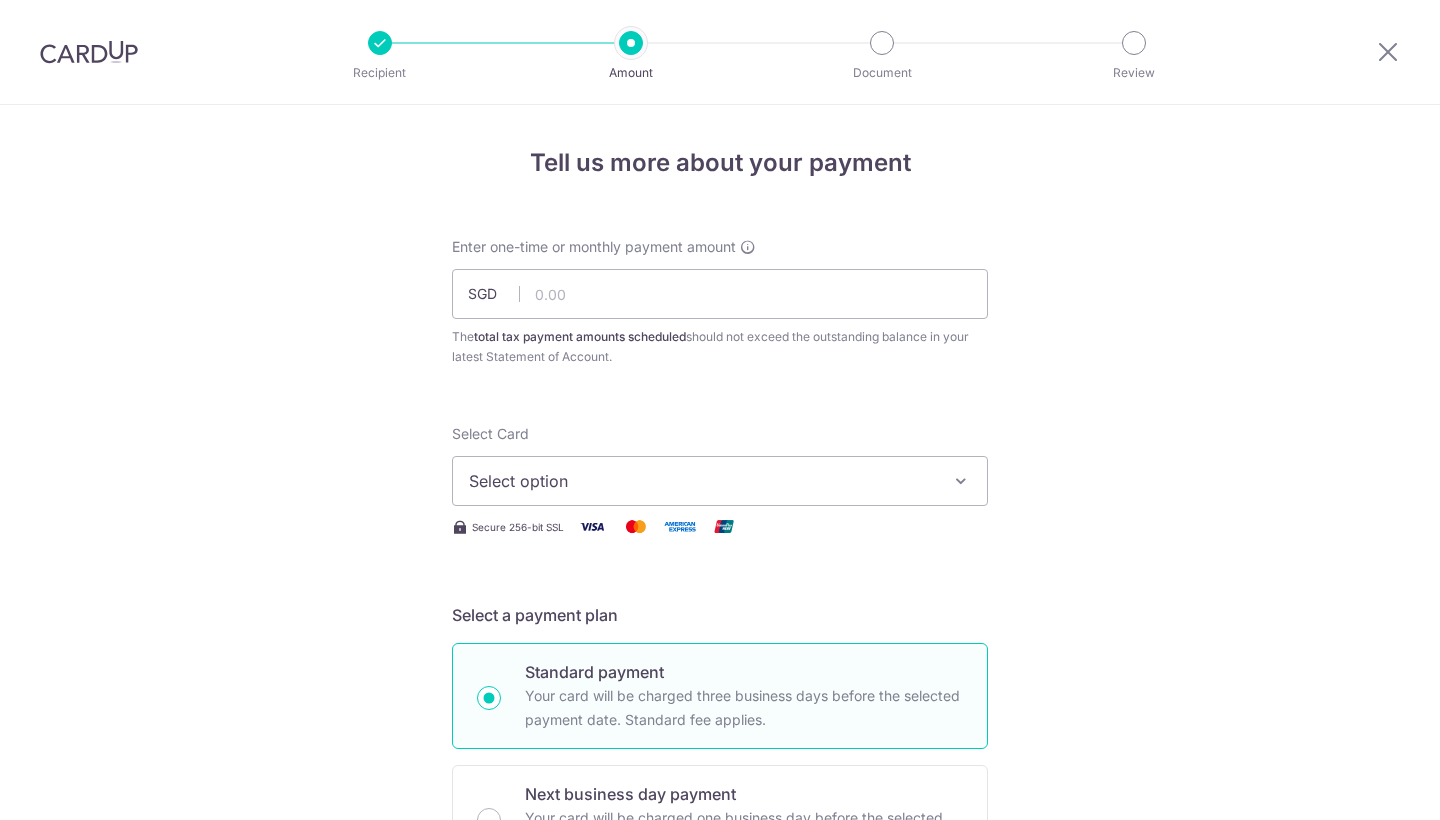 scroll, scrollTop: 0, scrollLeft: 0, axis: both 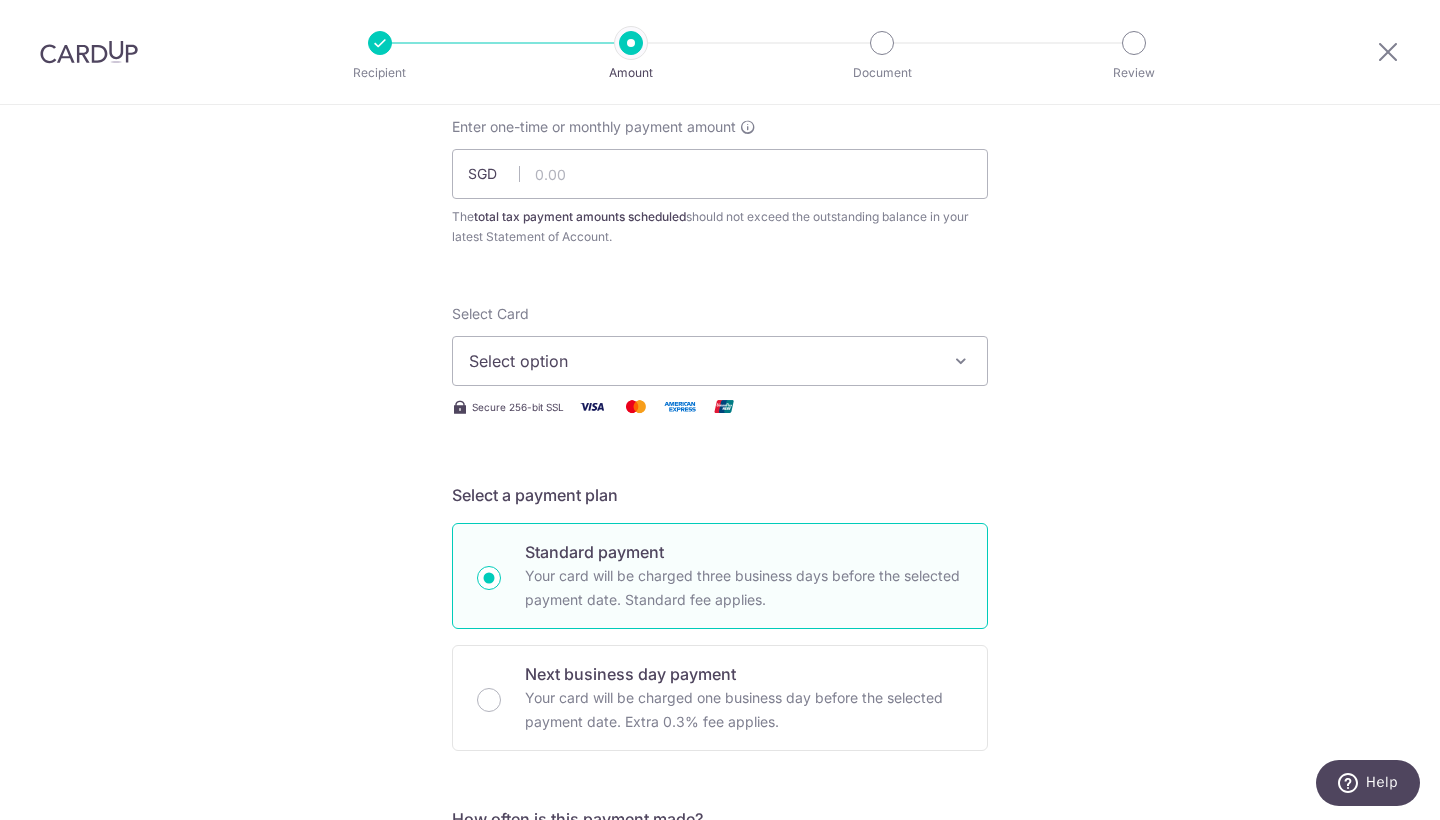 click on "Select option" at bounding box center (702, 361) 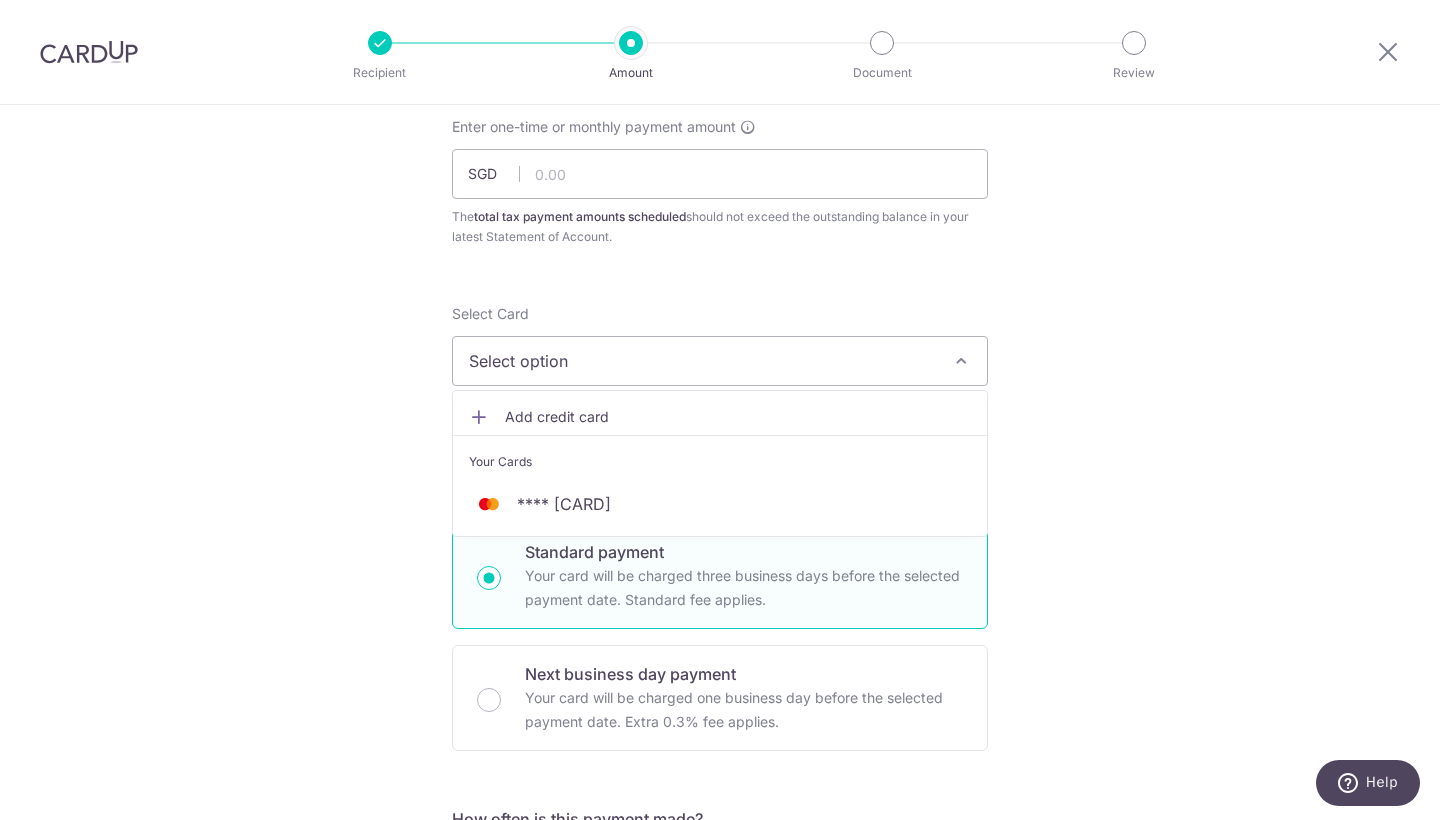click on "SGD
The  total tax payment amounts scheduled  should not exceed the outstanding balance in your latest Statement of Account.
Select Card
Select option
Add credit card
Your Cards
**** [CARD]
Secure 256-bit SSL
Text
New card details" at bounding box center (720, 913) 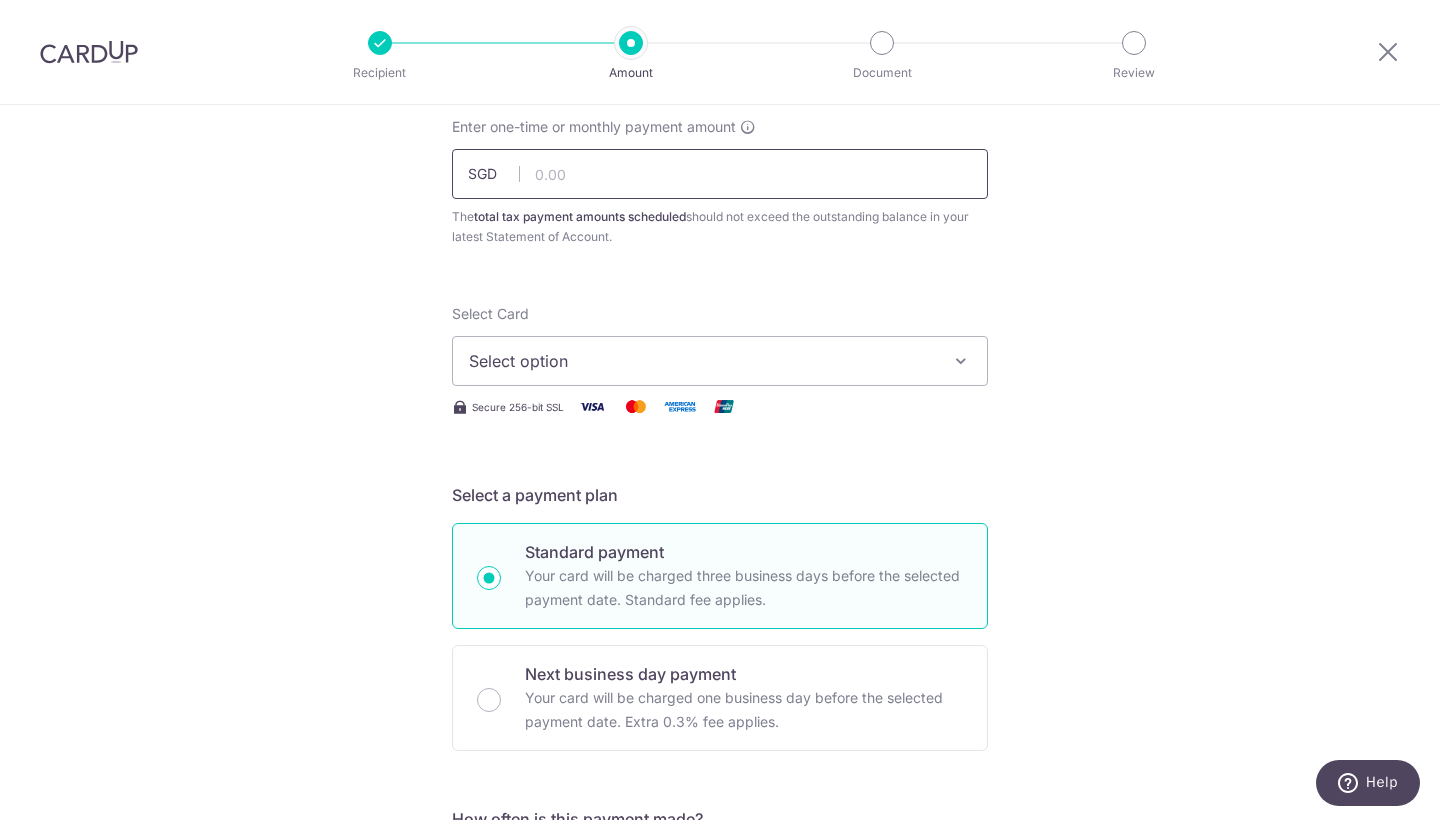 click at bounding box center [720, 174] 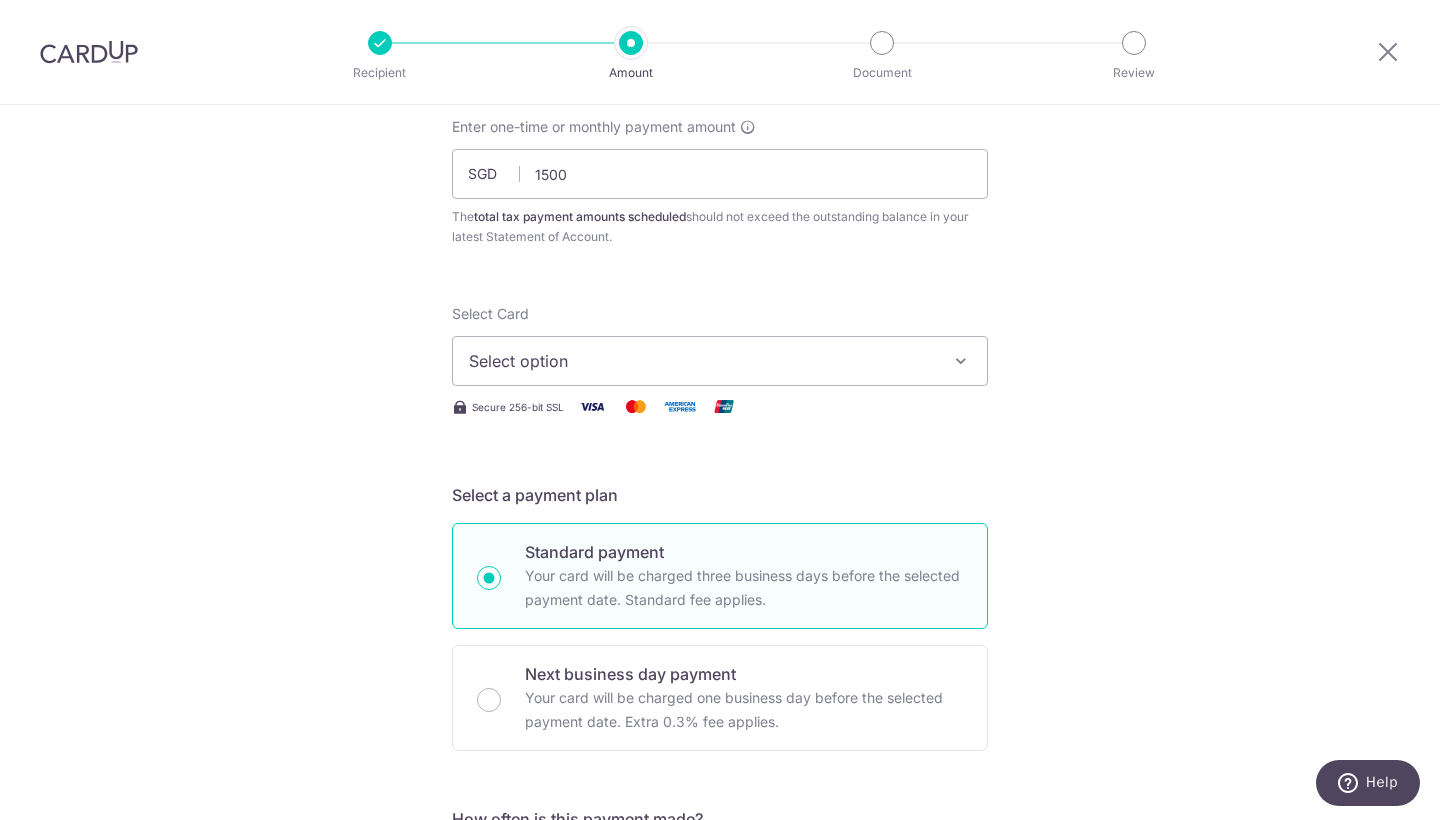 type on "1,500.00" 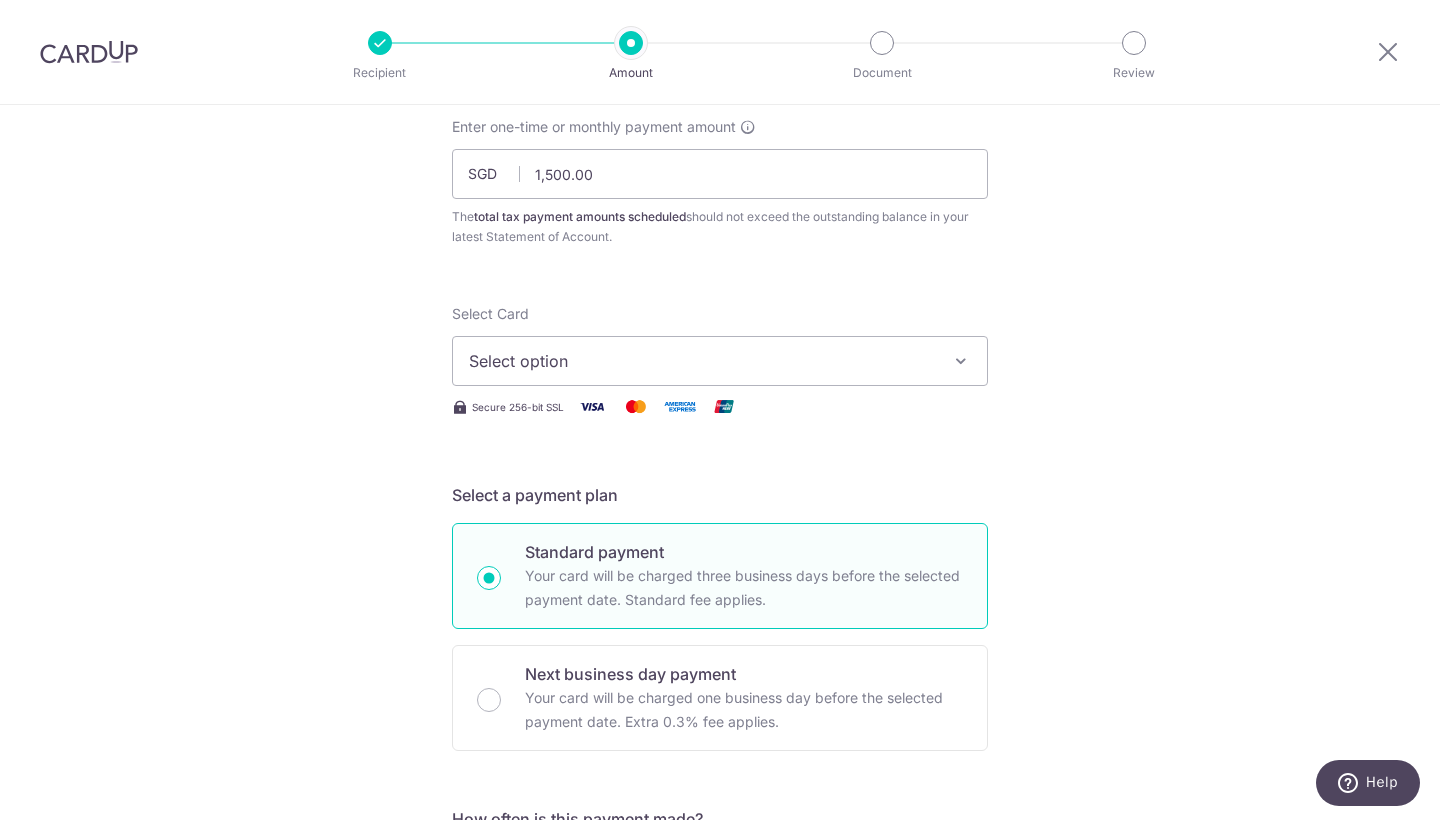 click on "Select option" at bounding box center [720, 361] 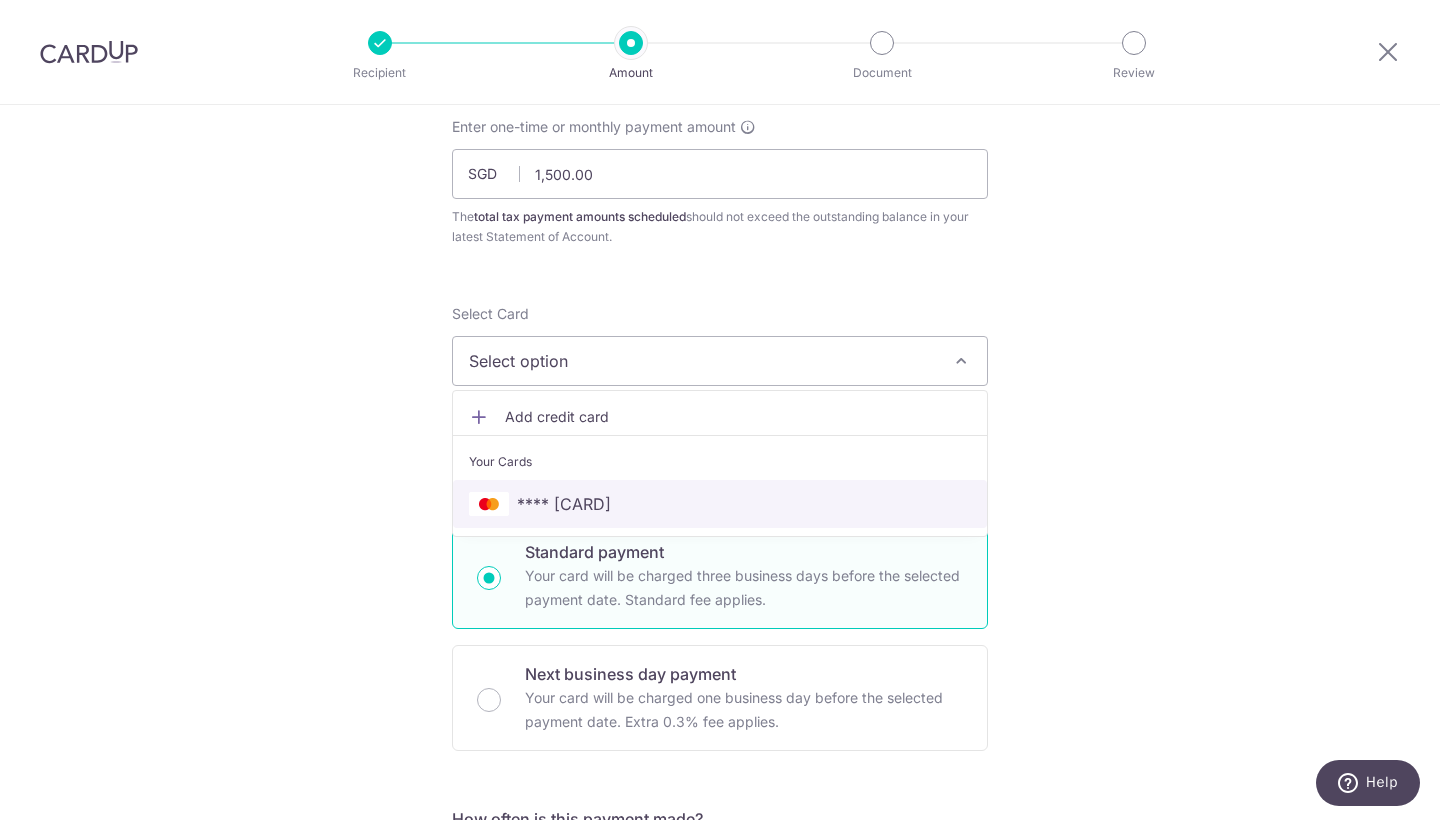 click on "**** [CARD]" at bounding box center [720, 504] 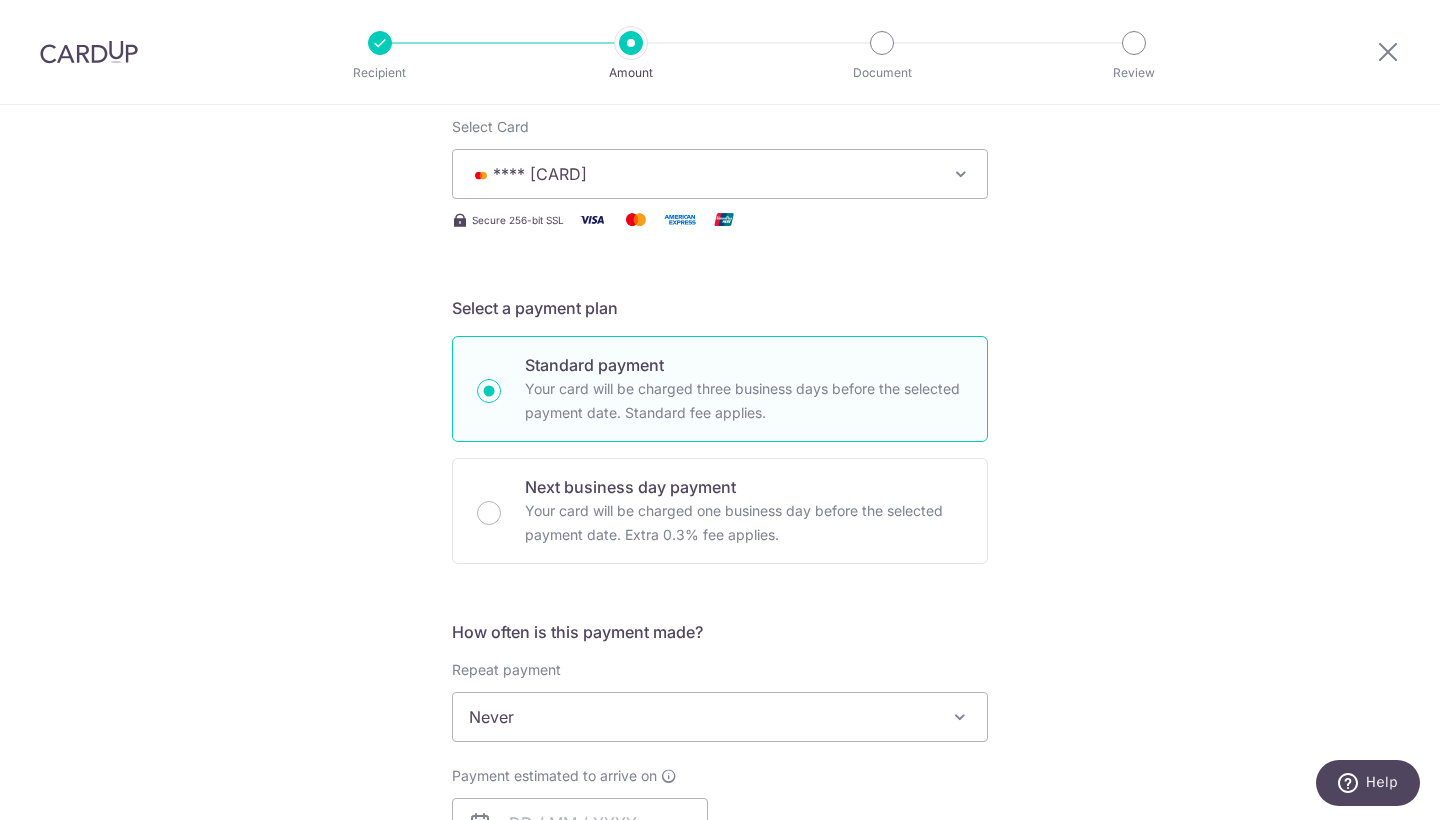 scroll, scrollTop: 462, scrollLeft: 0, axis: vertical 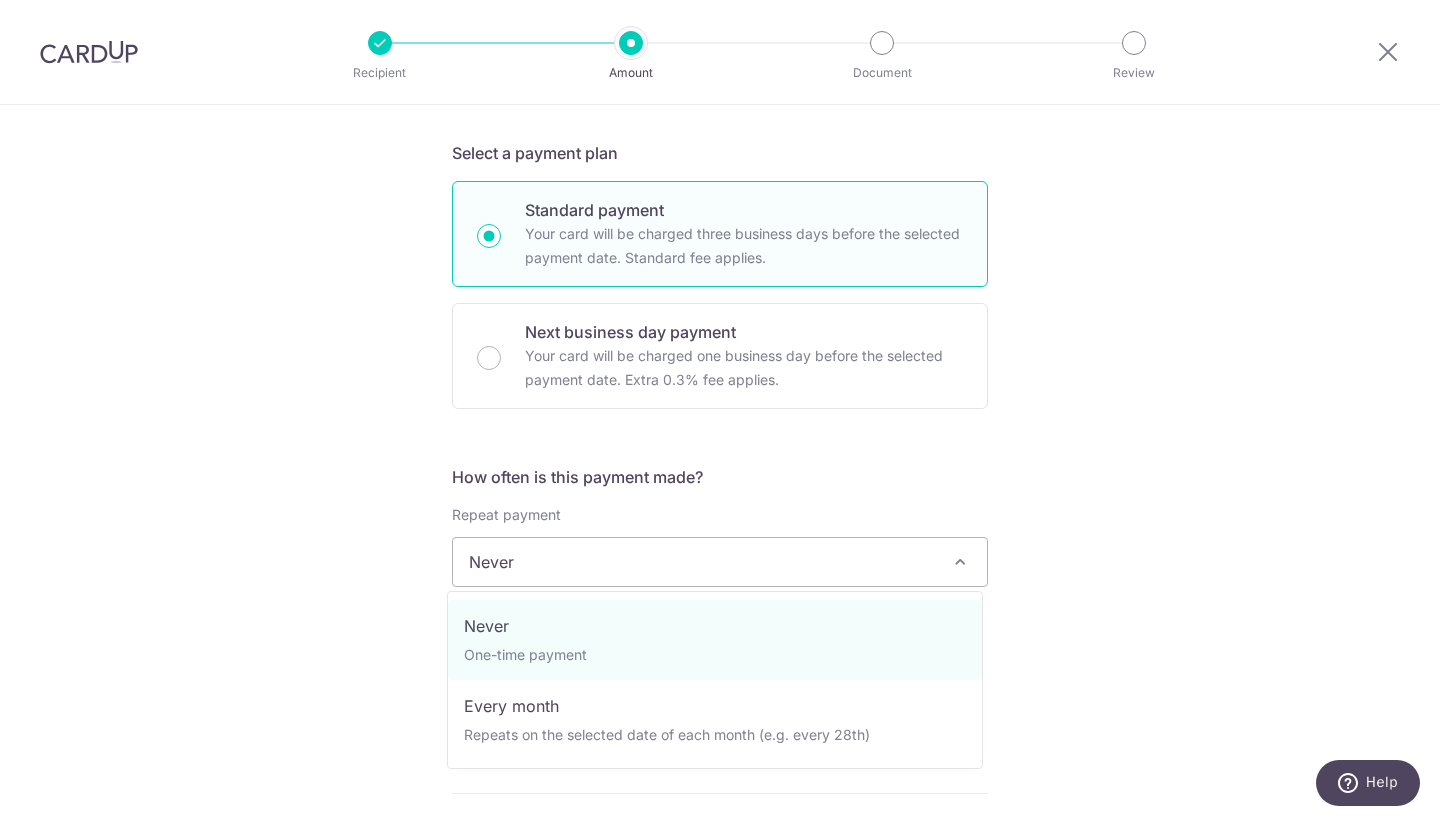 click on "Never" at bounding box center [720, 562] 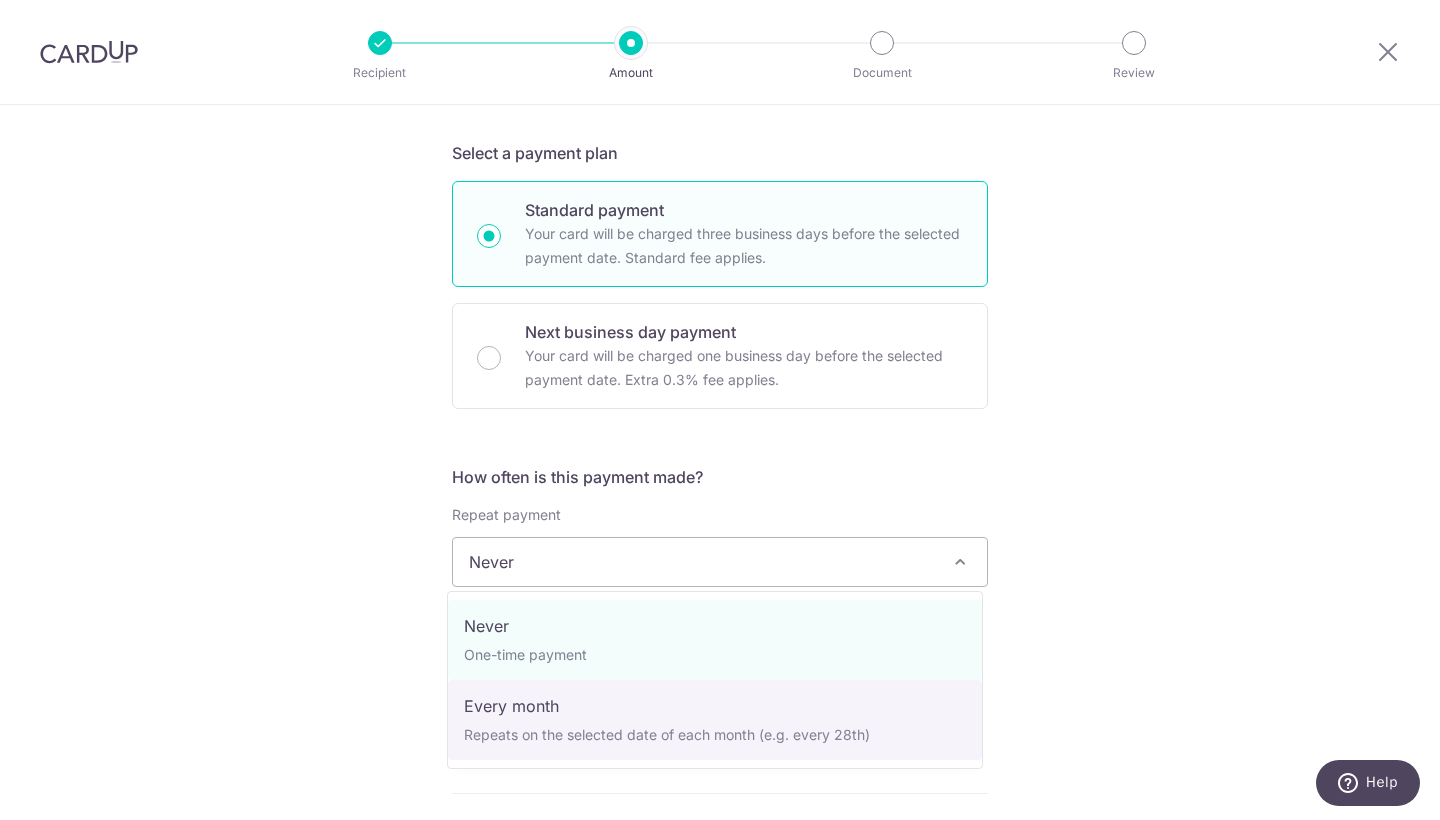 select on "3" 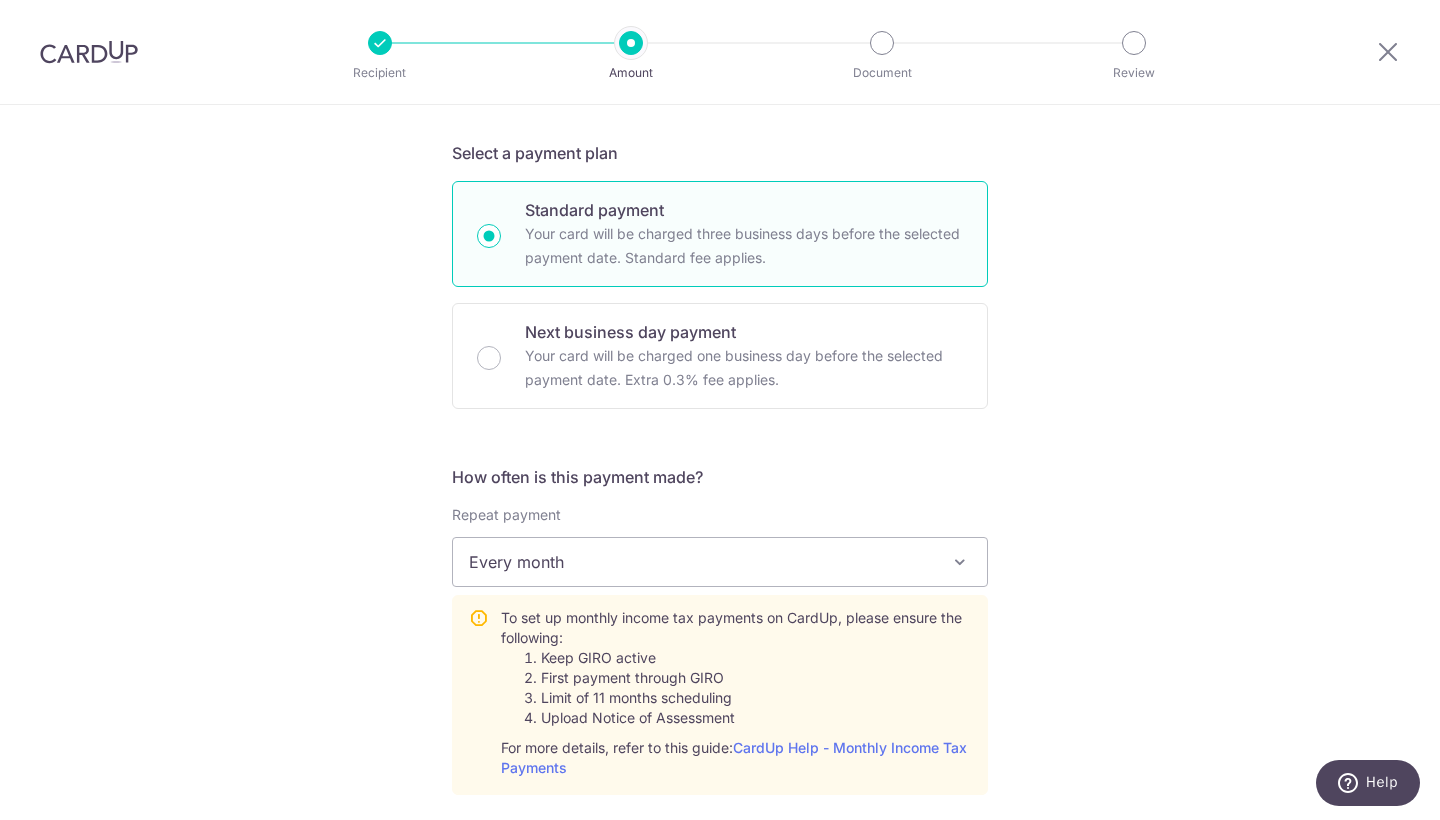 scroll, scrollTop: 853, scrollLeft: 0, axis: vertical 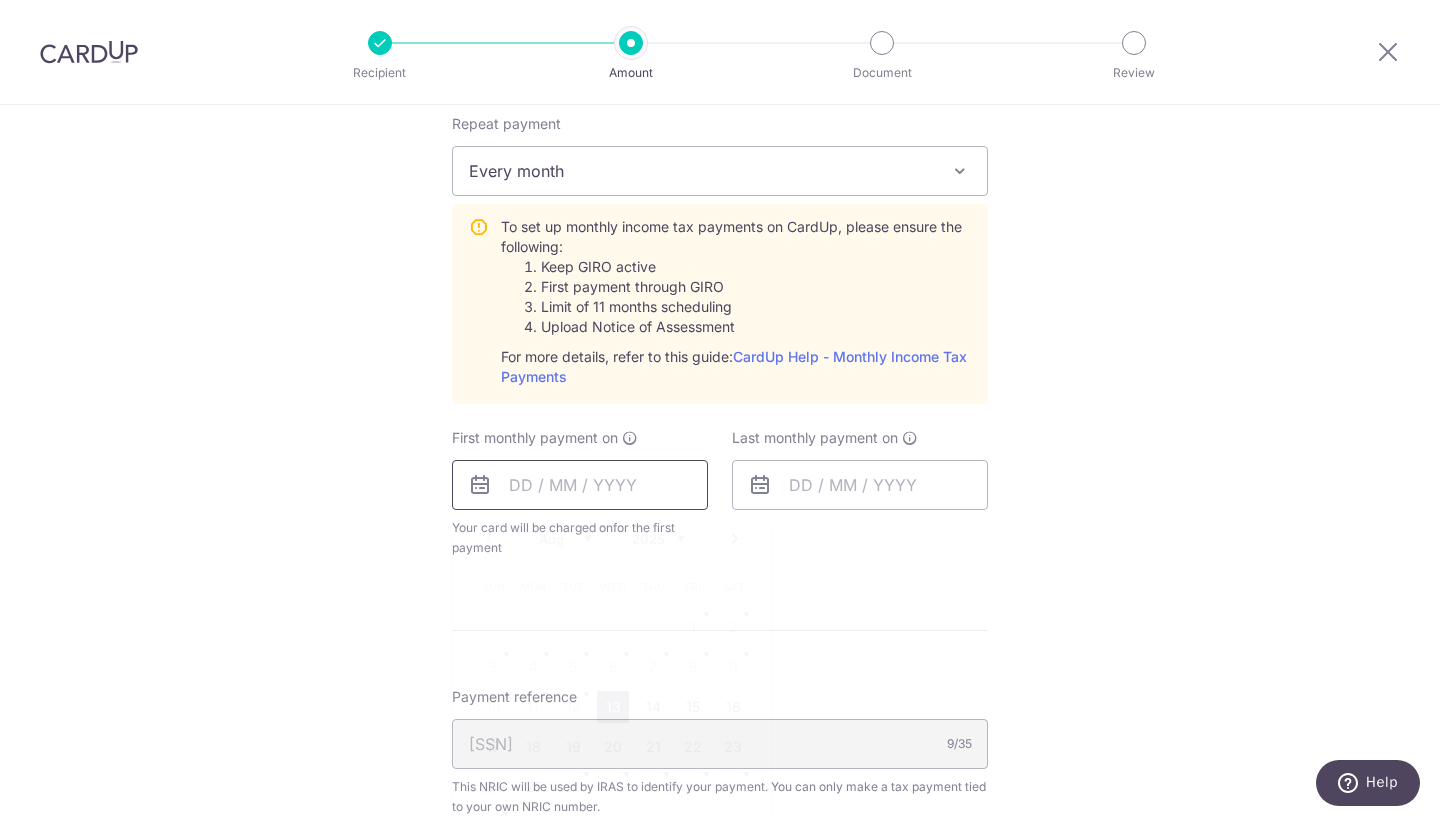click at bounding box center [580, 485] 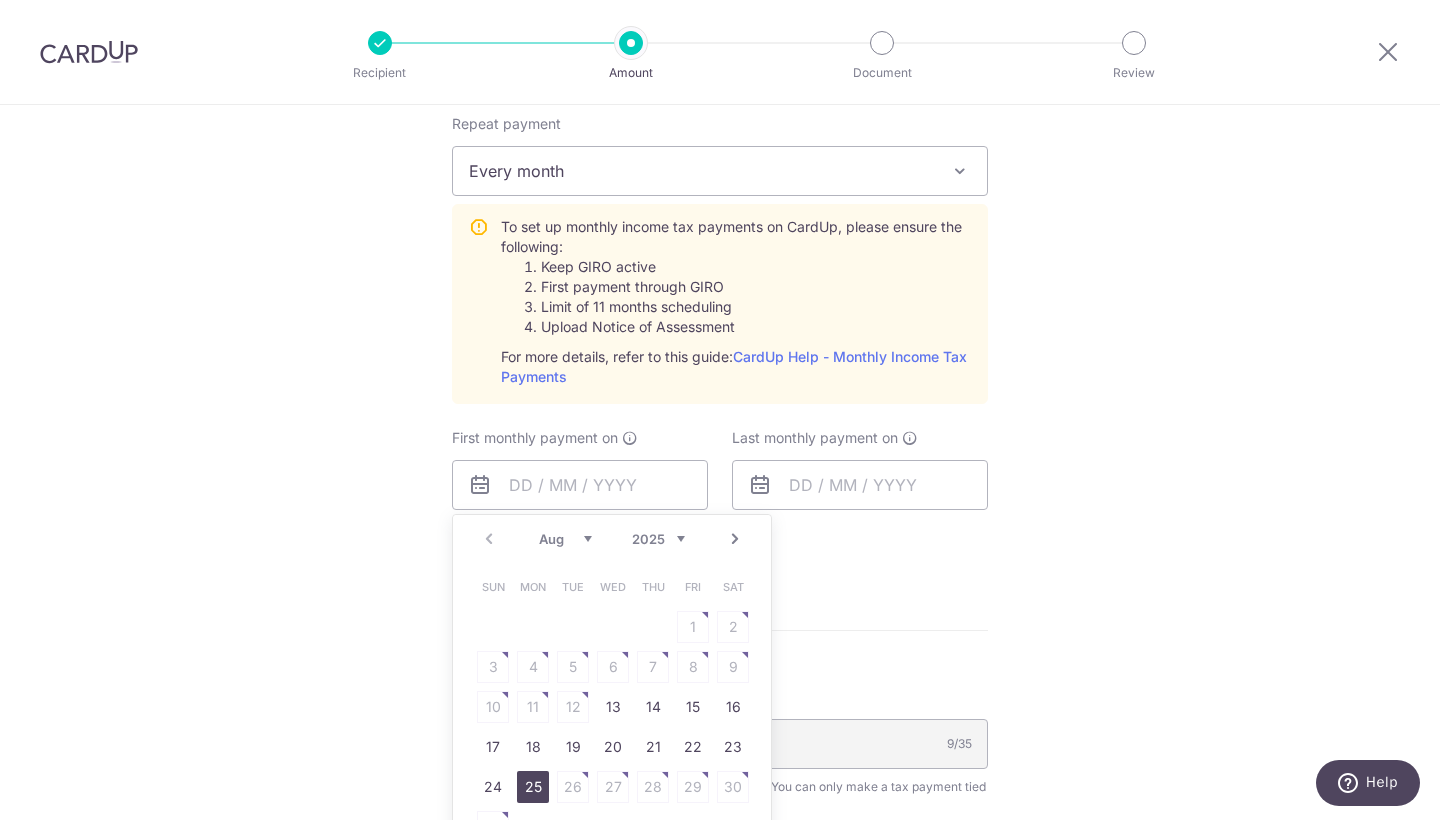 click on "25" at bounding box center (533, 787) 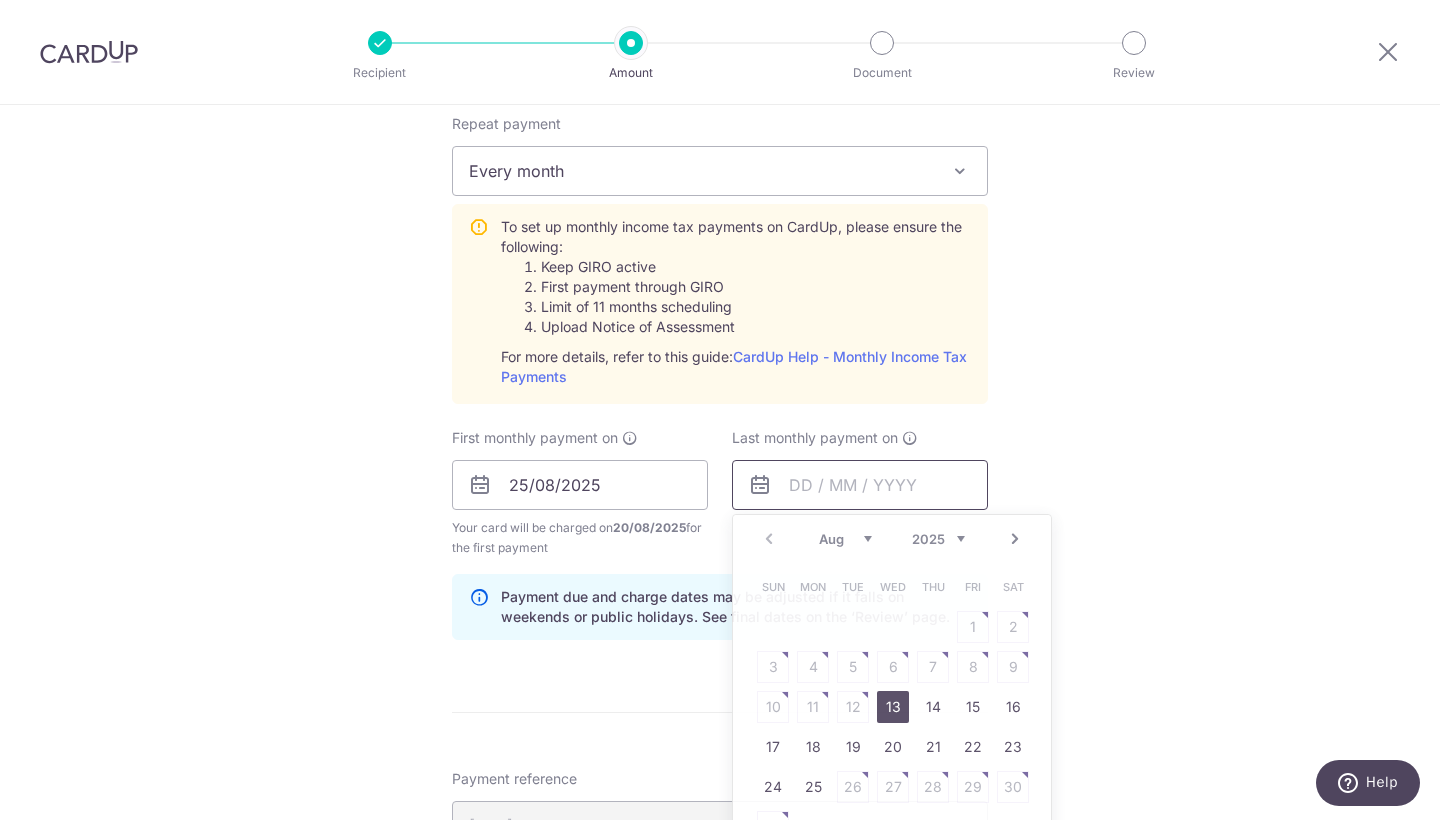 click at bounding box center (860, 485) 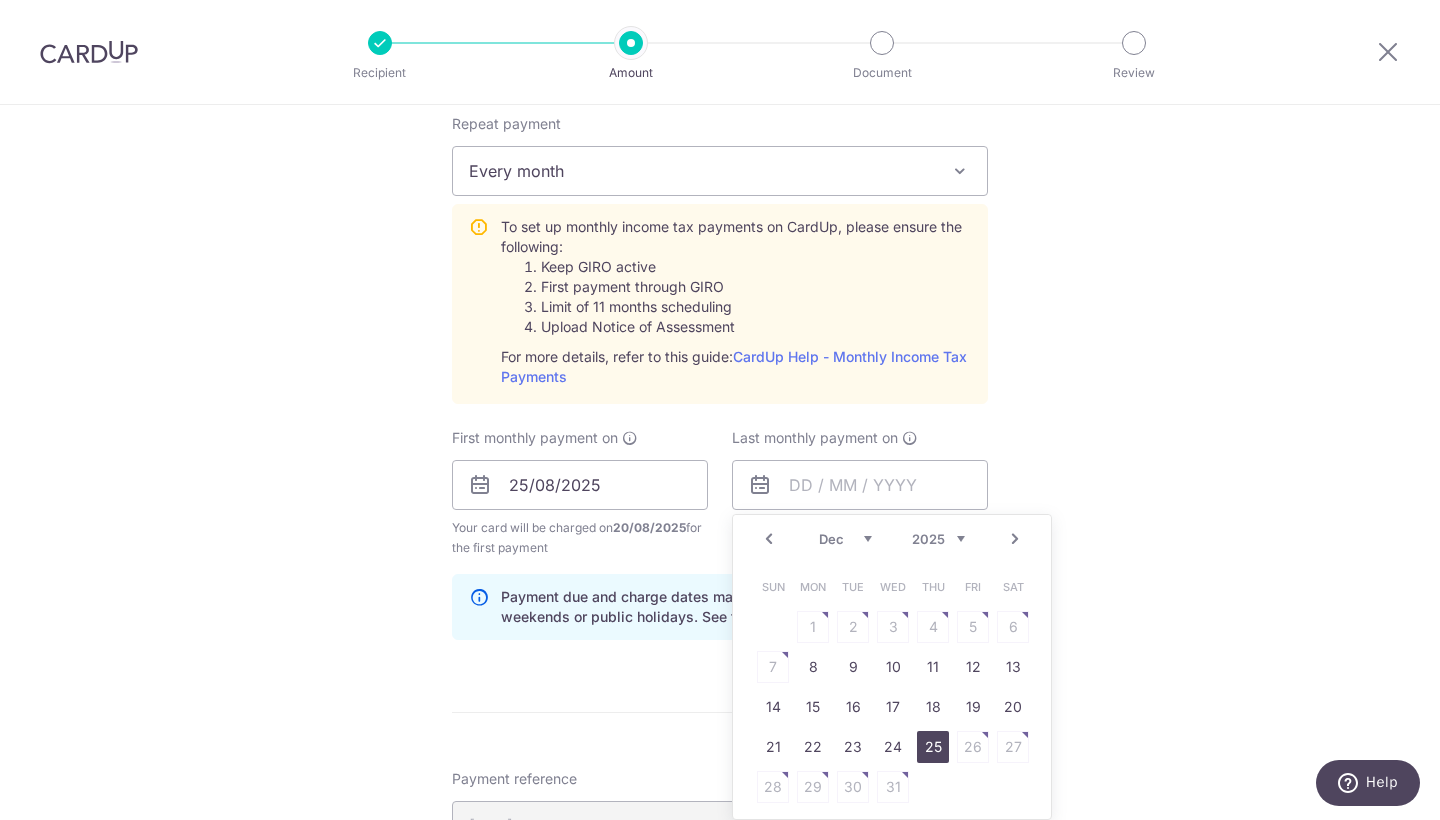 click on "25" at bounding box center (933, 747) 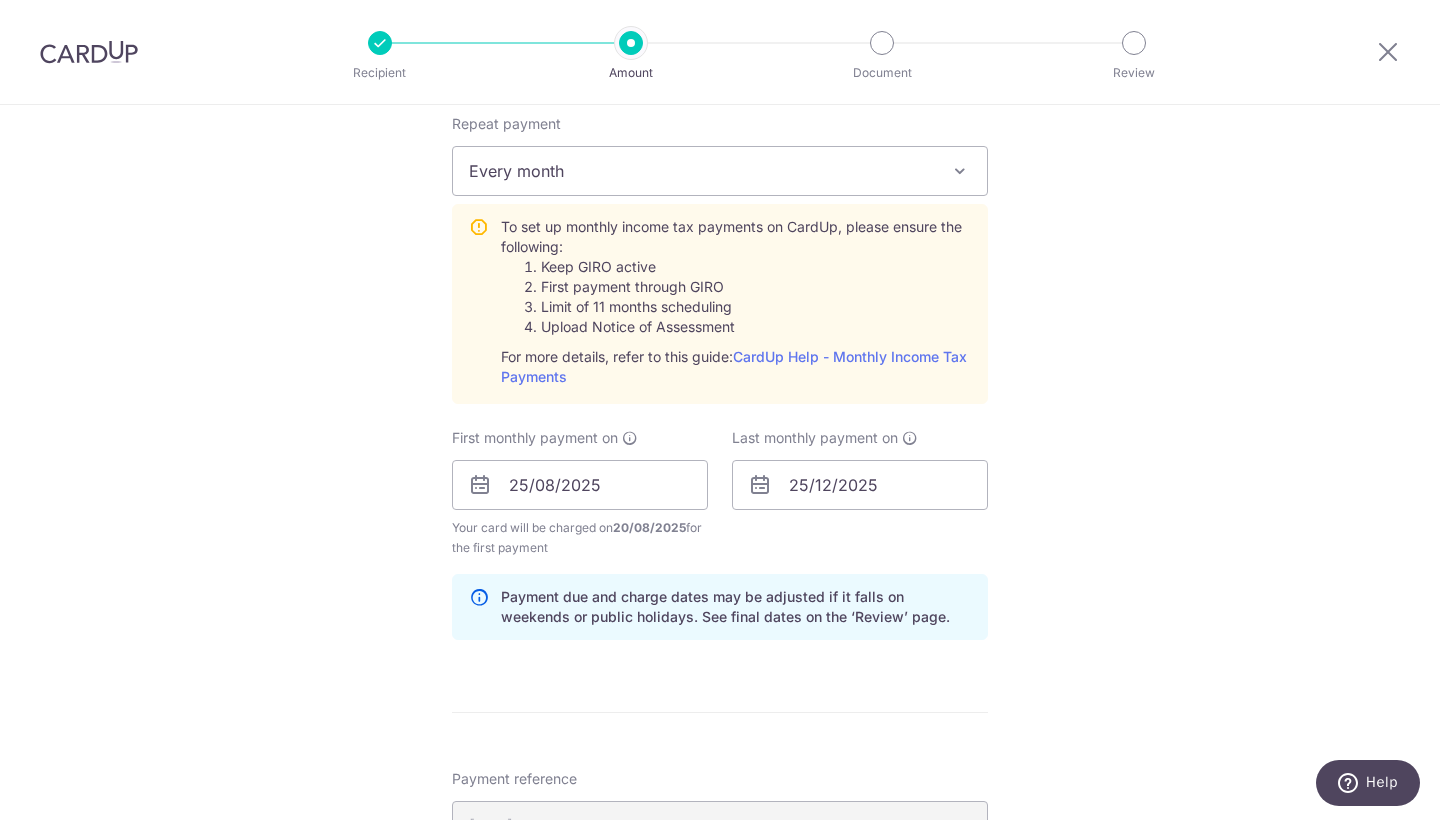 scroll, scrollTop: 1217, scrollLeft: 0, axis: vertical 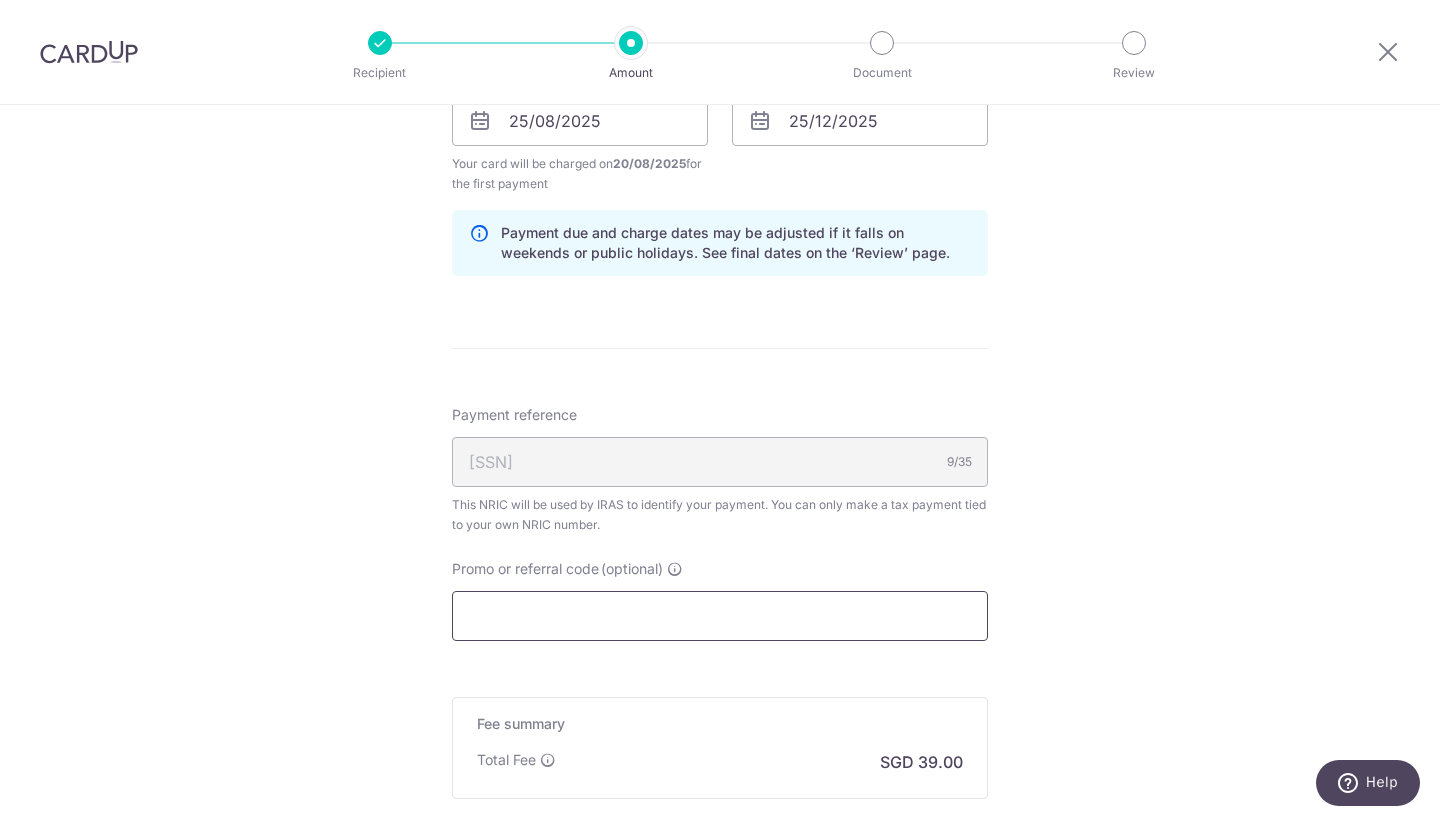 click on "Promo or referral code
(optional)" at bounding box center (720, 616) 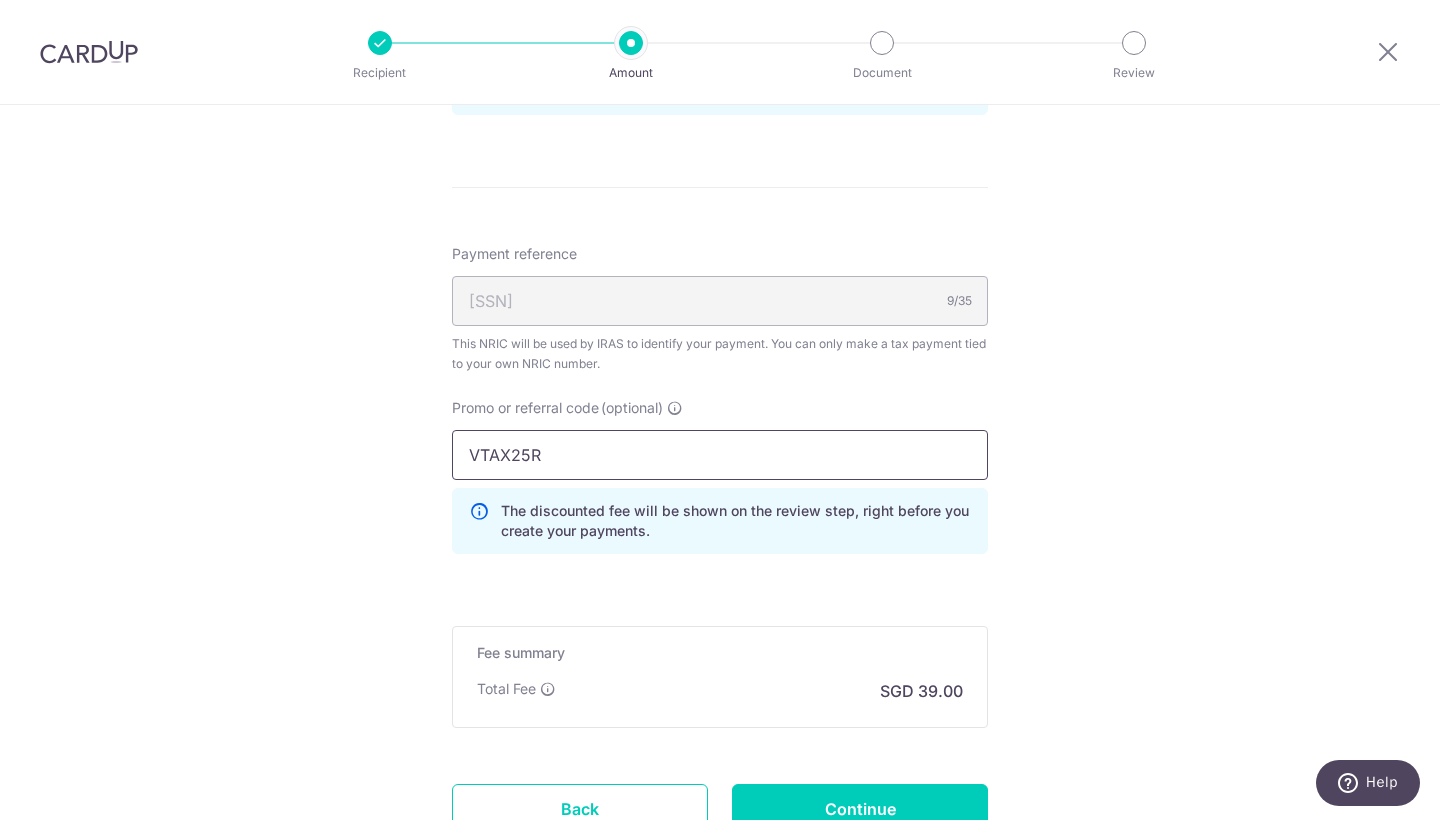 scroll, scrollTop: 1535, scrollLeft: 0, axis: vertical 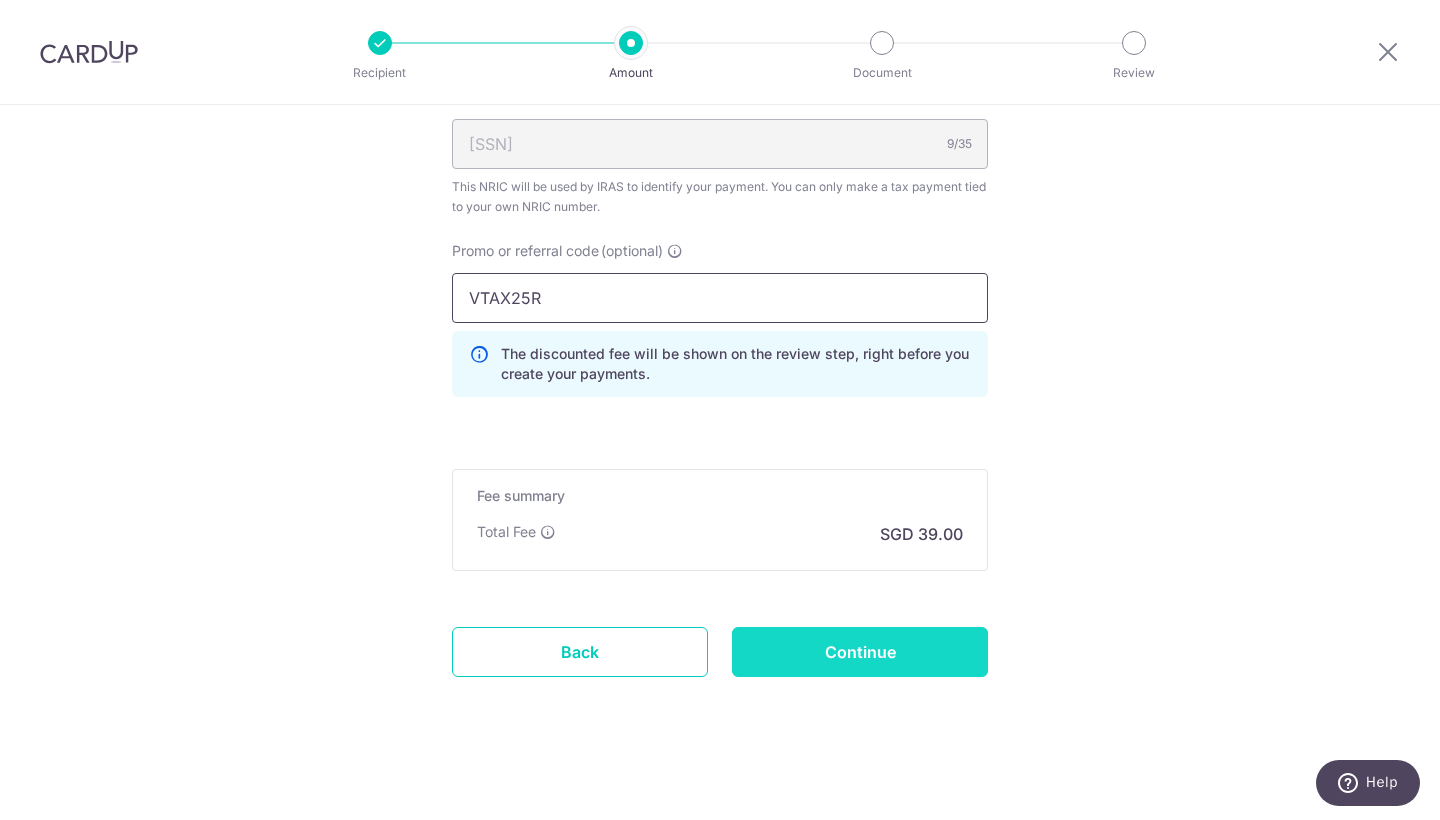 type on "VTAX25R" 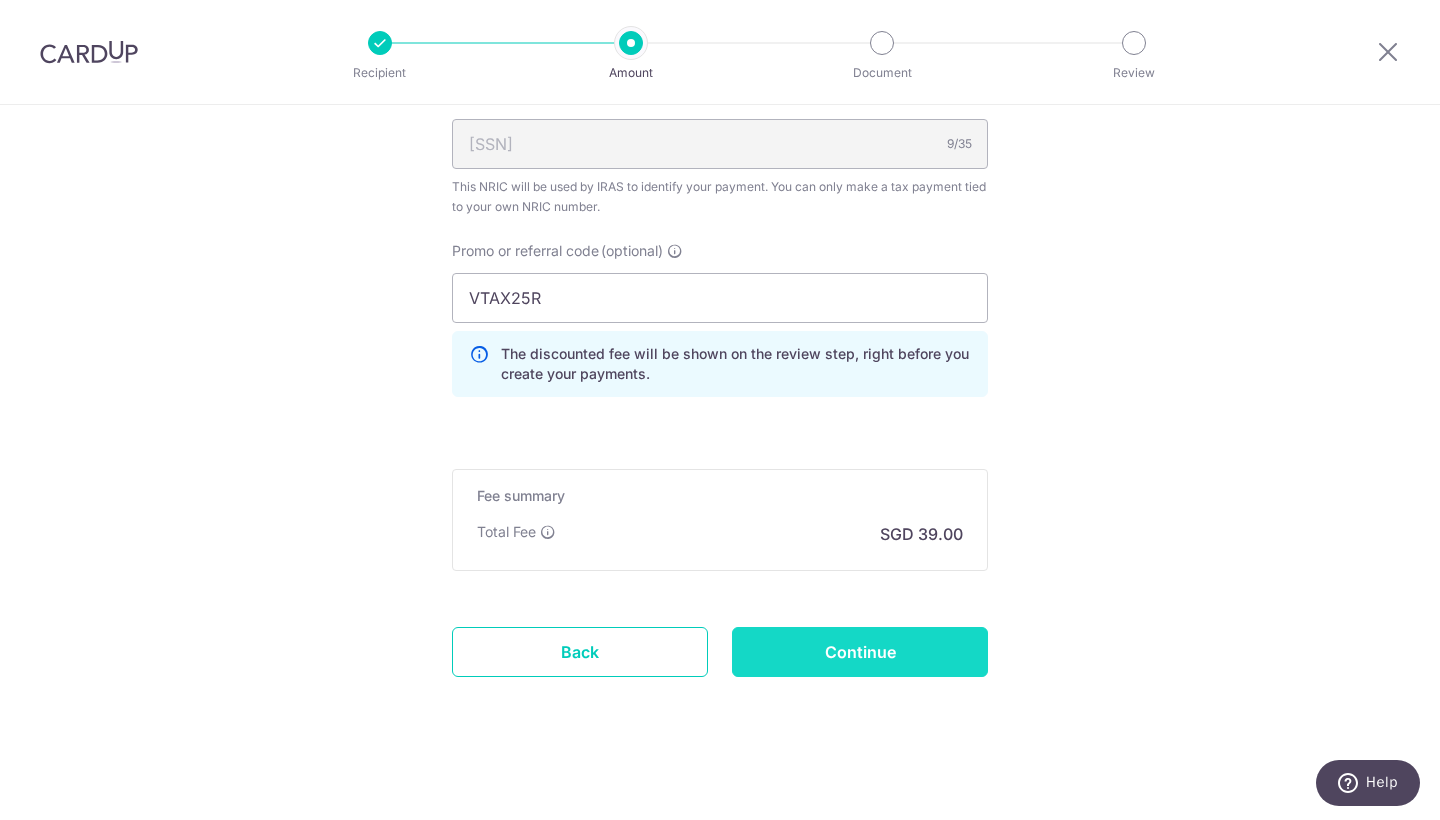 click on "Continue" at bounding box center [860, 652] 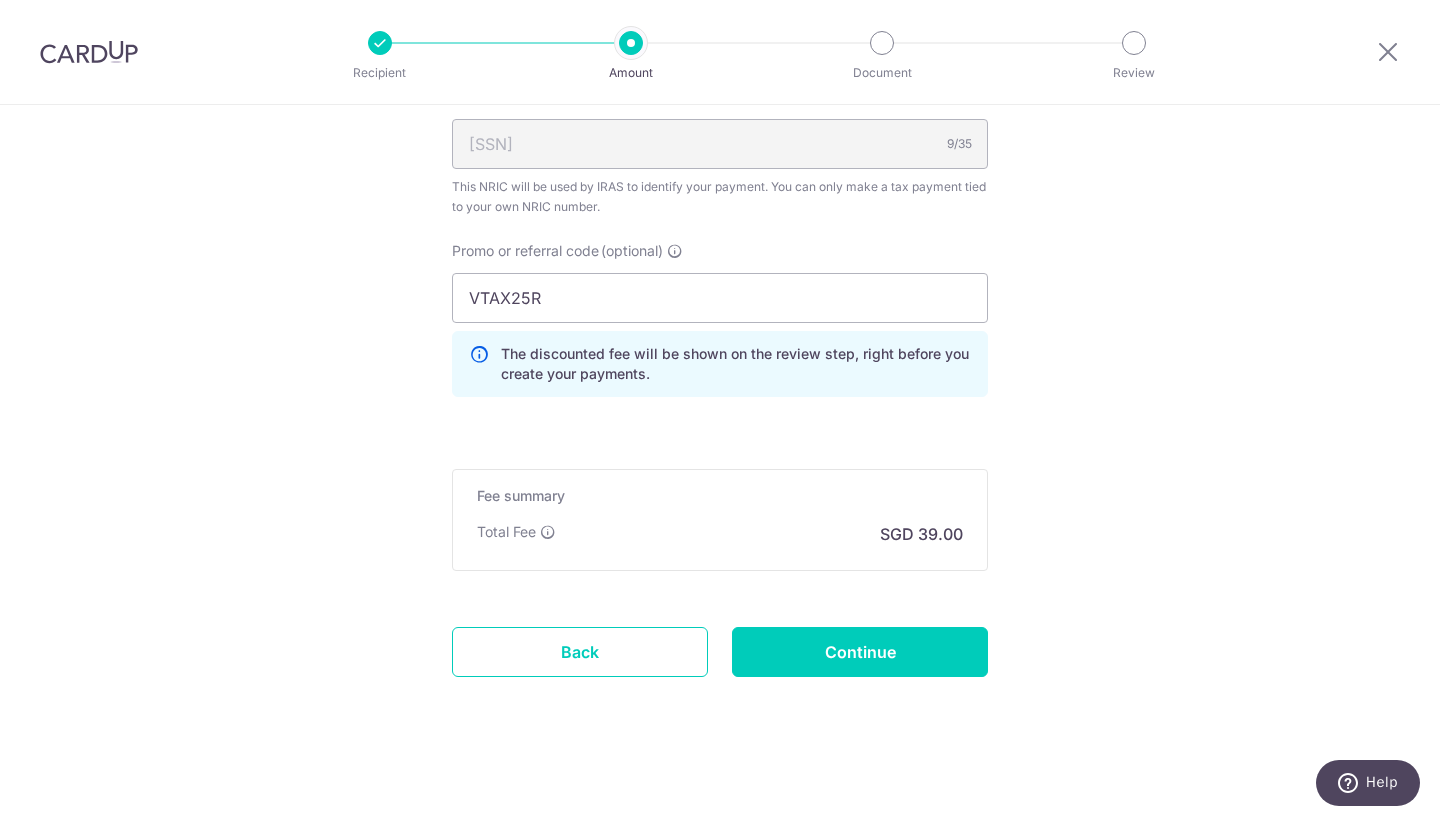 type on "Create Schedule" 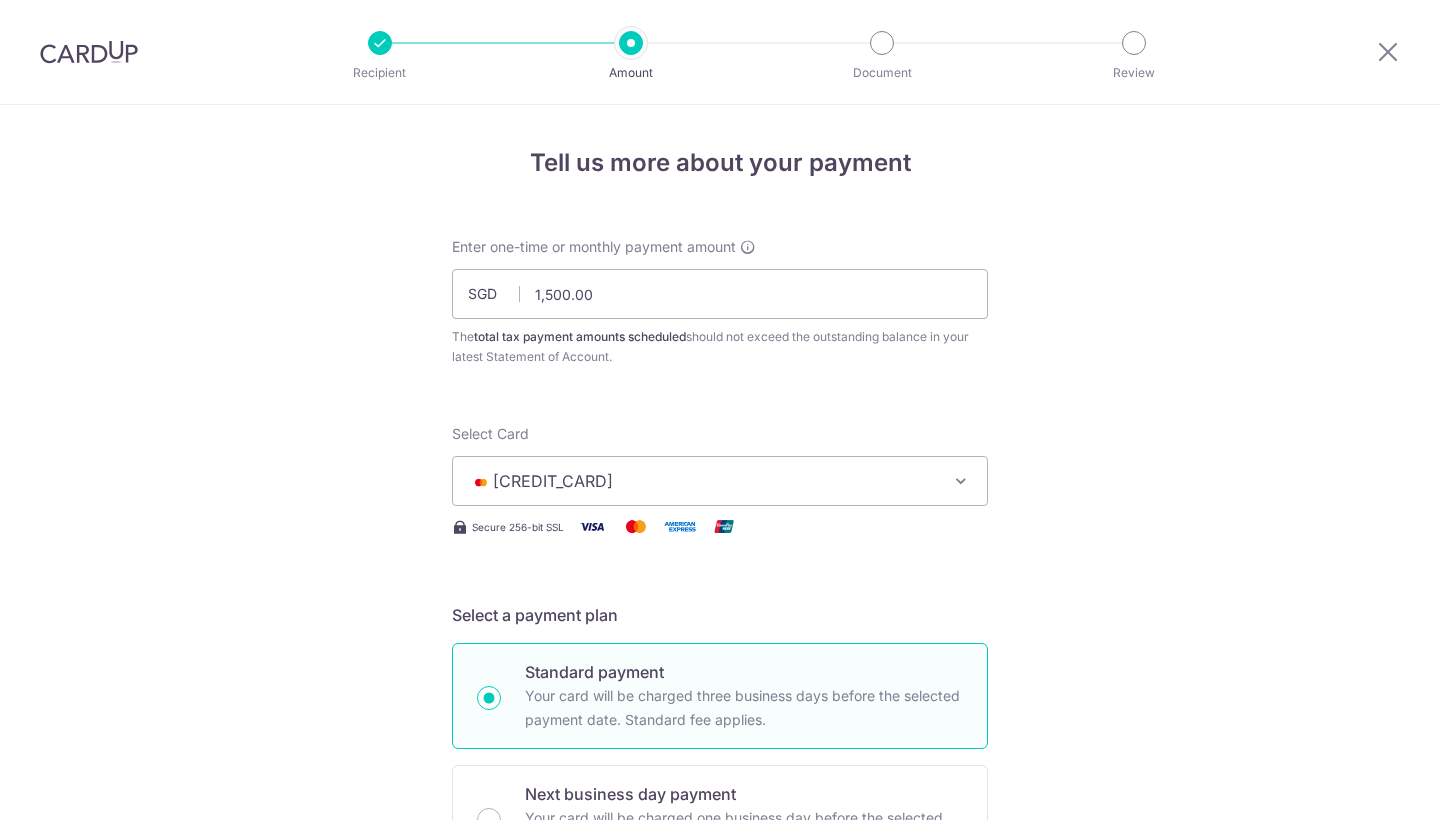 scroll, scrollTop: 0, scrollLeft: 0, axis: both 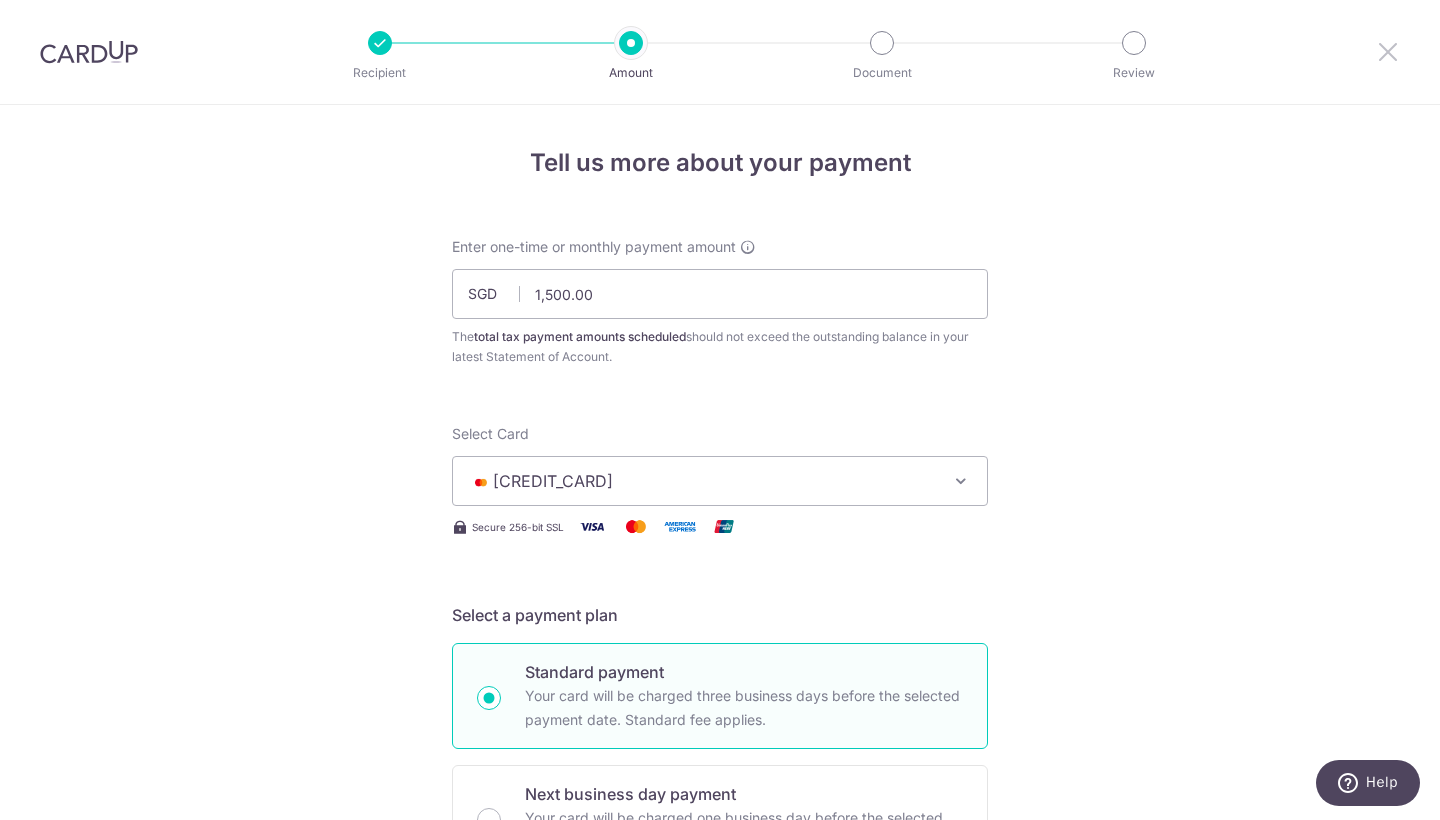 click at bounding box center (1388, 51) 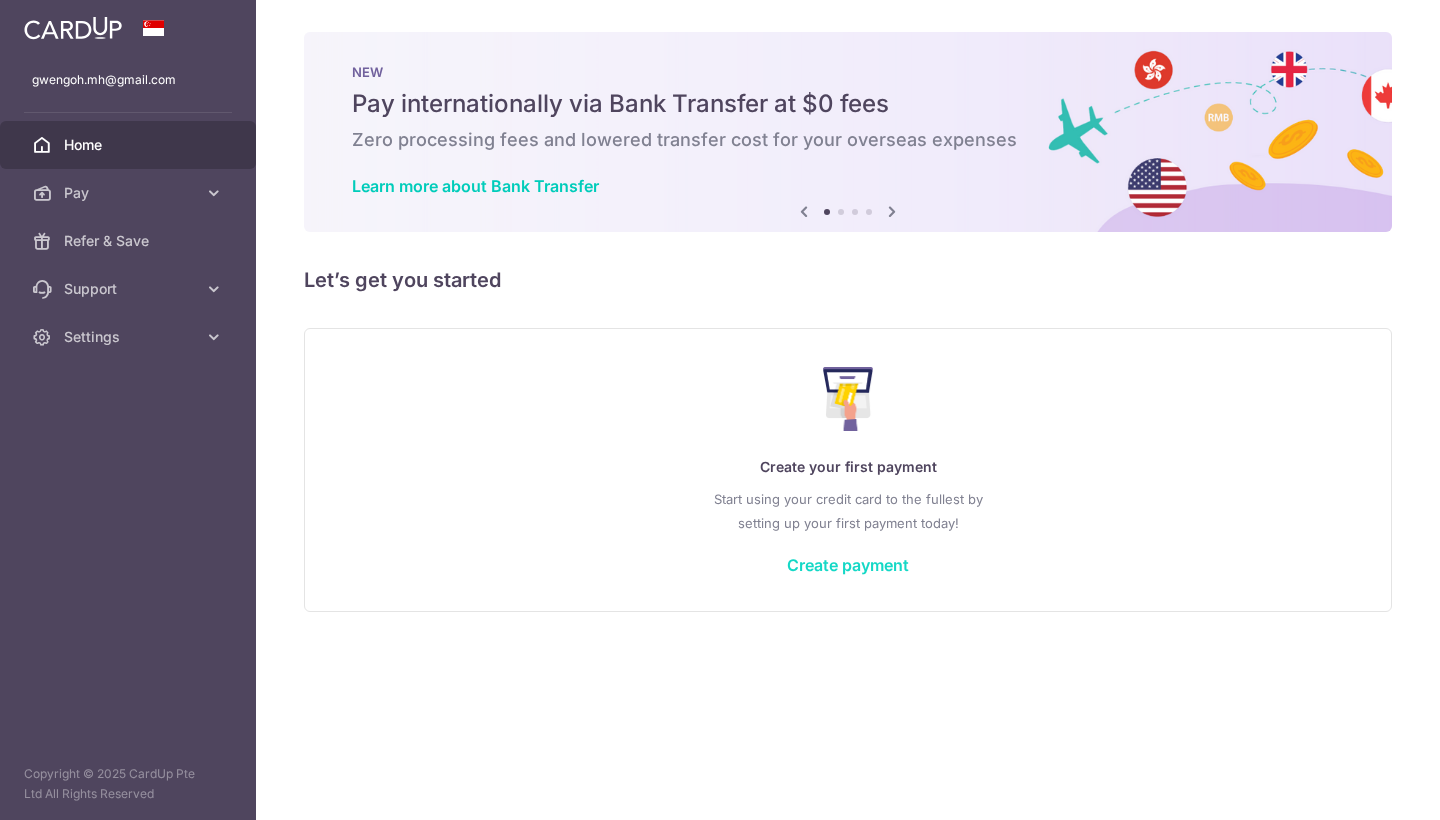 click on "Create payment" at bounding box center [848, 565] 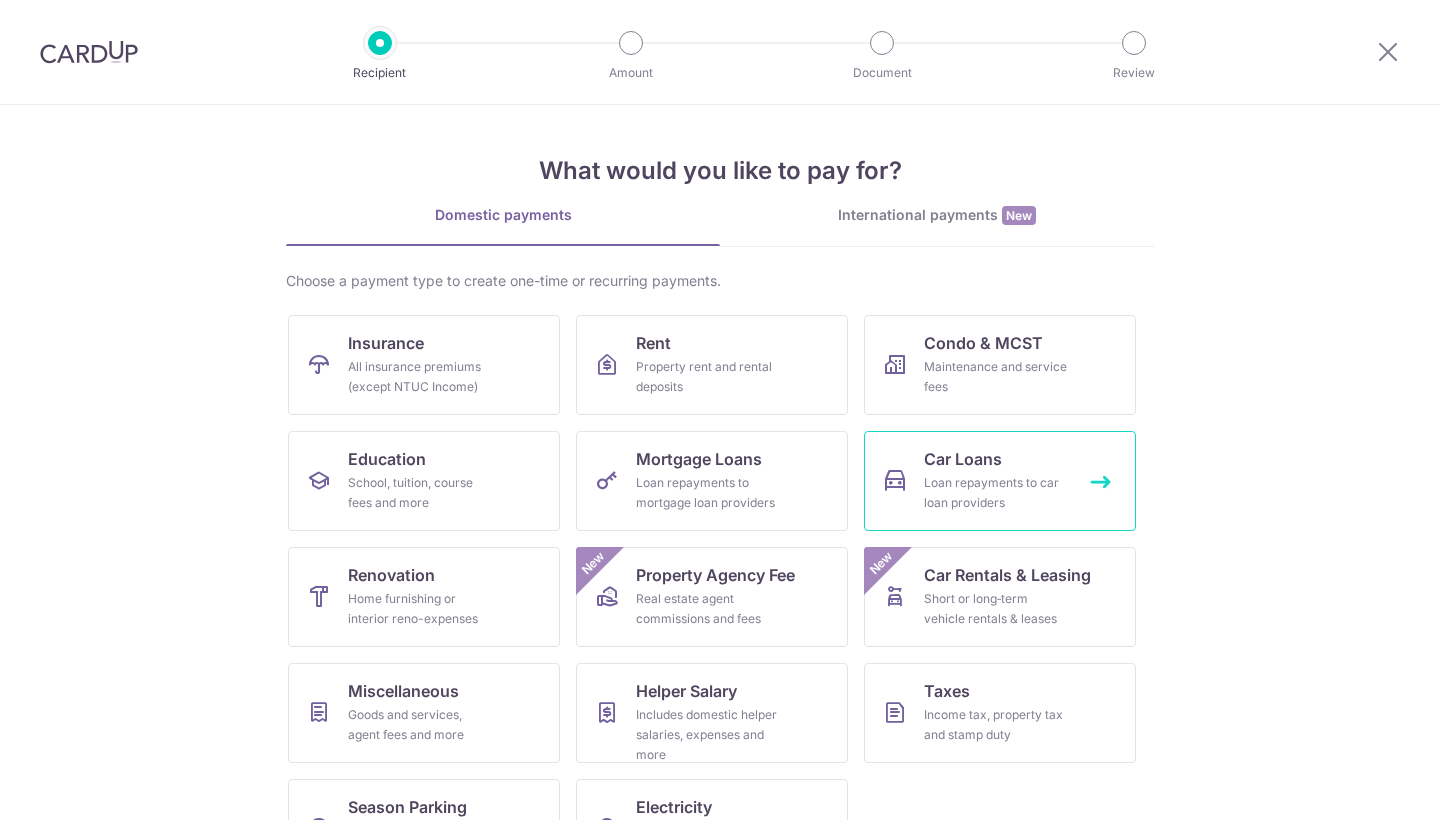 click on "Loan repayments to car loan providers" at bounding box center [996, 493] 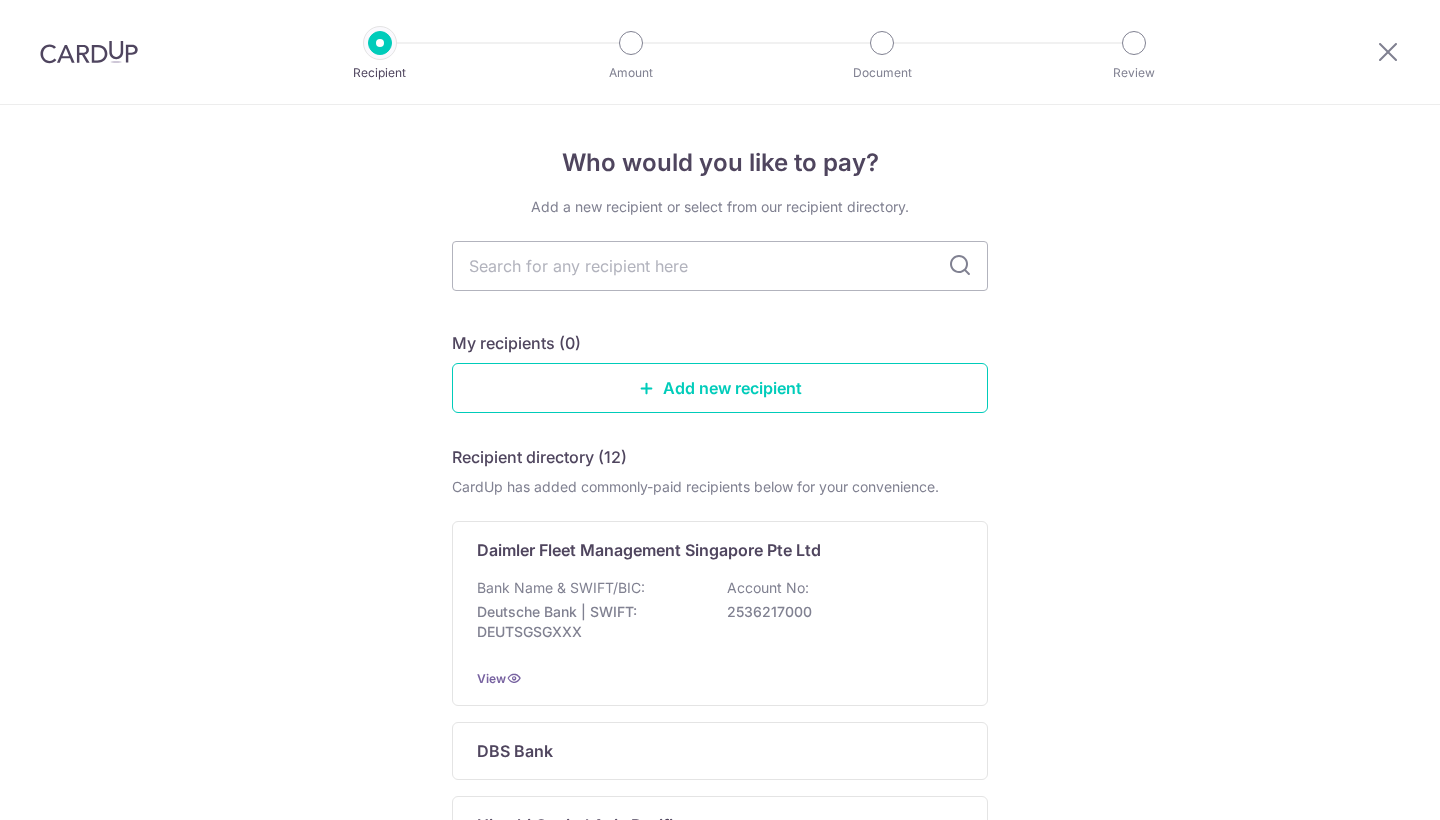 scroll, scrollTop: 0, scrollLeft: 0, axis: both 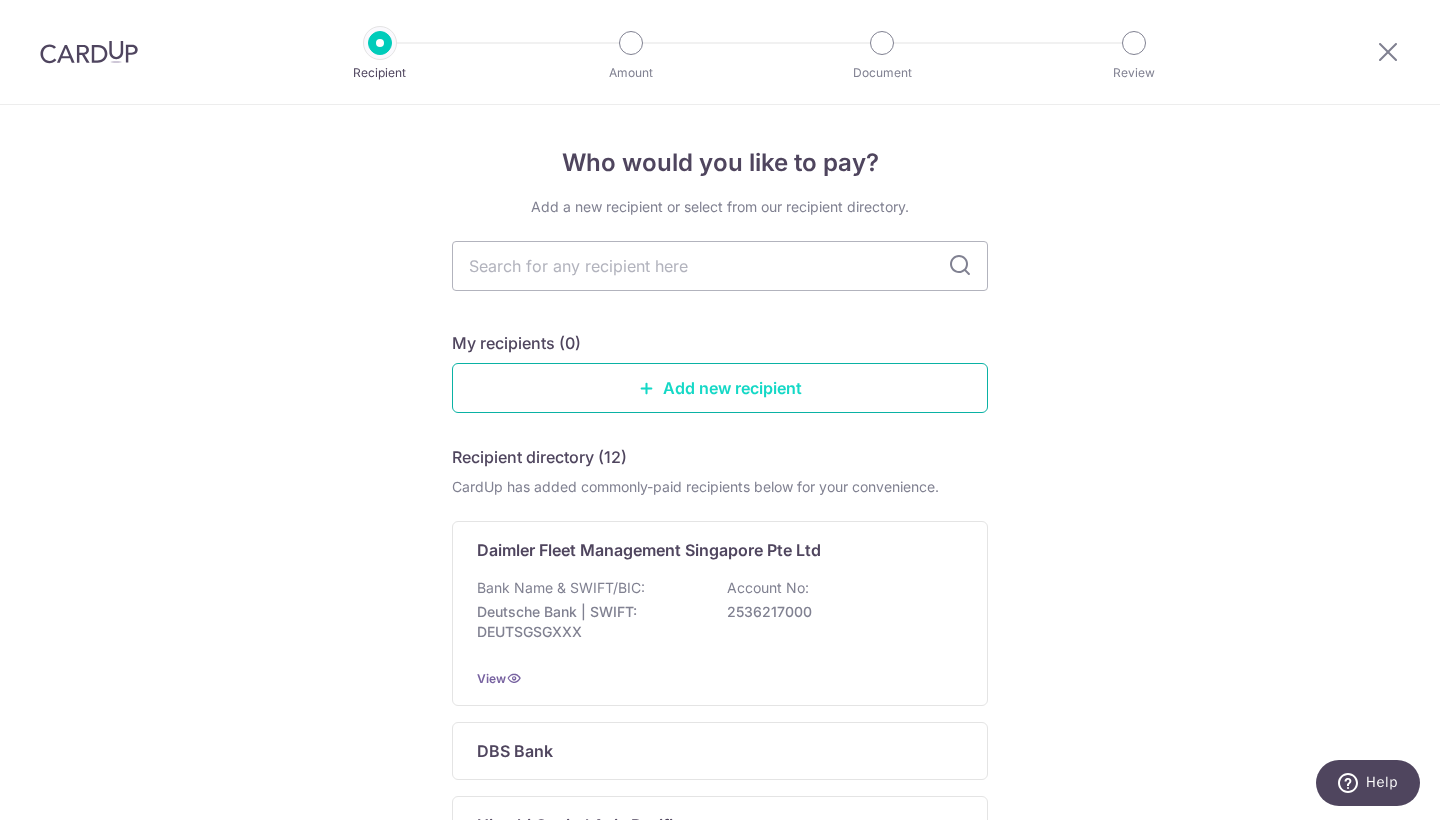 click on "Add new recipient" at bounding box center [720, 388] 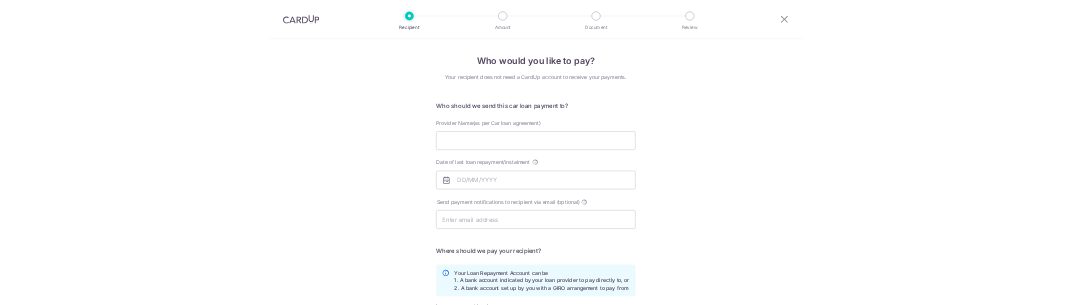 scroll, scrollTop: 0, scrollLeft: 0, axis: both 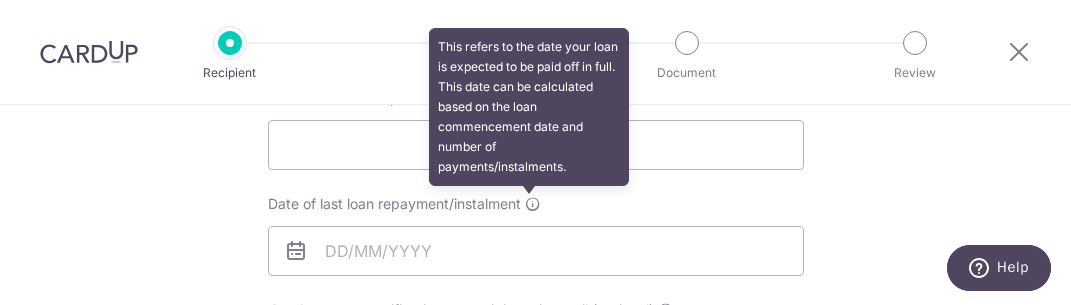 click at bounding box center [533, 204] 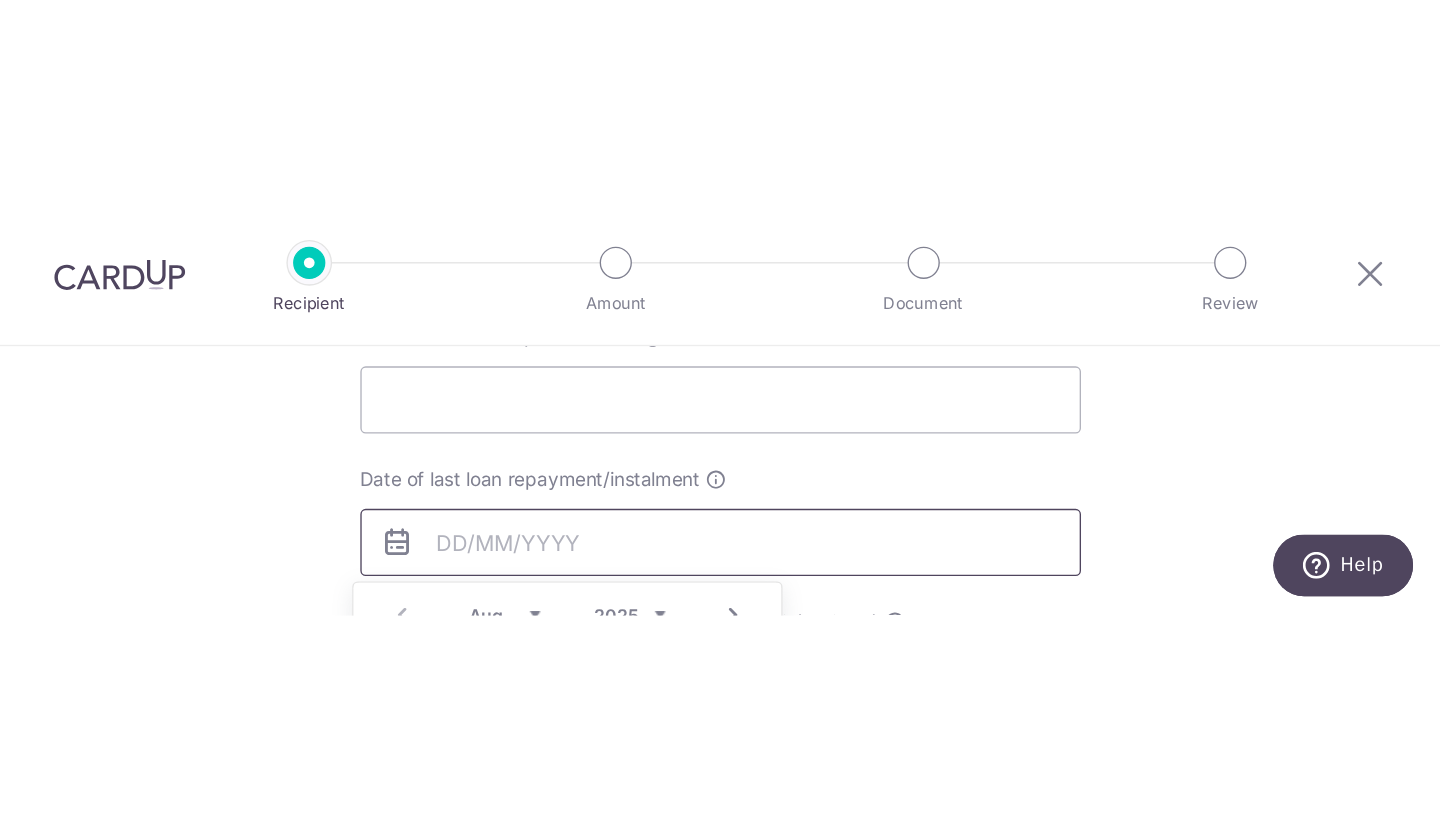 scroll, scrollTop: 237, scrollLeft: 0, axis: vertical 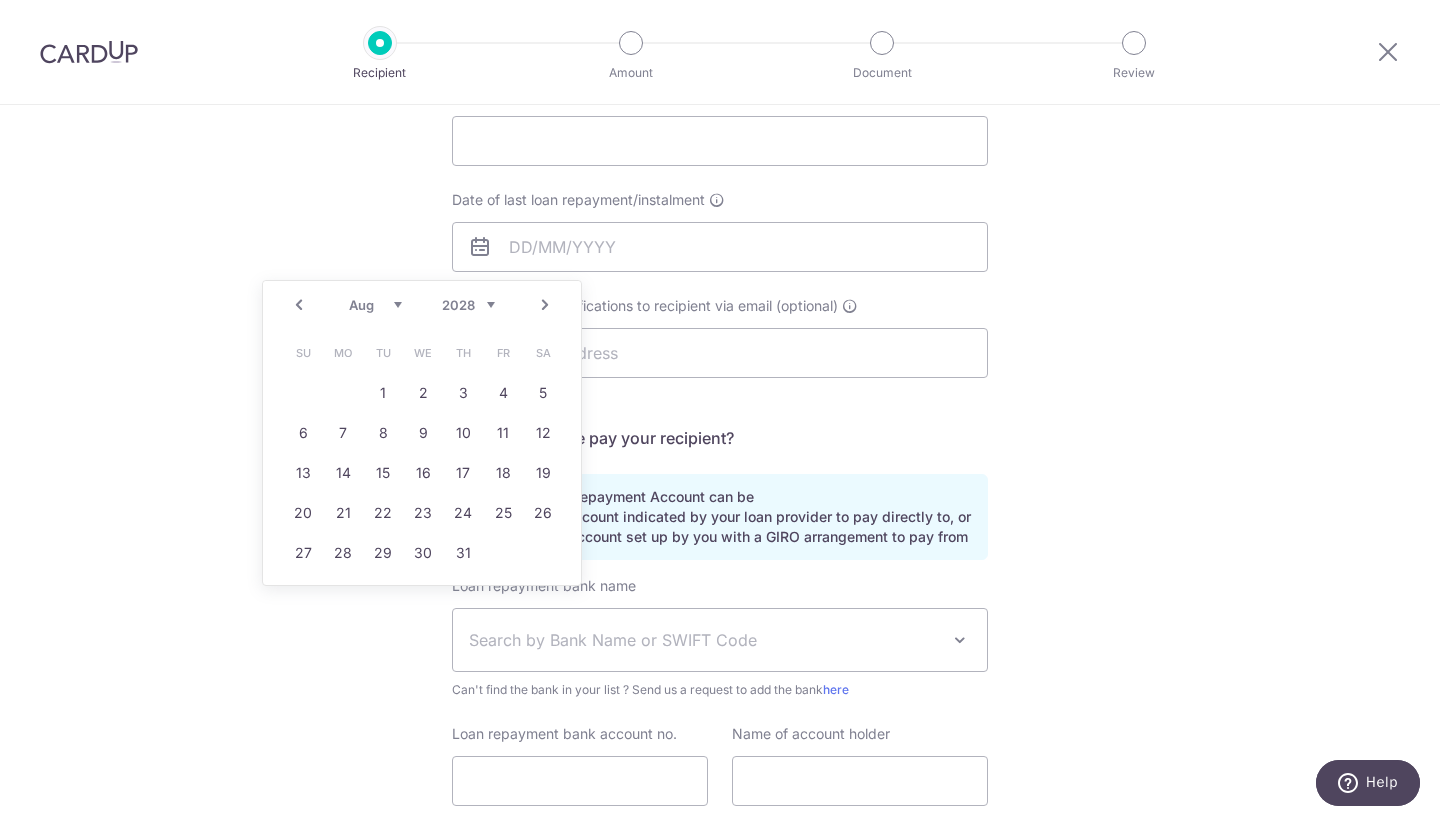 click on "Jan Feb Mar Apr May Jun Jul Aug Sep Oct Nov Dec 2025 2026 2027 2028 2029 2030 2031 2032 2033 2034 2035 2036 2037 2038" at bounding box center (422, 305) 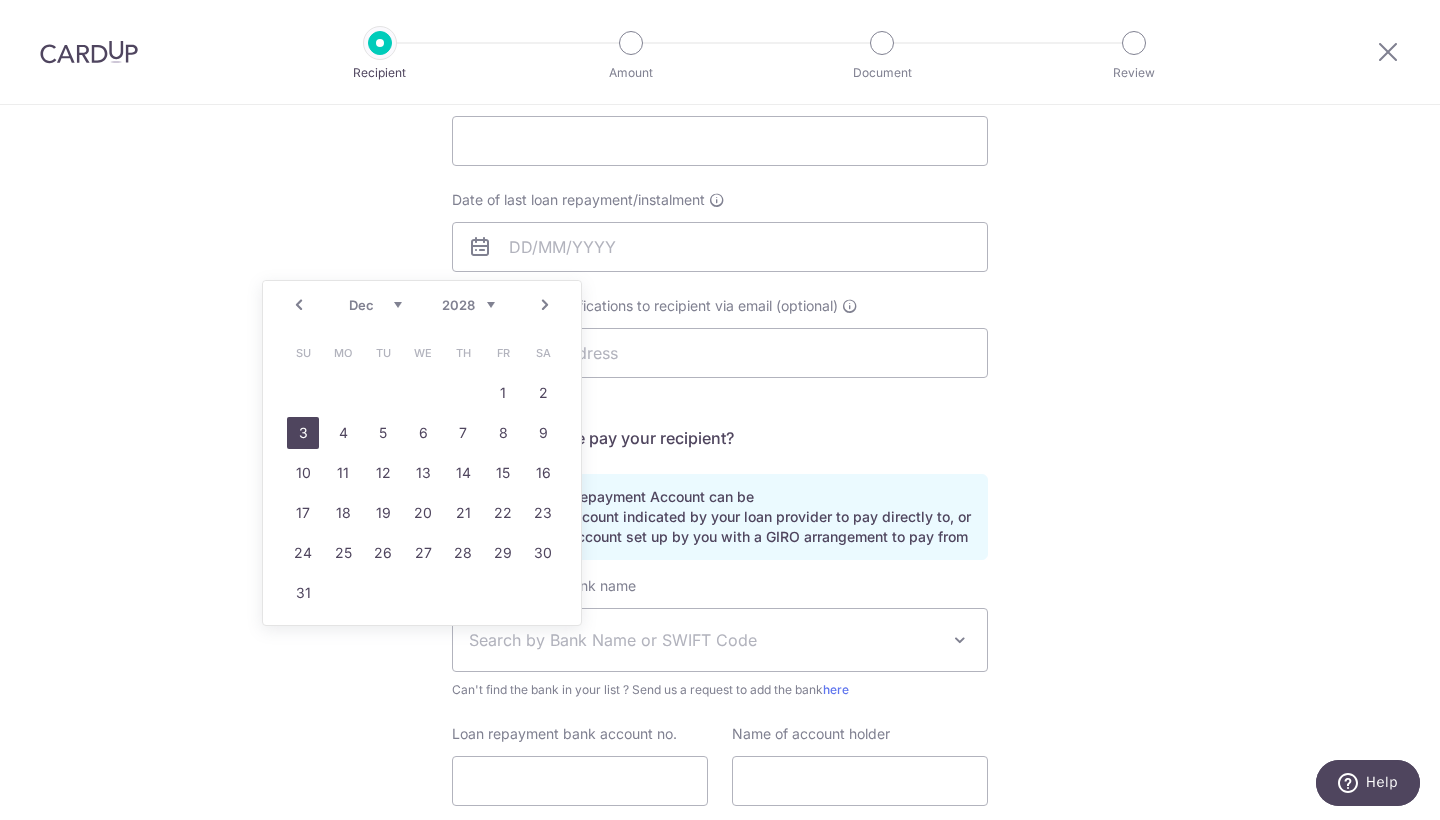 click on "3" at bounding box center (303, 433) 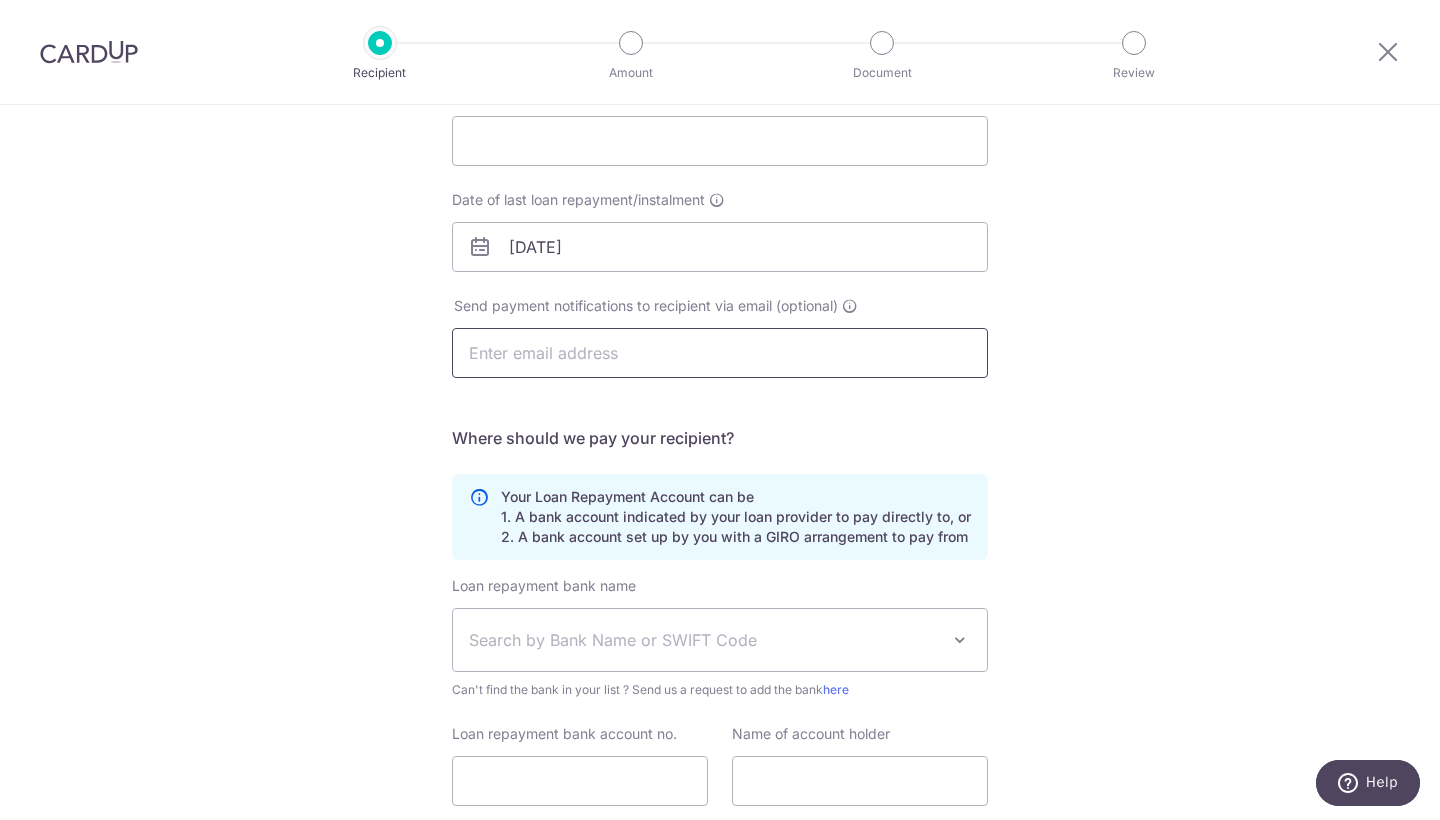 type on "gwengoh.mh@gmail.com" 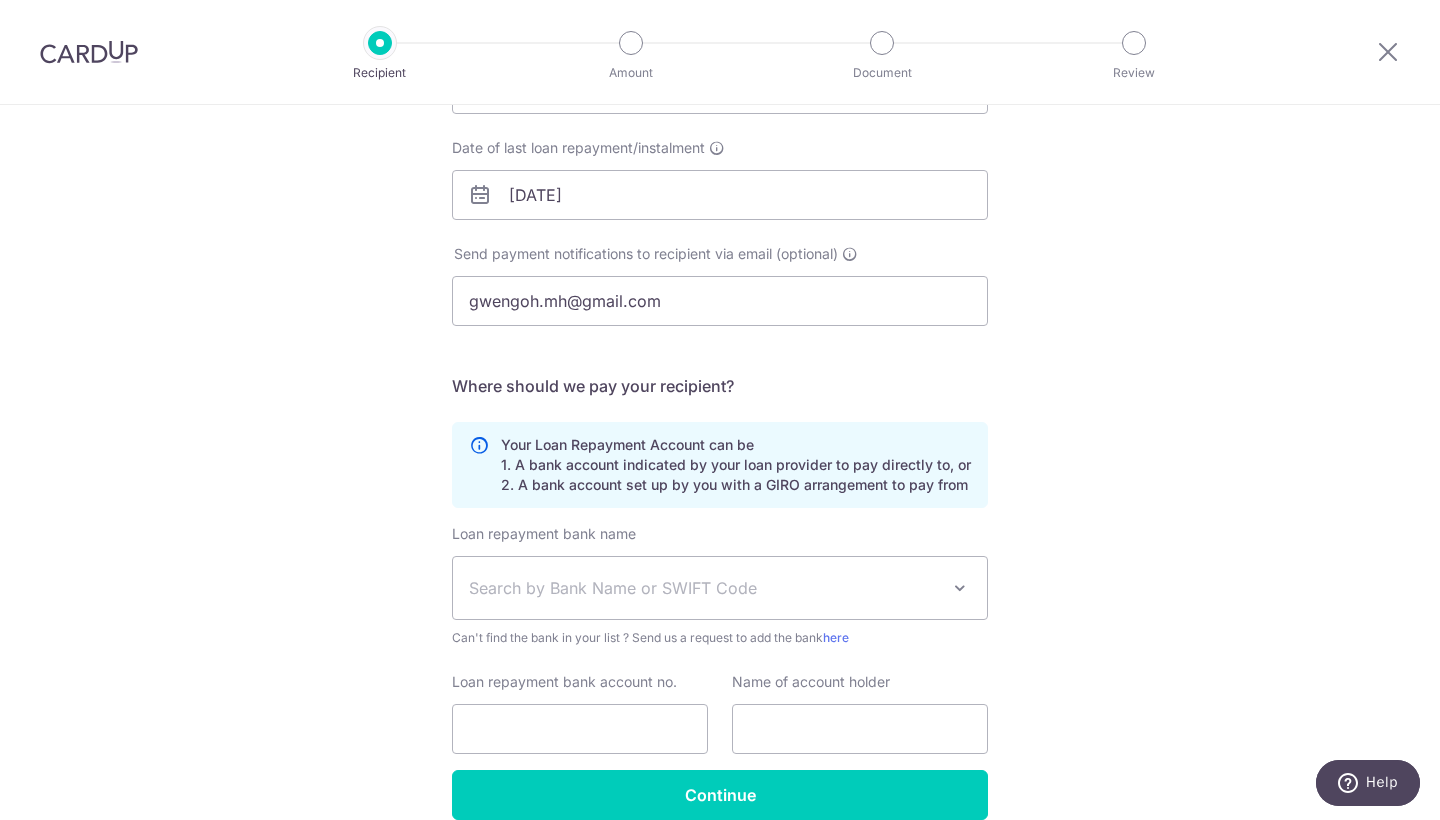 scroll, scrollTop: 332, scrollLeft: 0, axis: vertical 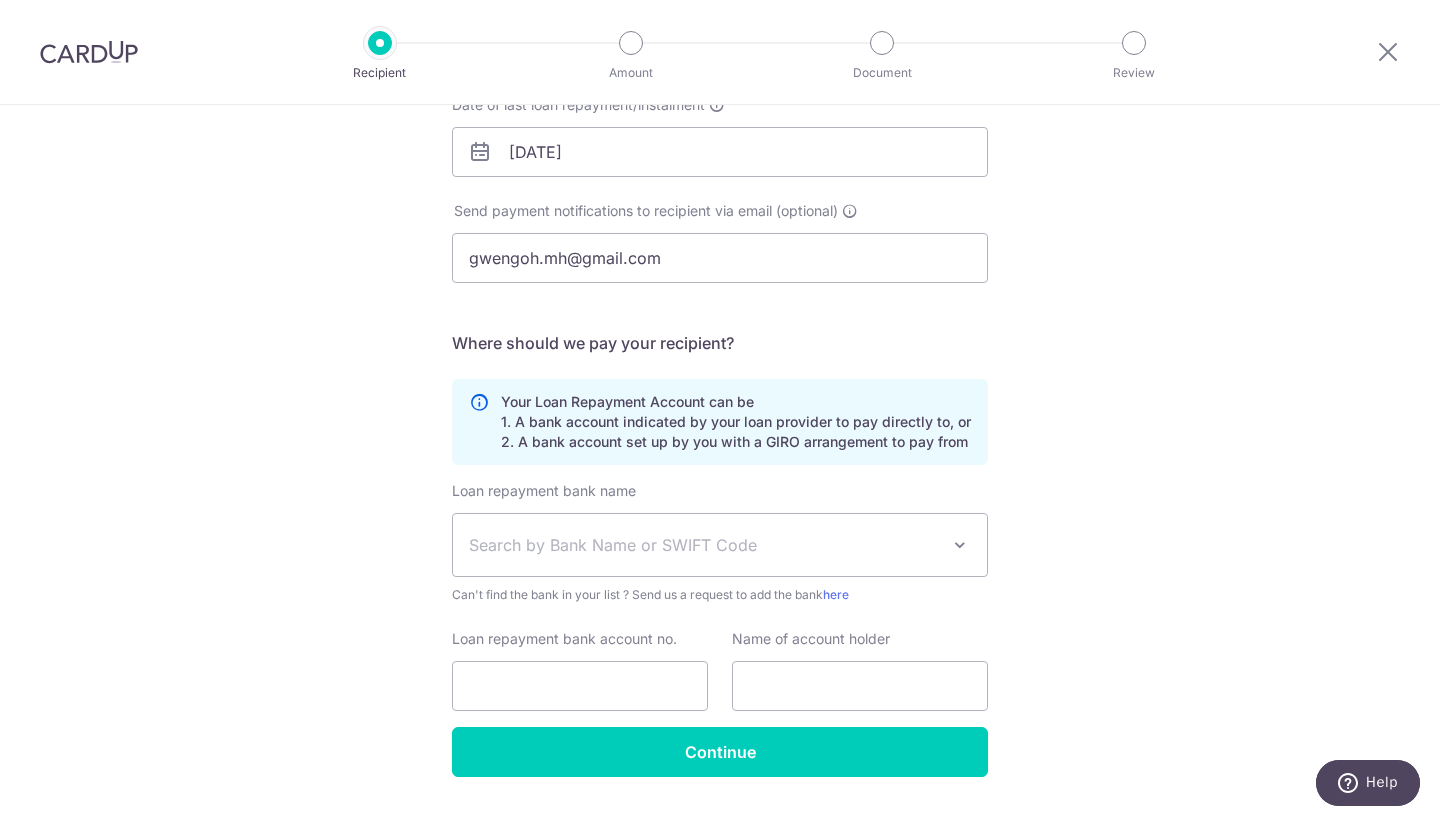 click at bounding box center [479, 422] 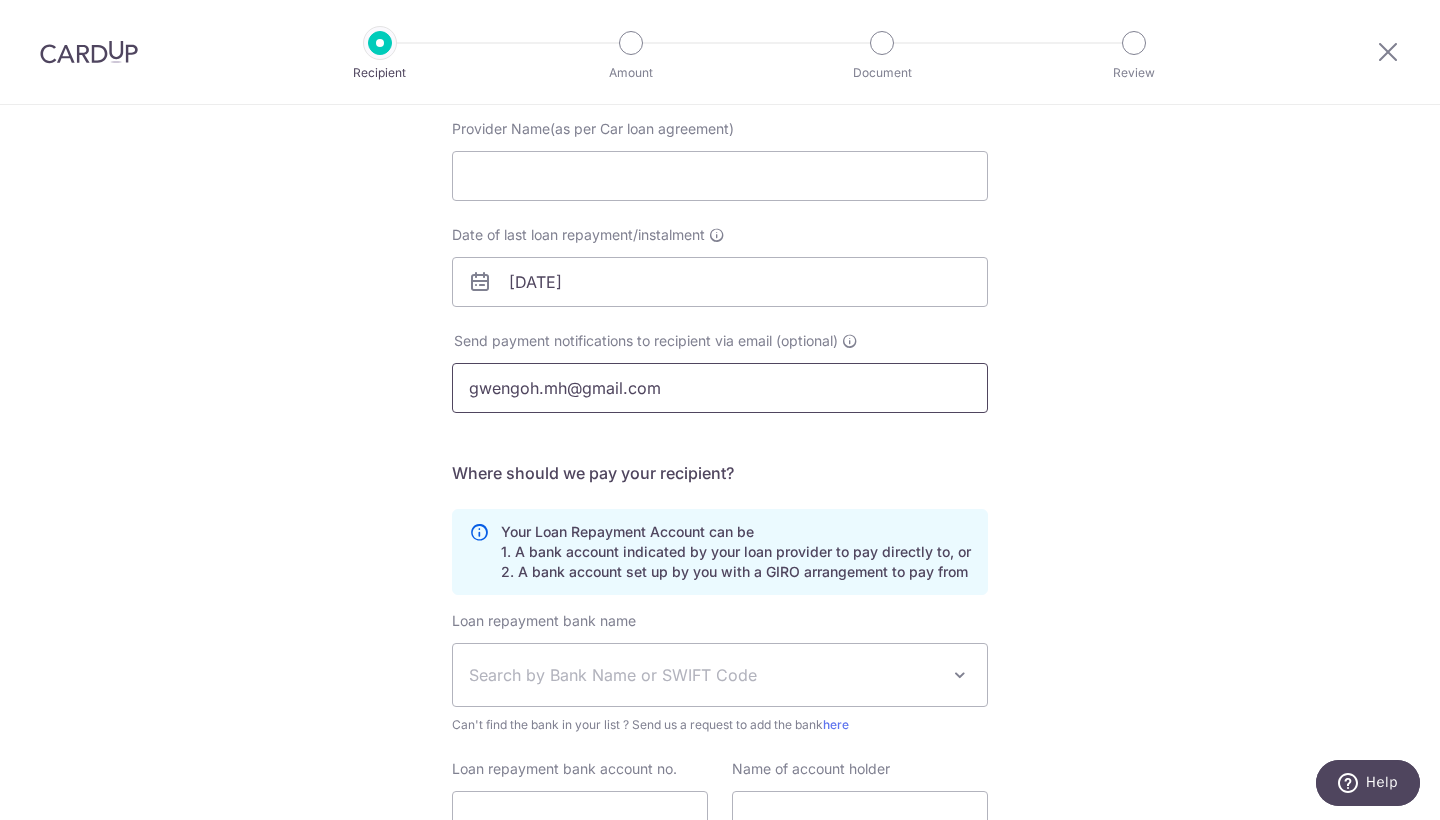 scroll, scrollTop: 30, scrollLeft: 0, axis: vertical 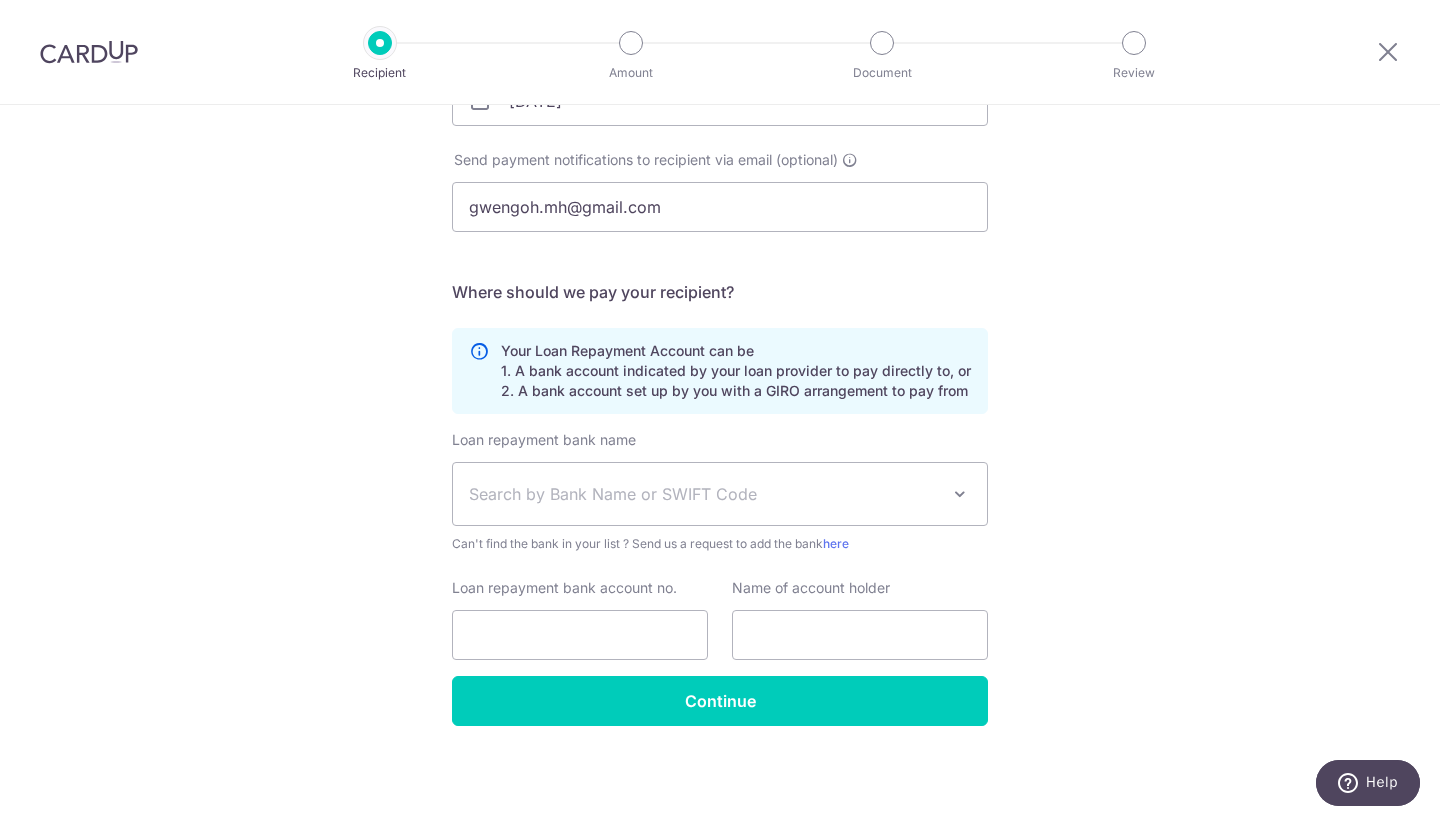 type on "Goh Ming Hwee Gwendolyn" 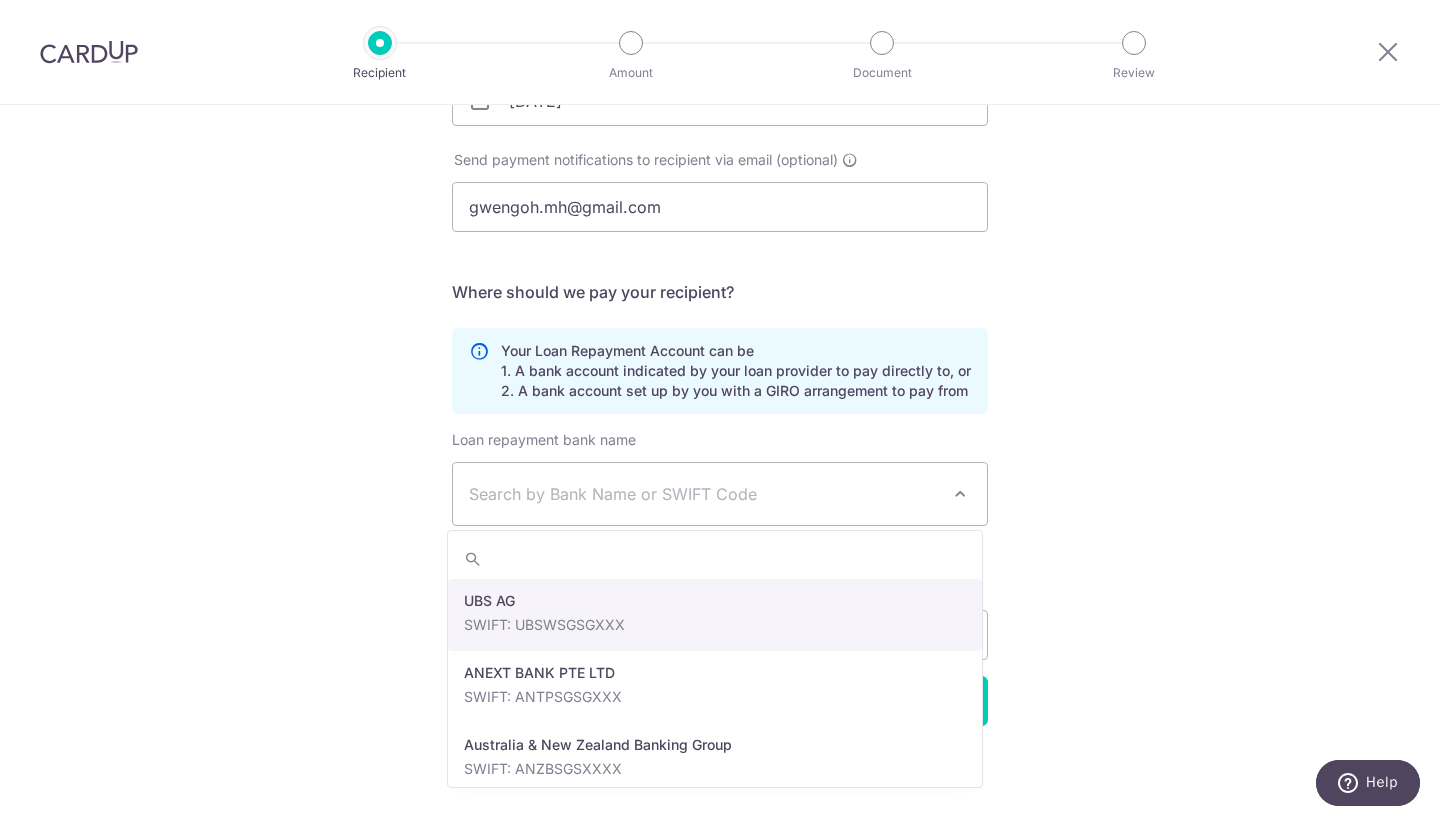 click on "Search by Bank Name or SWIFT Code" at bounding box center (704, 494) 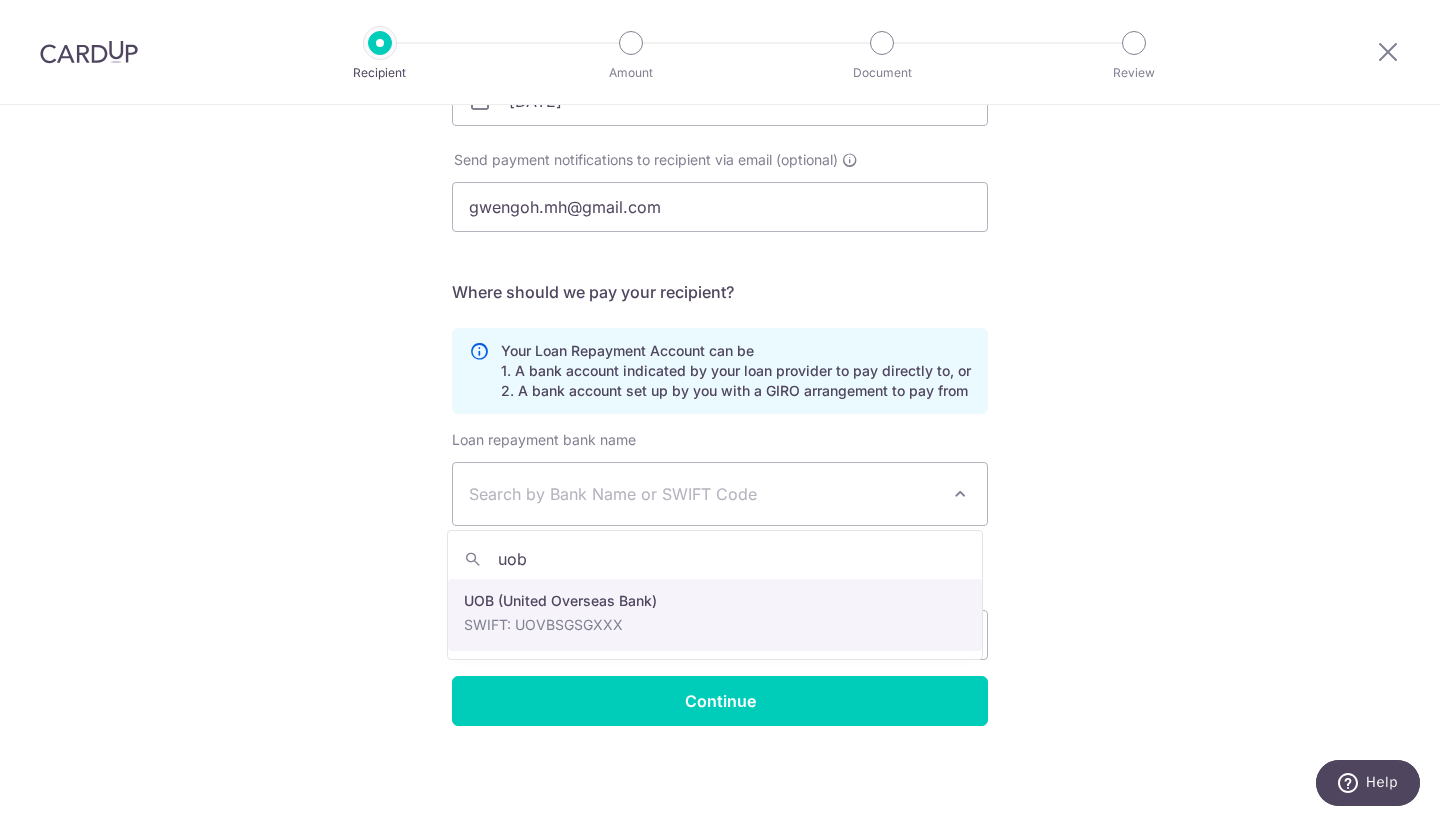 type on "uob" 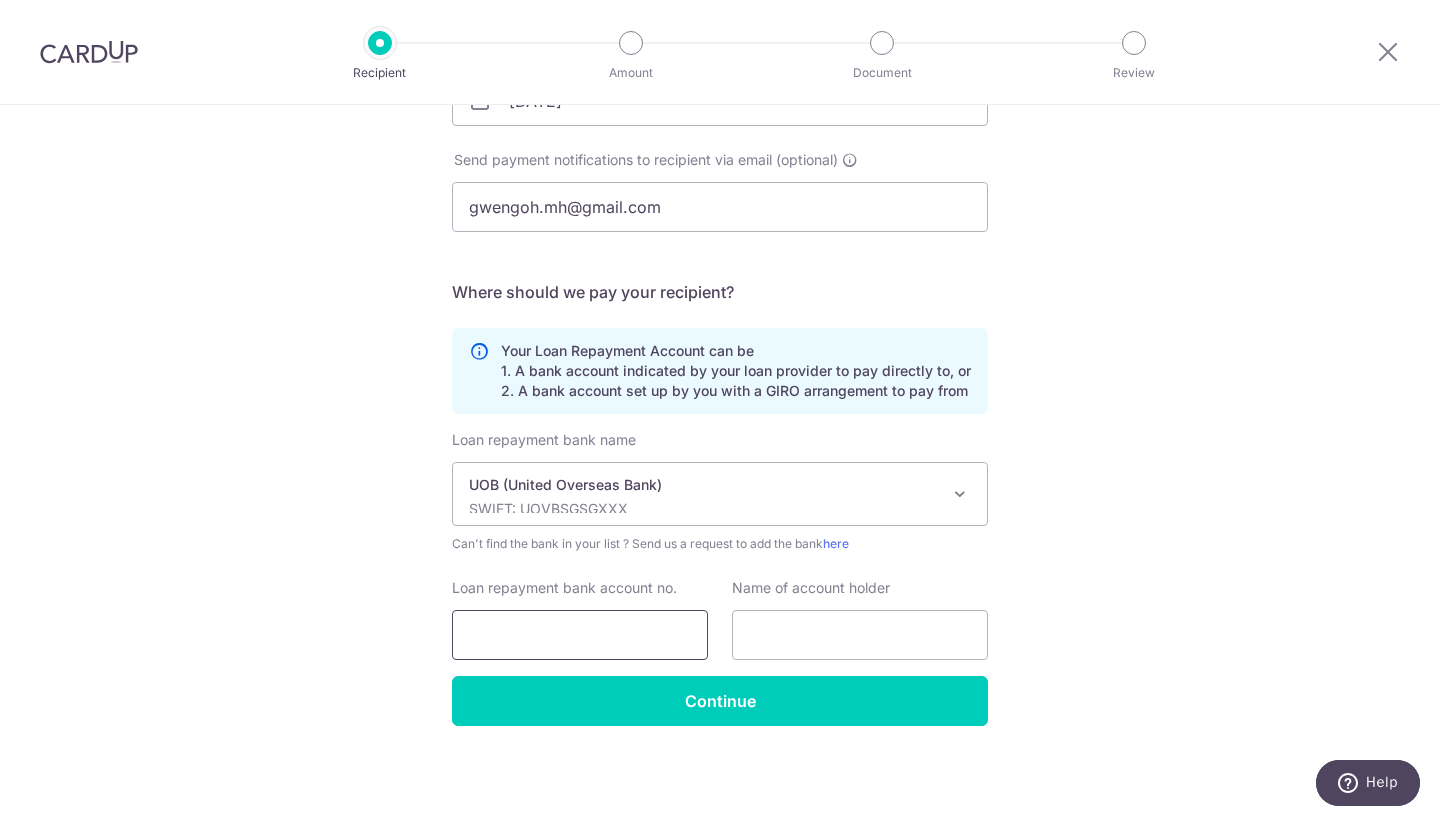 click on "Loan repayment bank account no." at bounding box center (580, 635) 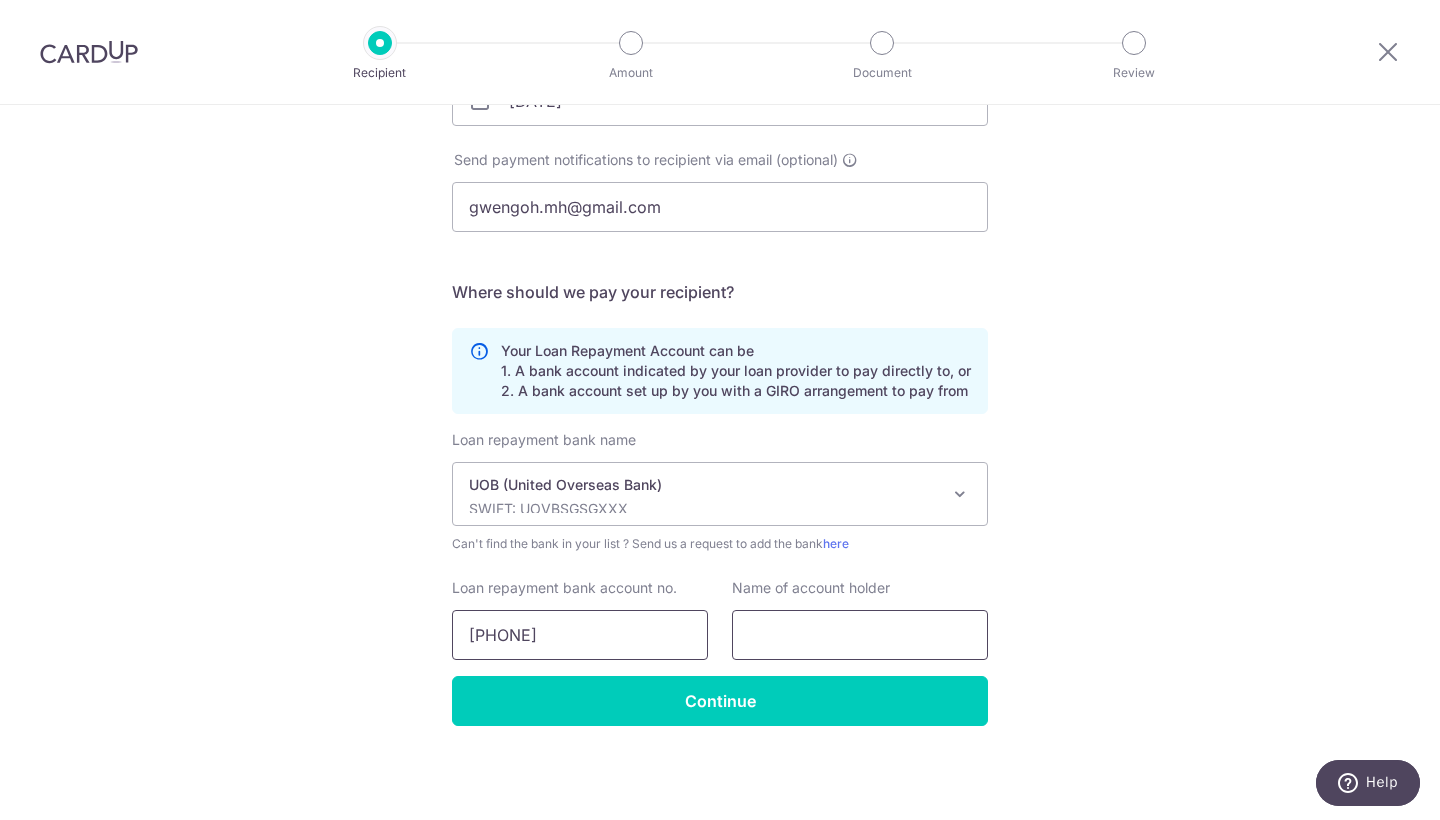 type on "3663298486" 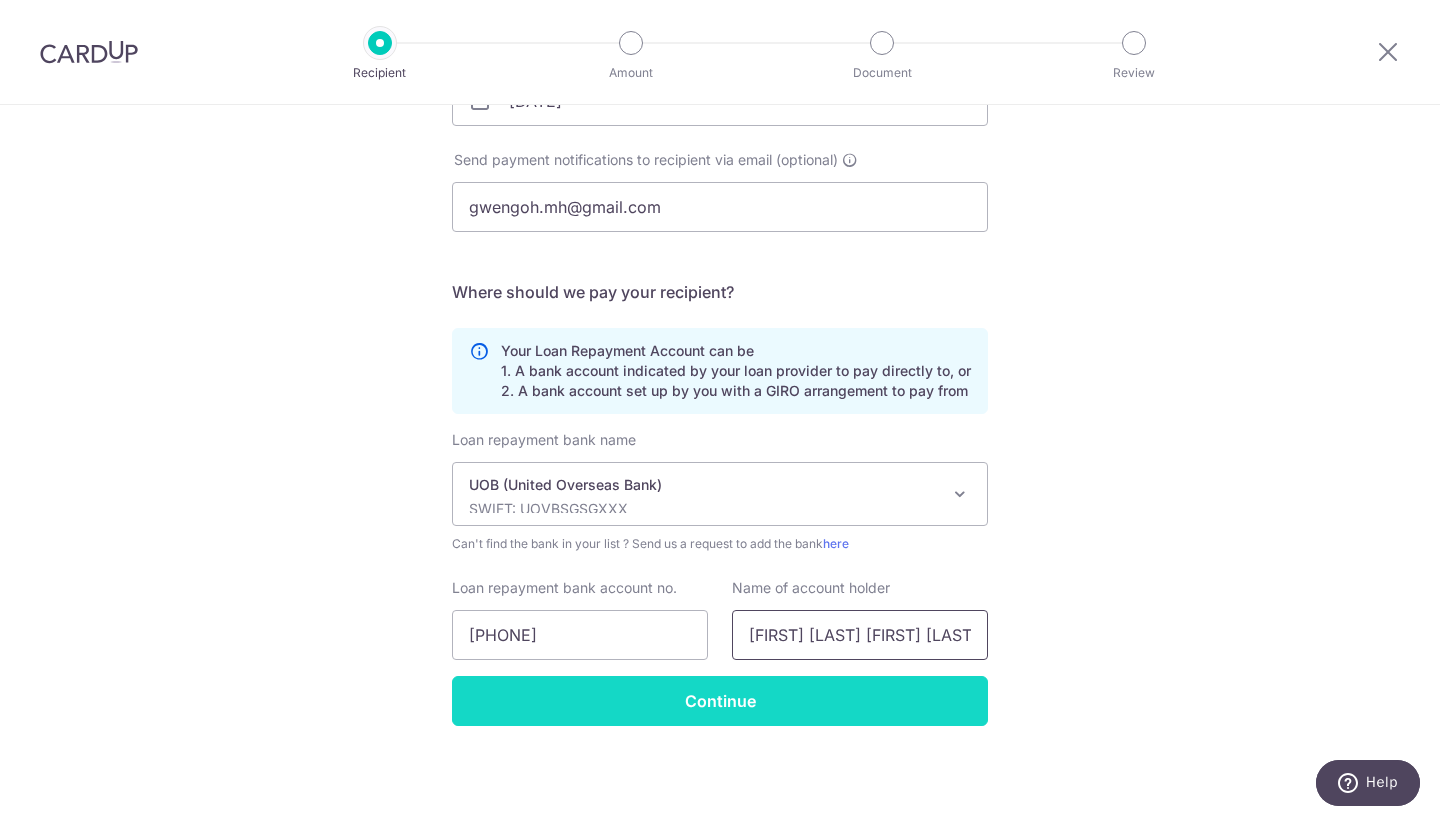 type on "Goh Ming Hwee Gwendolyn" 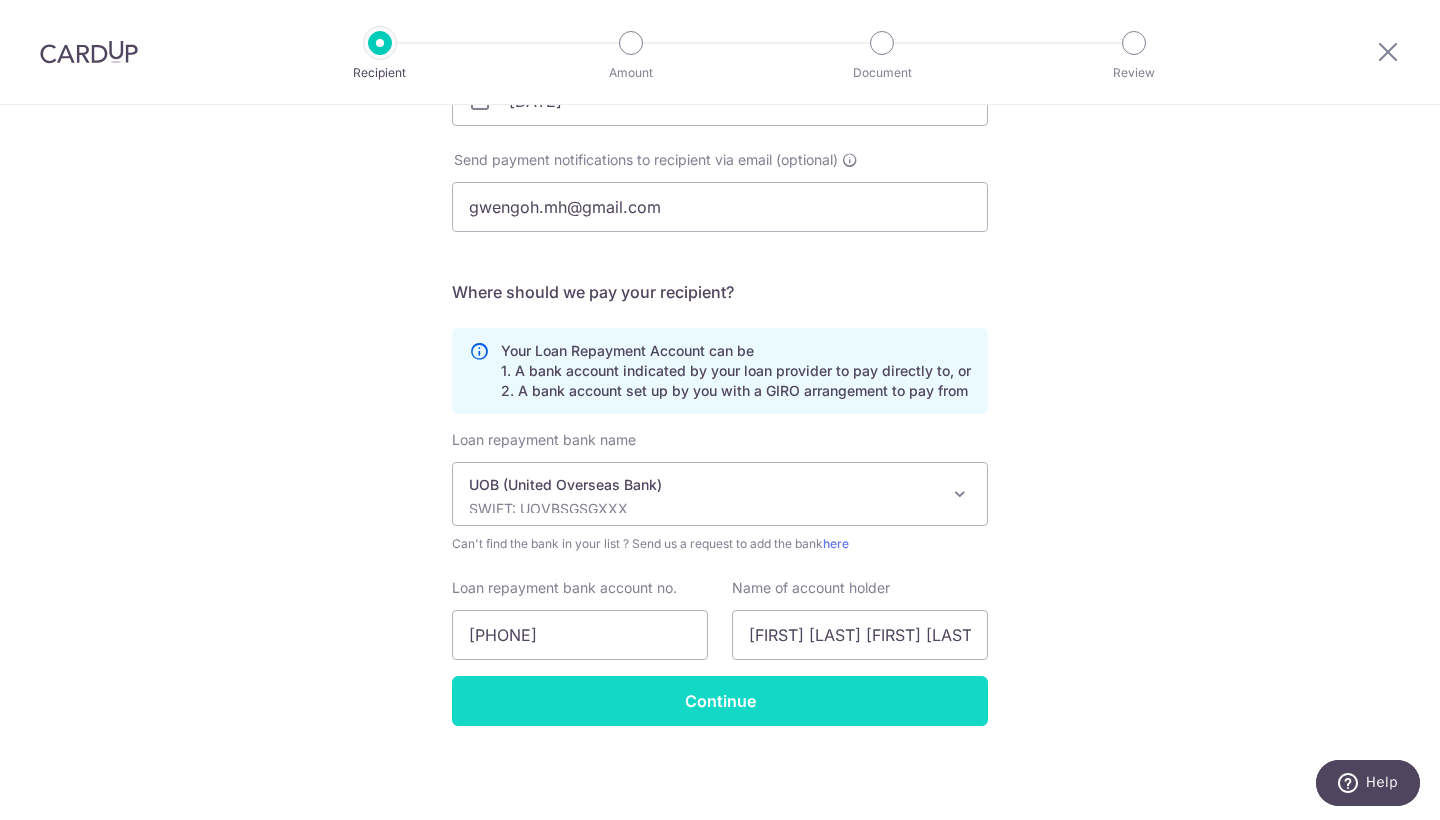 click on "Continue" at bounding box center (720, 701) 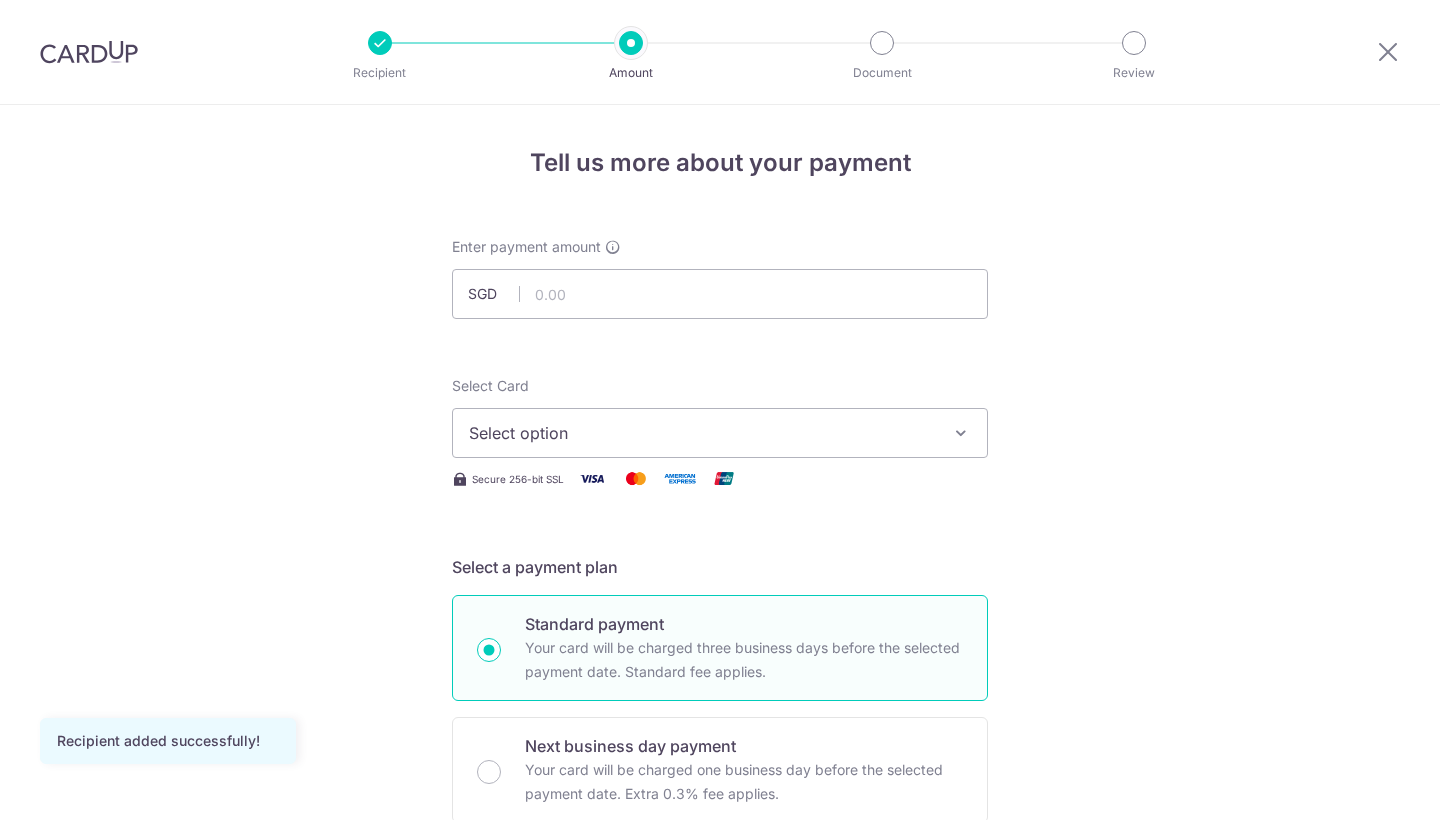 scroll, scrollTop: 0, scrollLeft: 0, axis: both 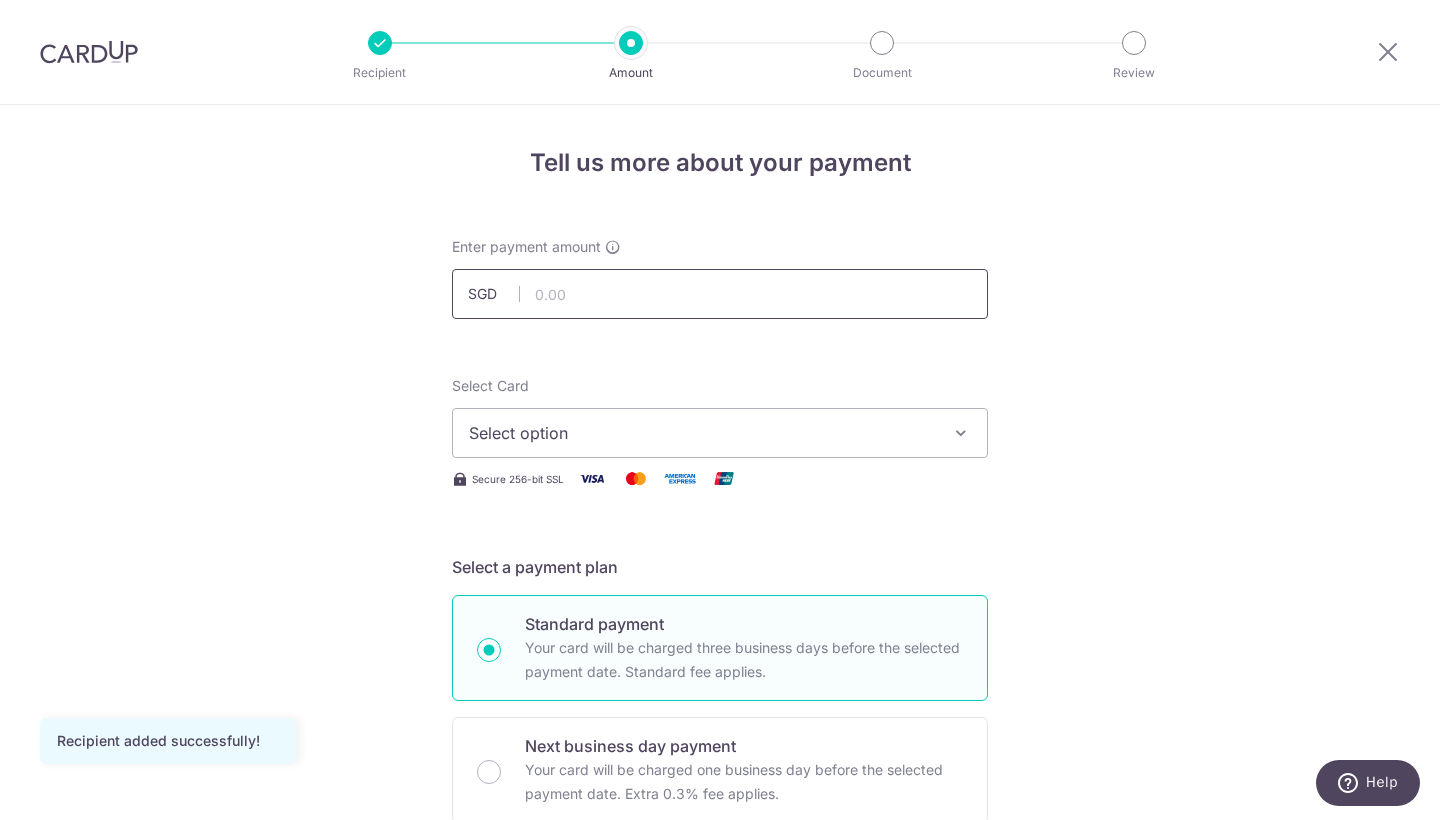 click at bounding box center (720, 294) 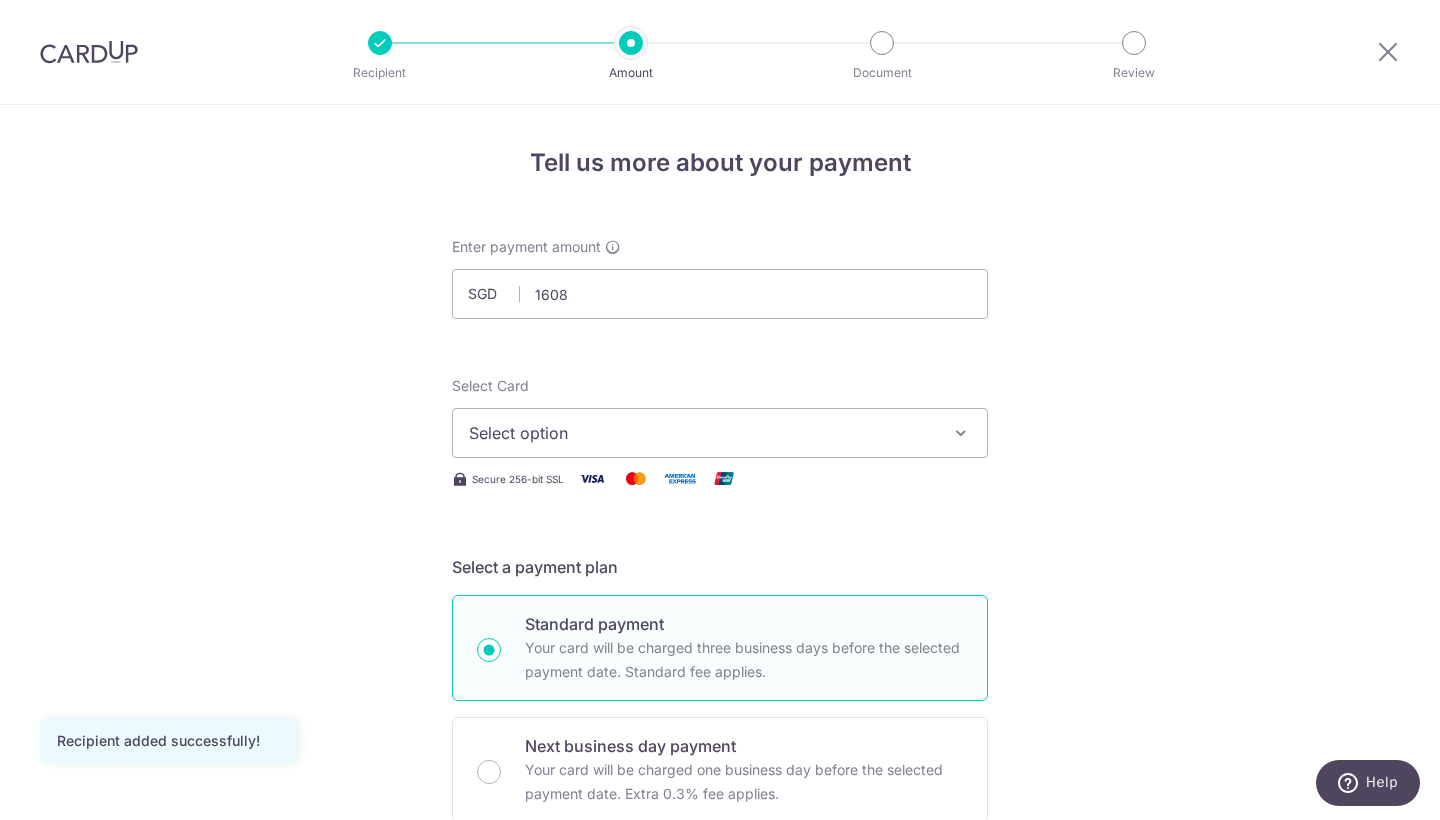 type on "[AMOUNT]" 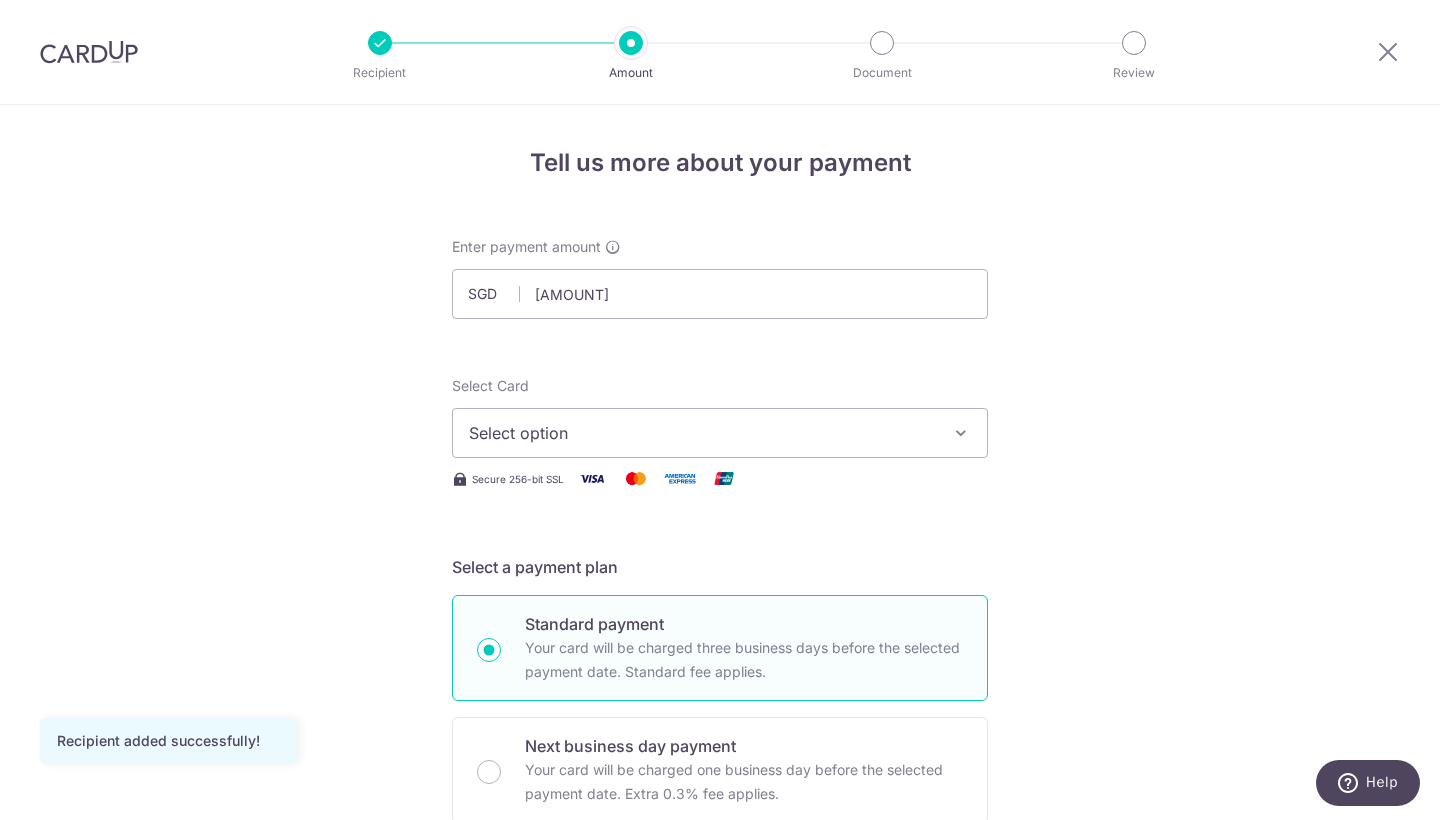 click on "Select option" at bounding box center (702, 433) 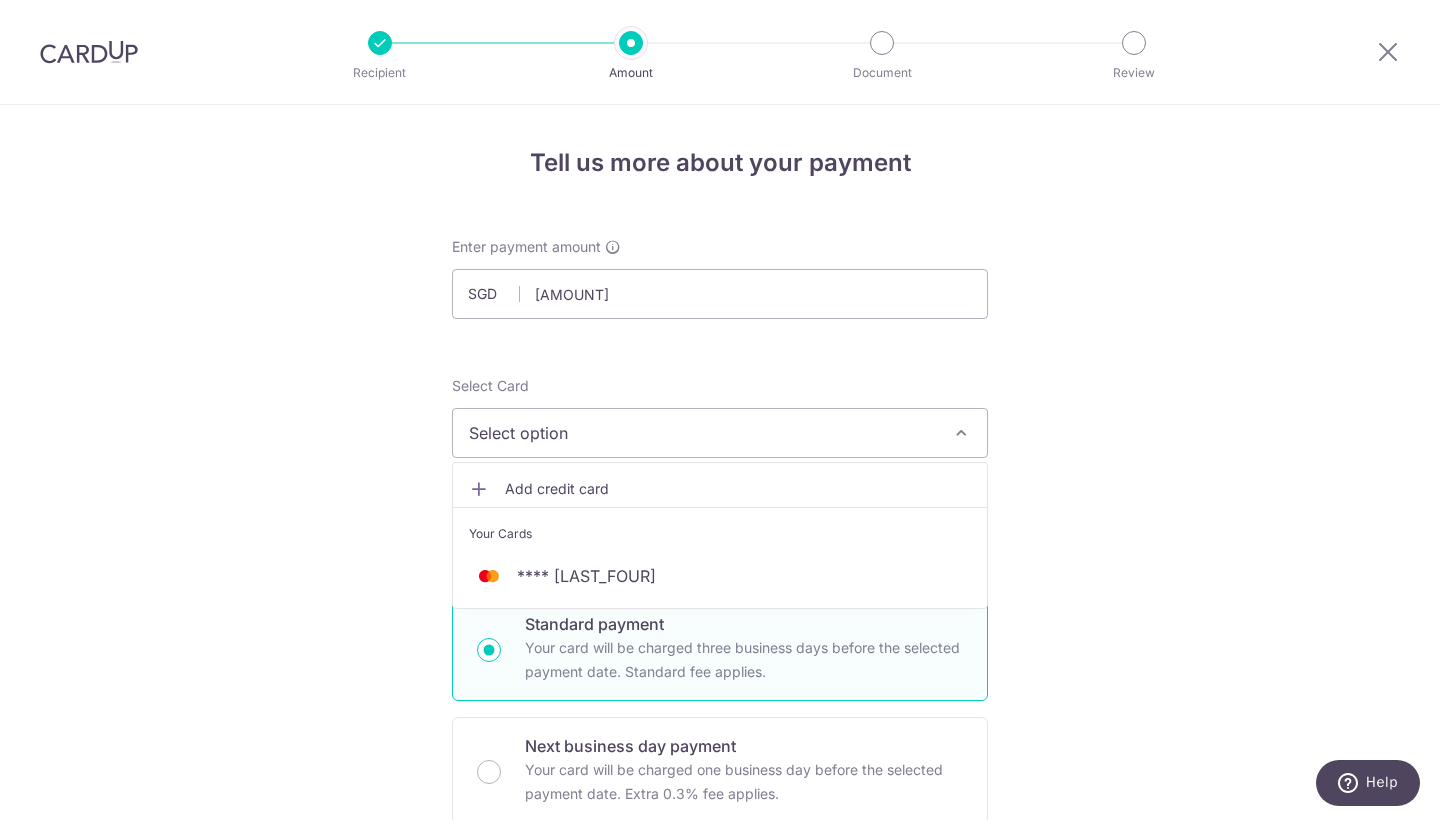 click on "Add credit card
Your Cards
**** [LAST_FOUR]" at bounding box center [720, 535] 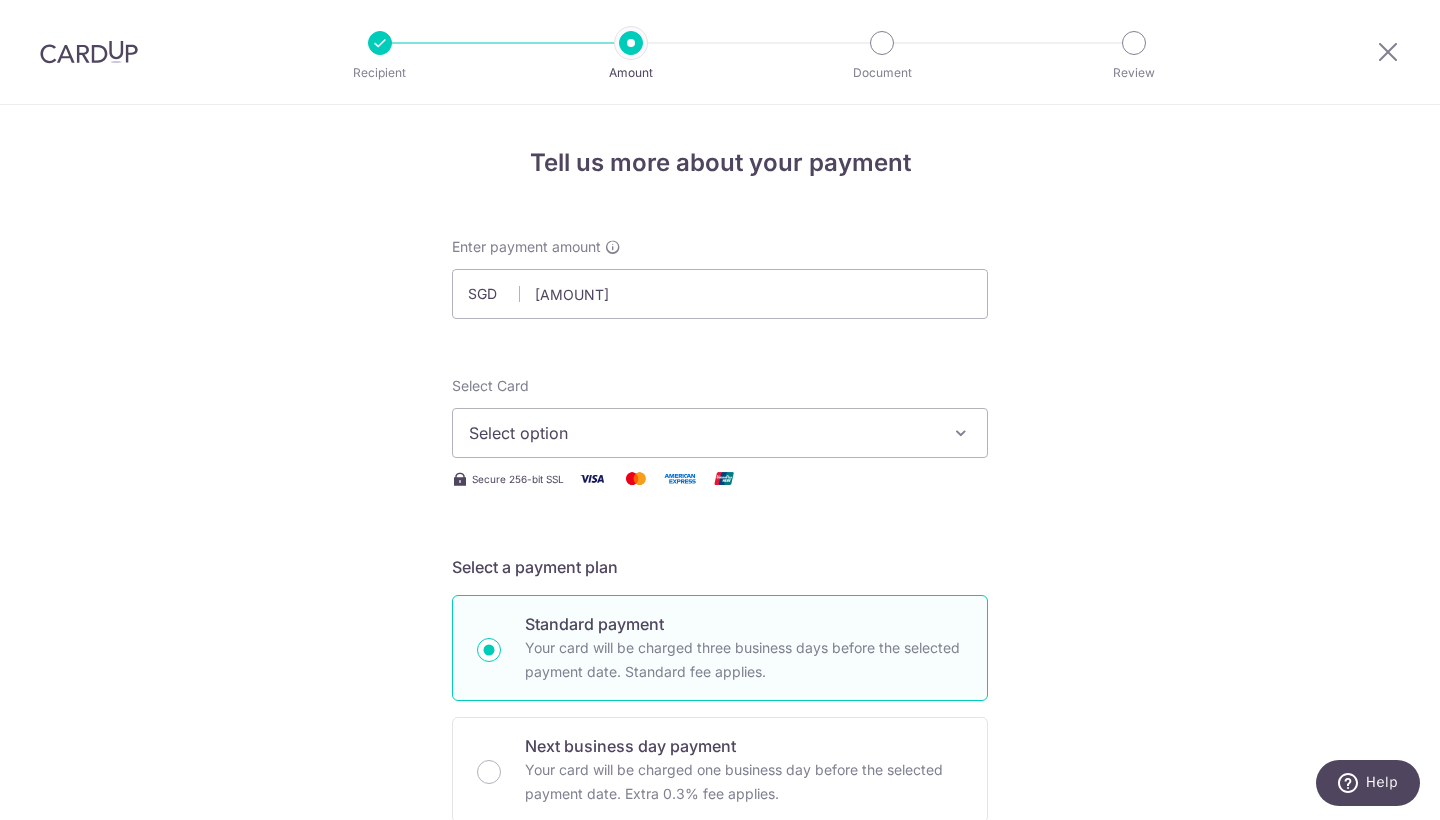 click on "Select option" at bounding box center (702, 433) 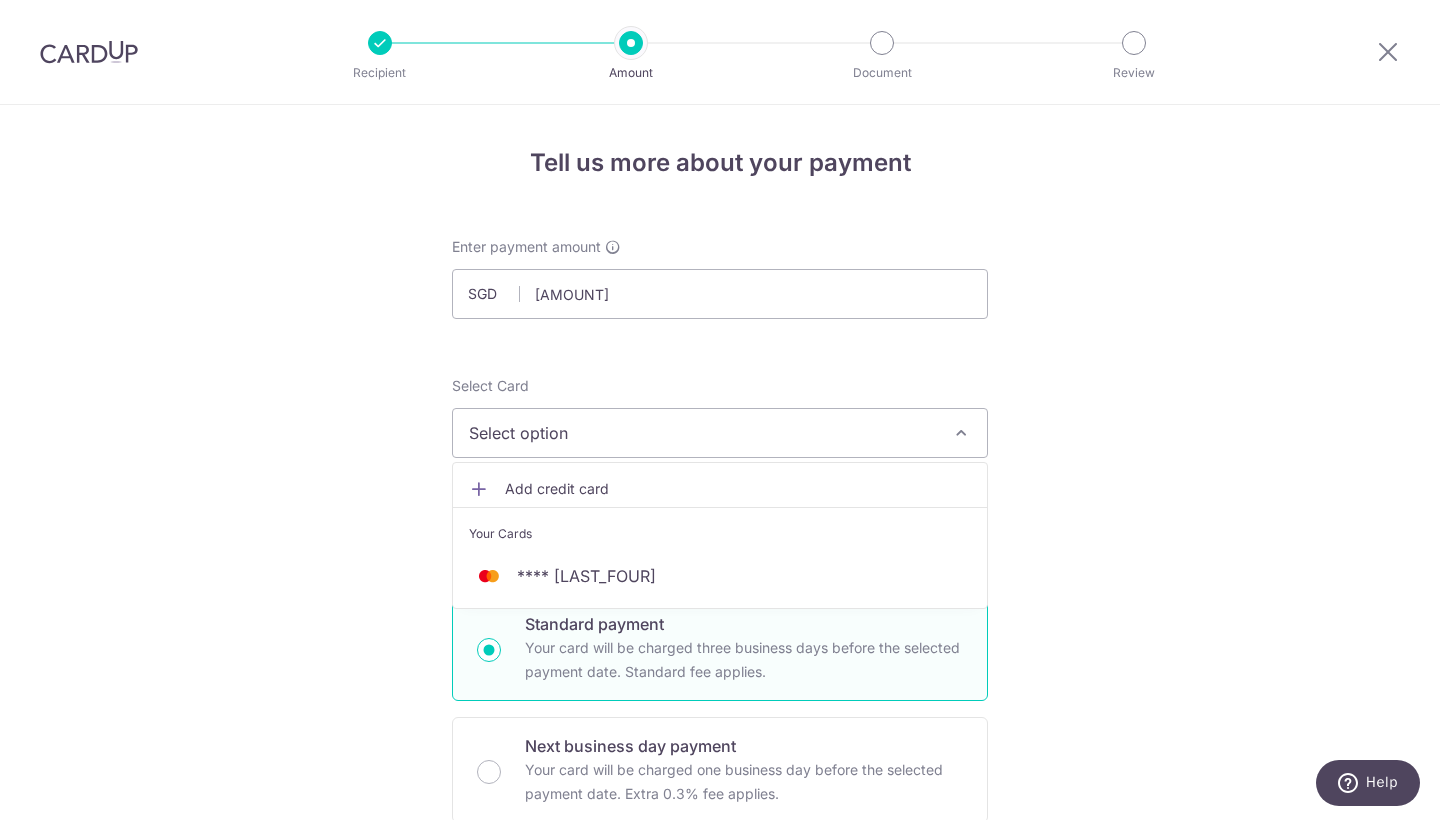 click at bounding box center [489, 576] 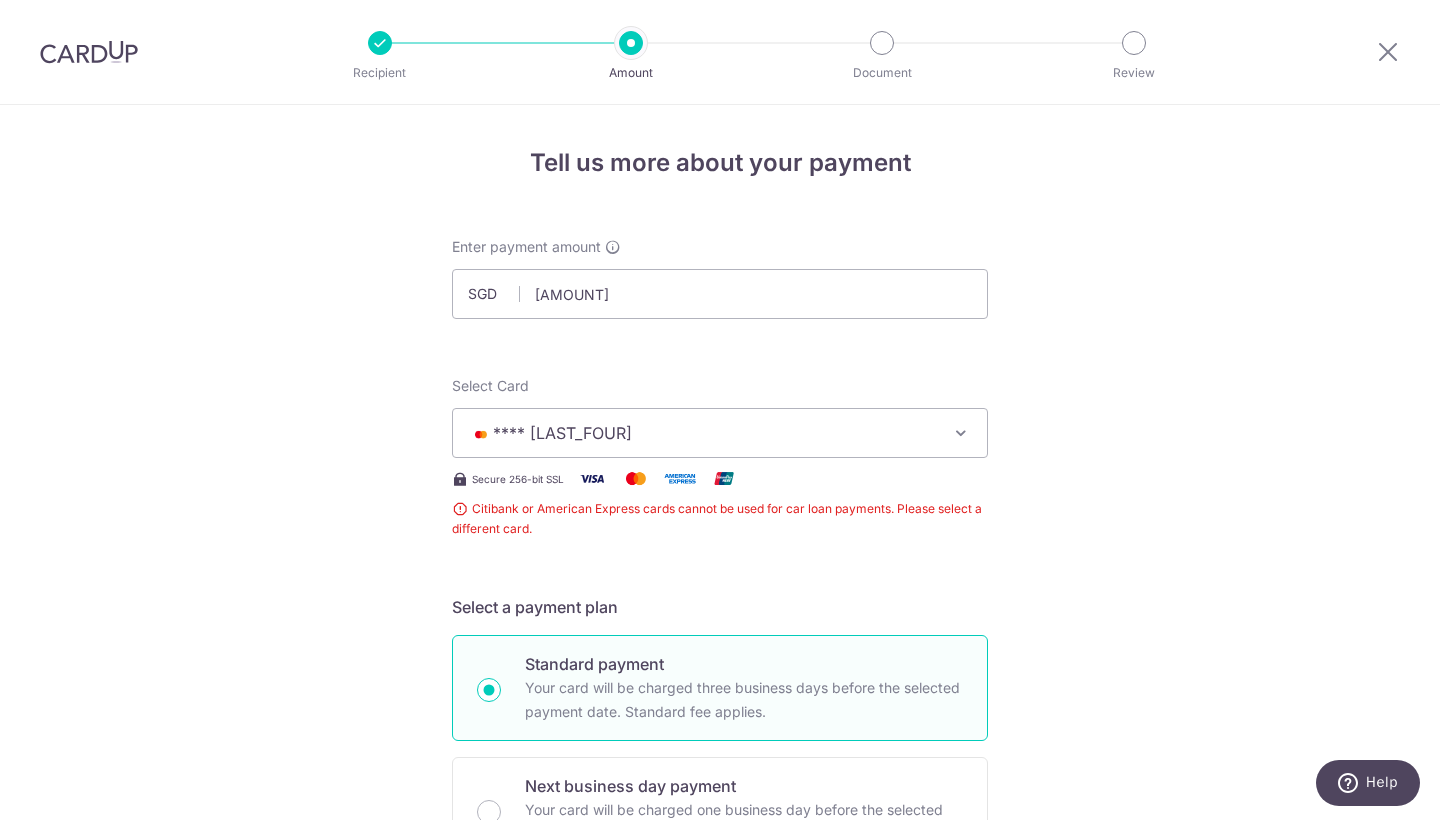 click on "Citibank or American Express cards cannot be used for car loan payments. Please select a different card." at bounding box center (720, 519) 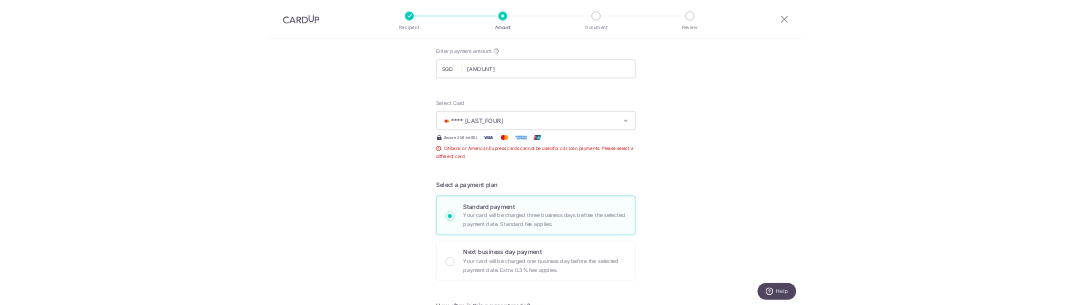 scroll, scrollTop: 0, scrollLeft: 0, axis: both 